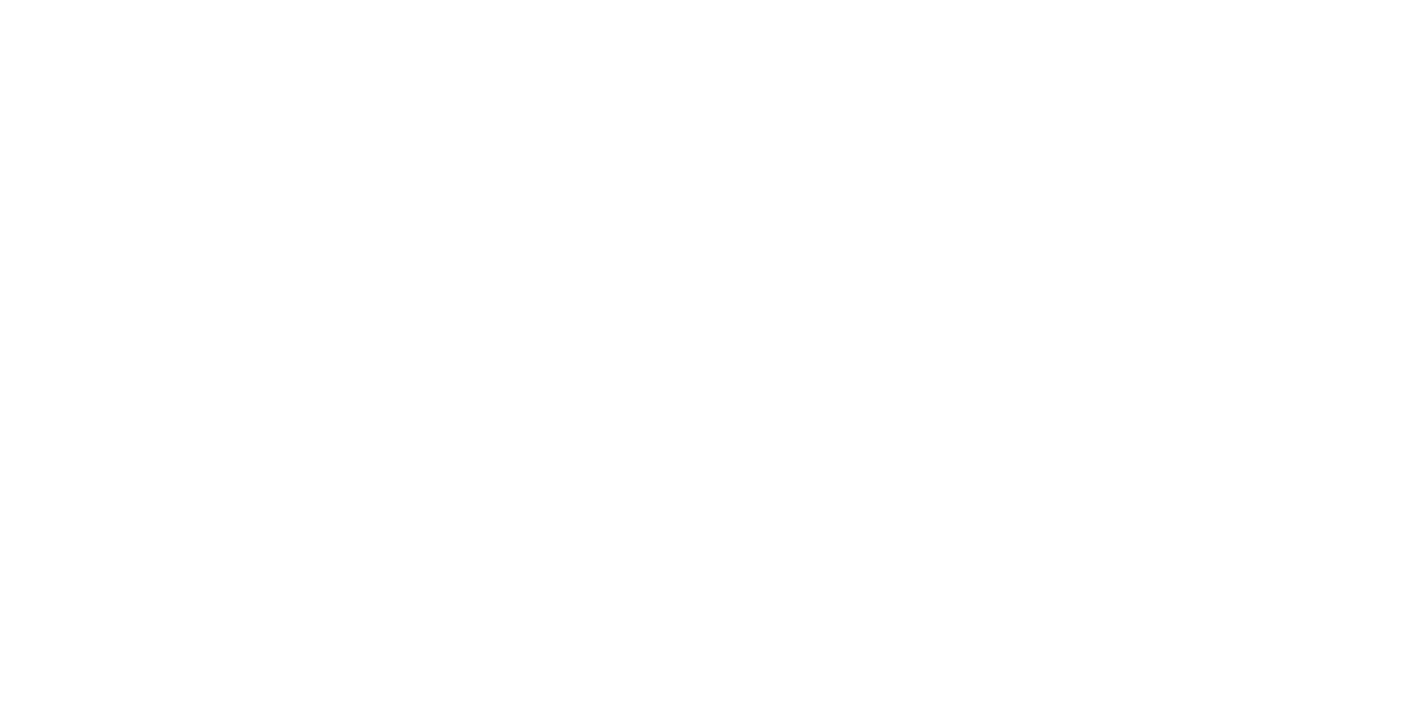 scroll, scrollTop: 0, scrollLeft: 0, axis: both 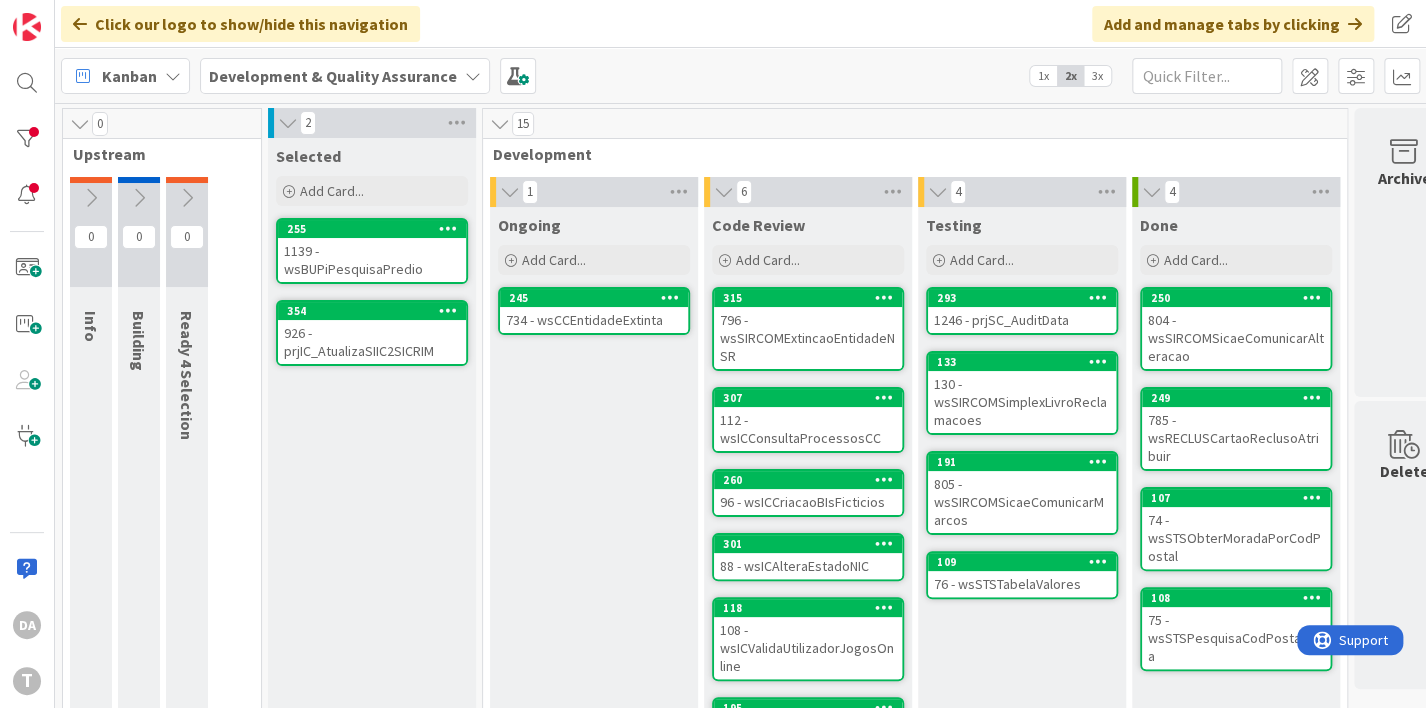 click on "734 - wsCCEntidadeExtinta" at bounding box center [594, 320] 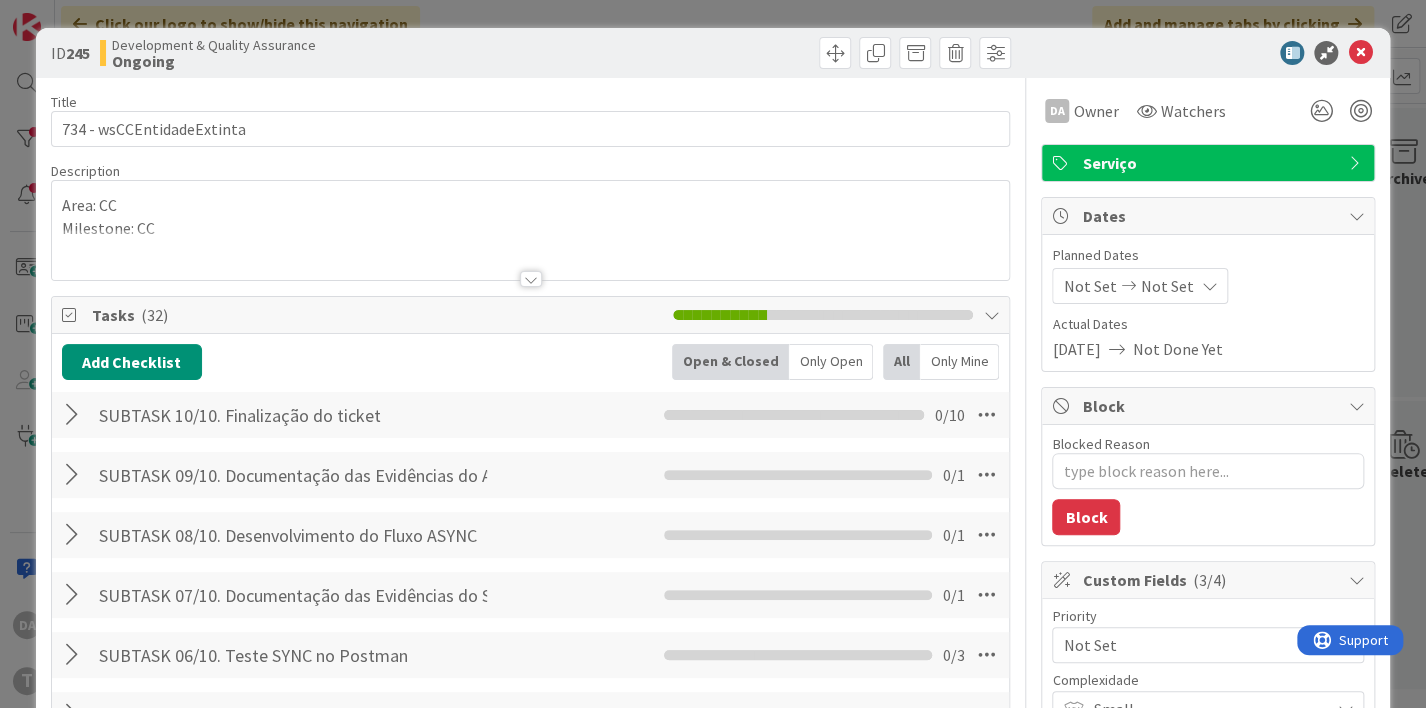 scroll, scrollTop: 0, scrollLeft: 0, axis: both 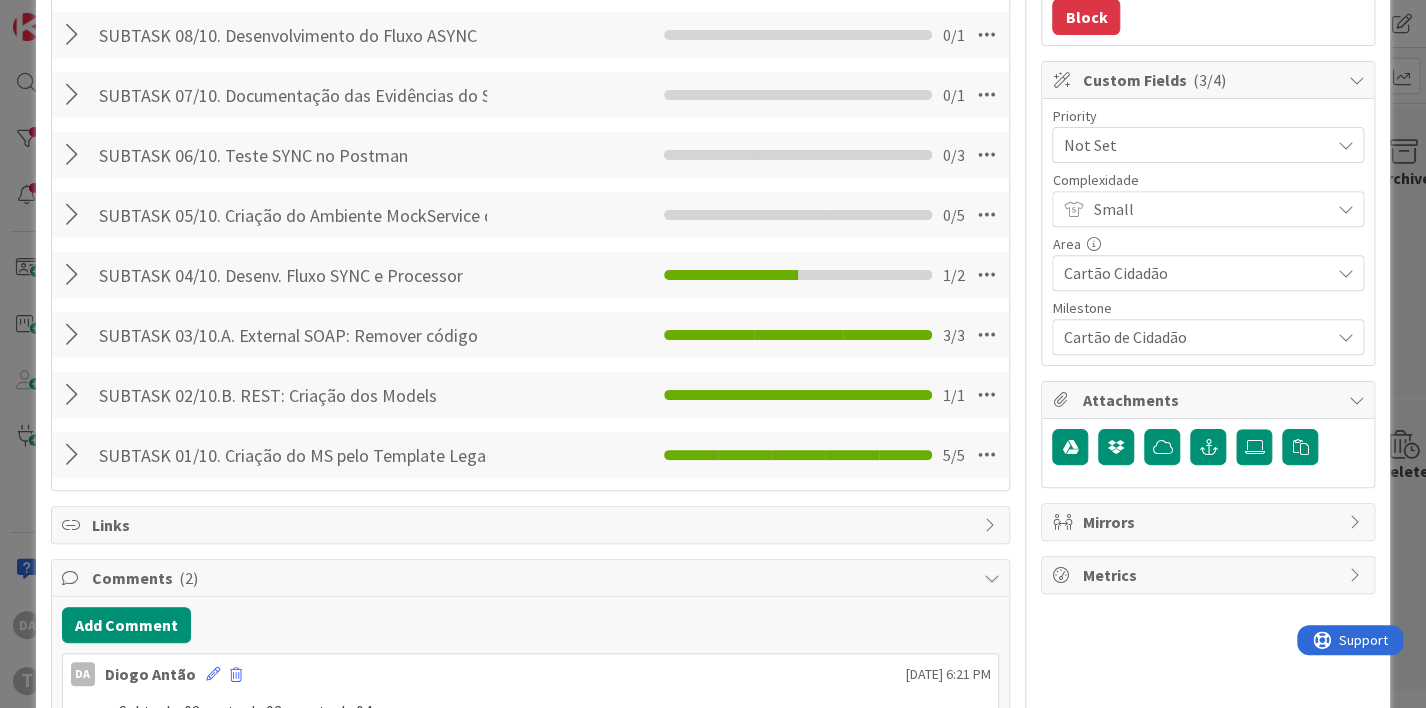 click at bounding box center [75, 275] 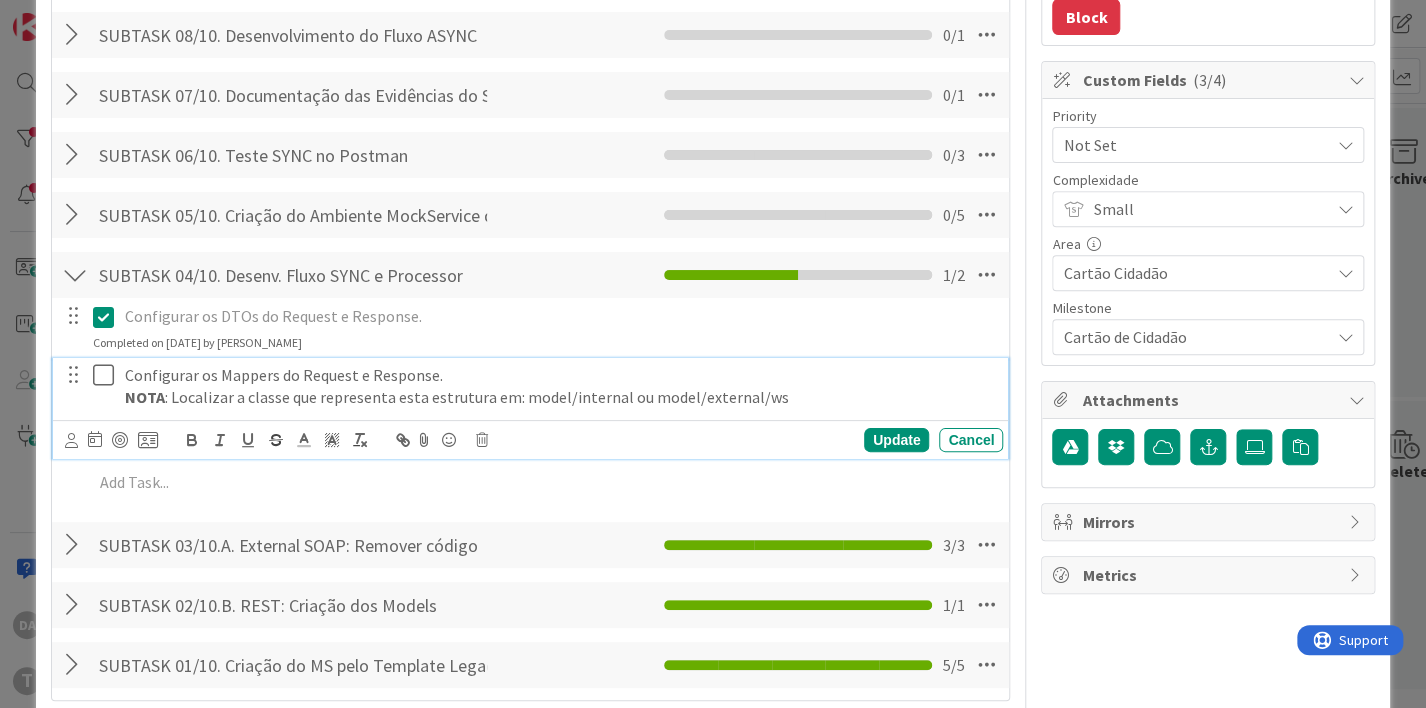 click at bounding box center (108, 375) 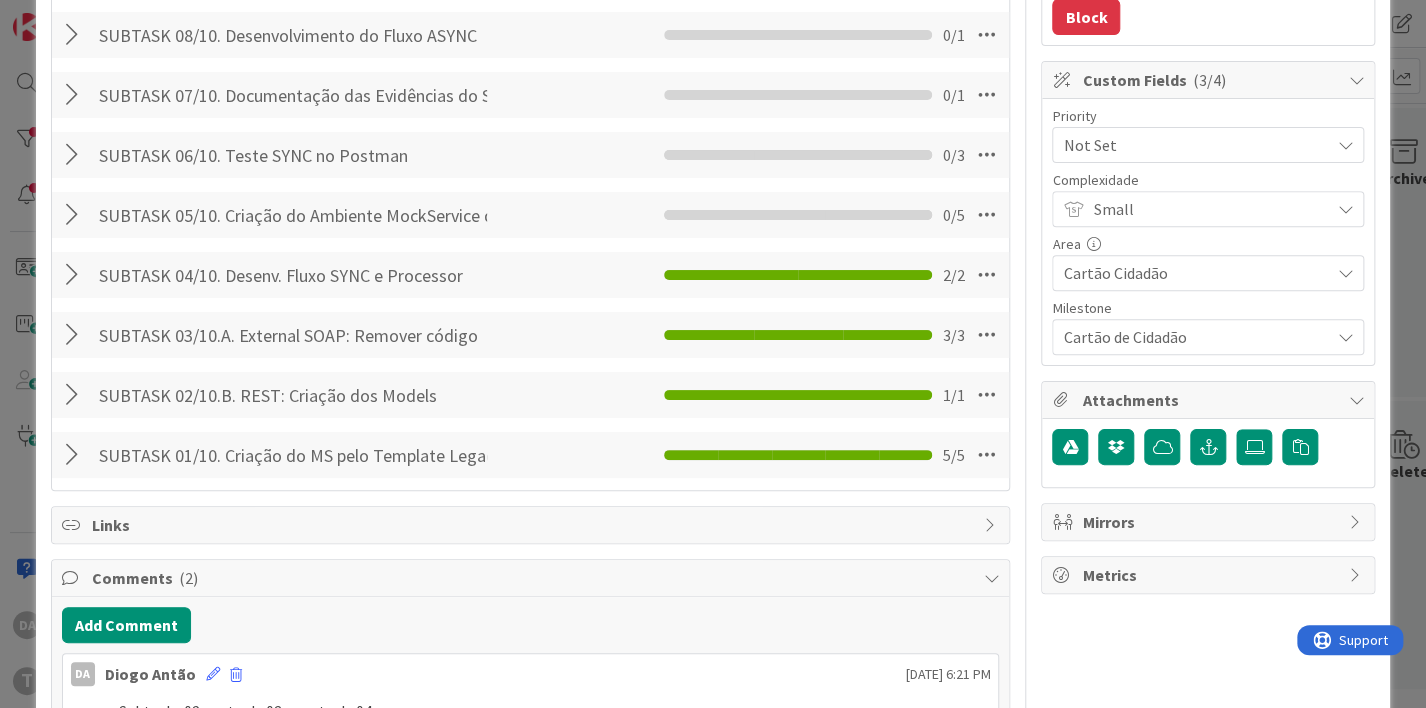 click at bounding box center (75, 215) 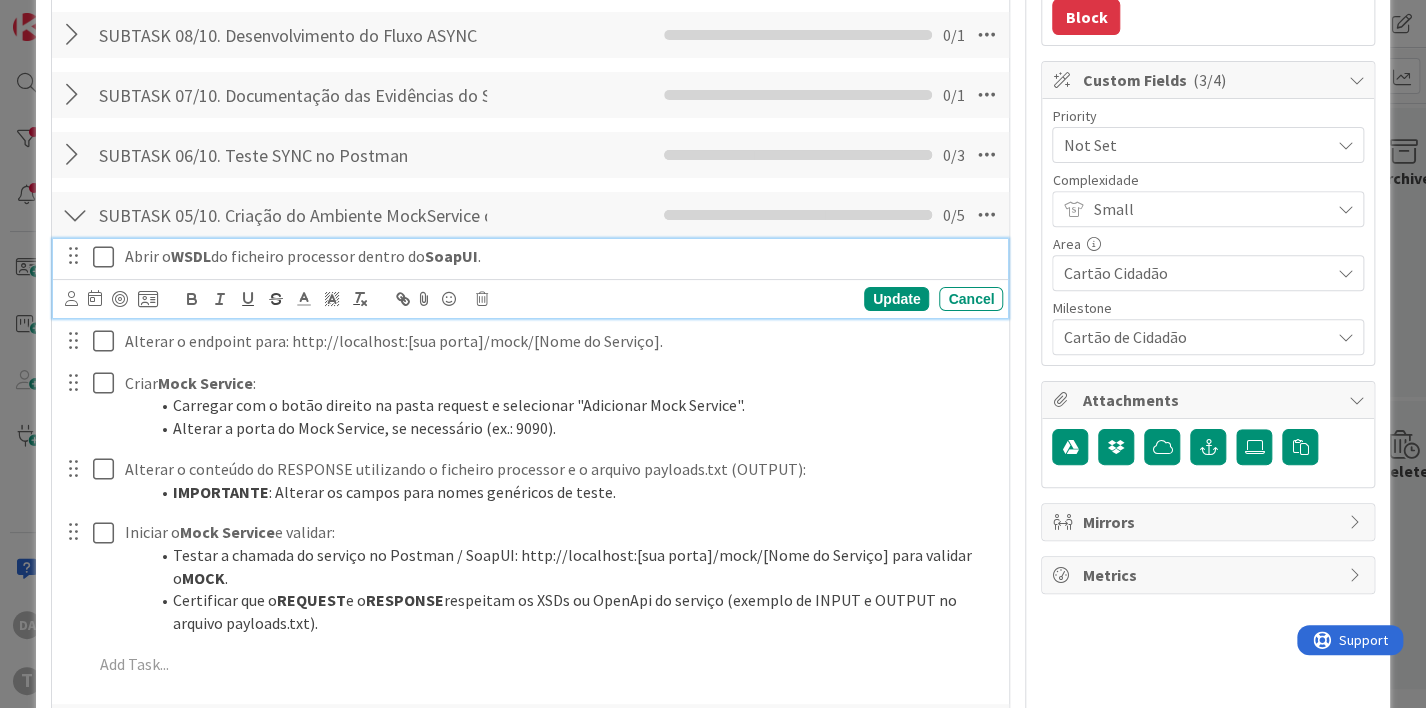 click at bounding box center (108, 257) 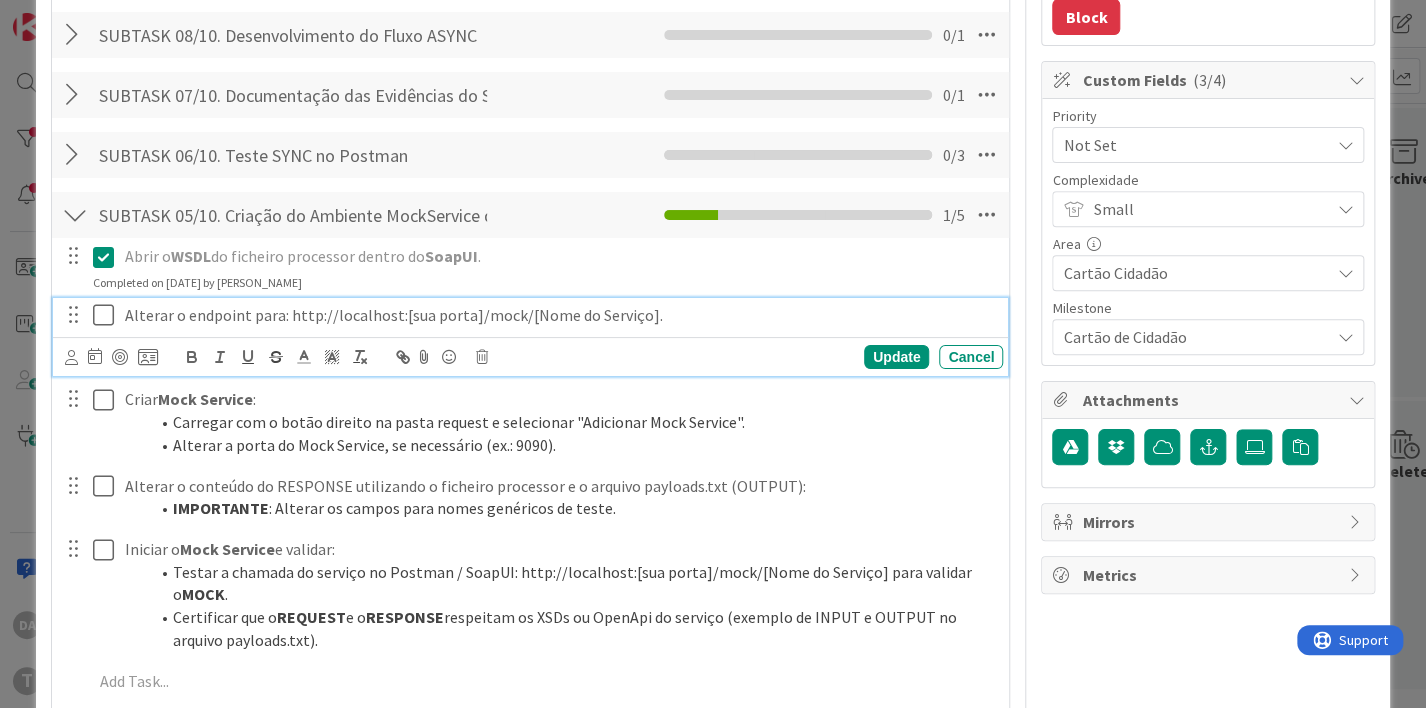 click at bounding box center (108, 315) 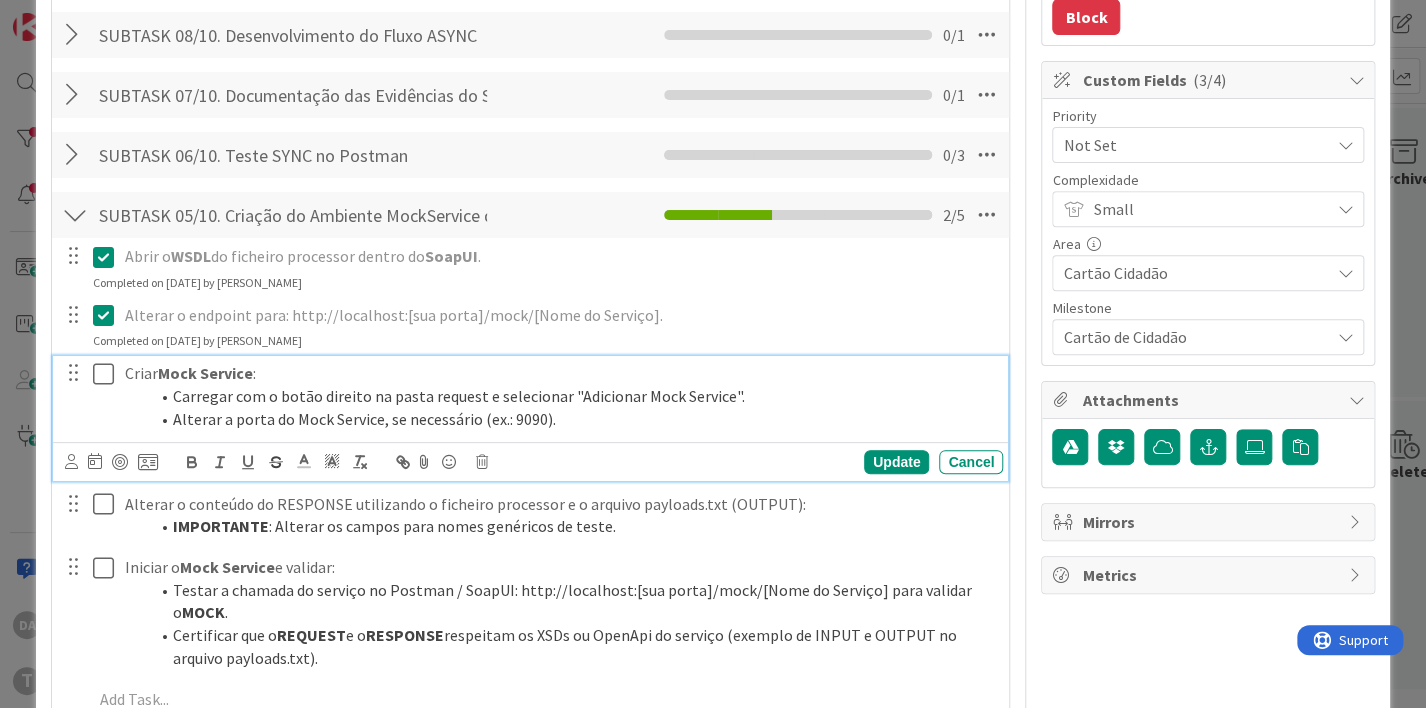 click at bounding box center [108, 374] 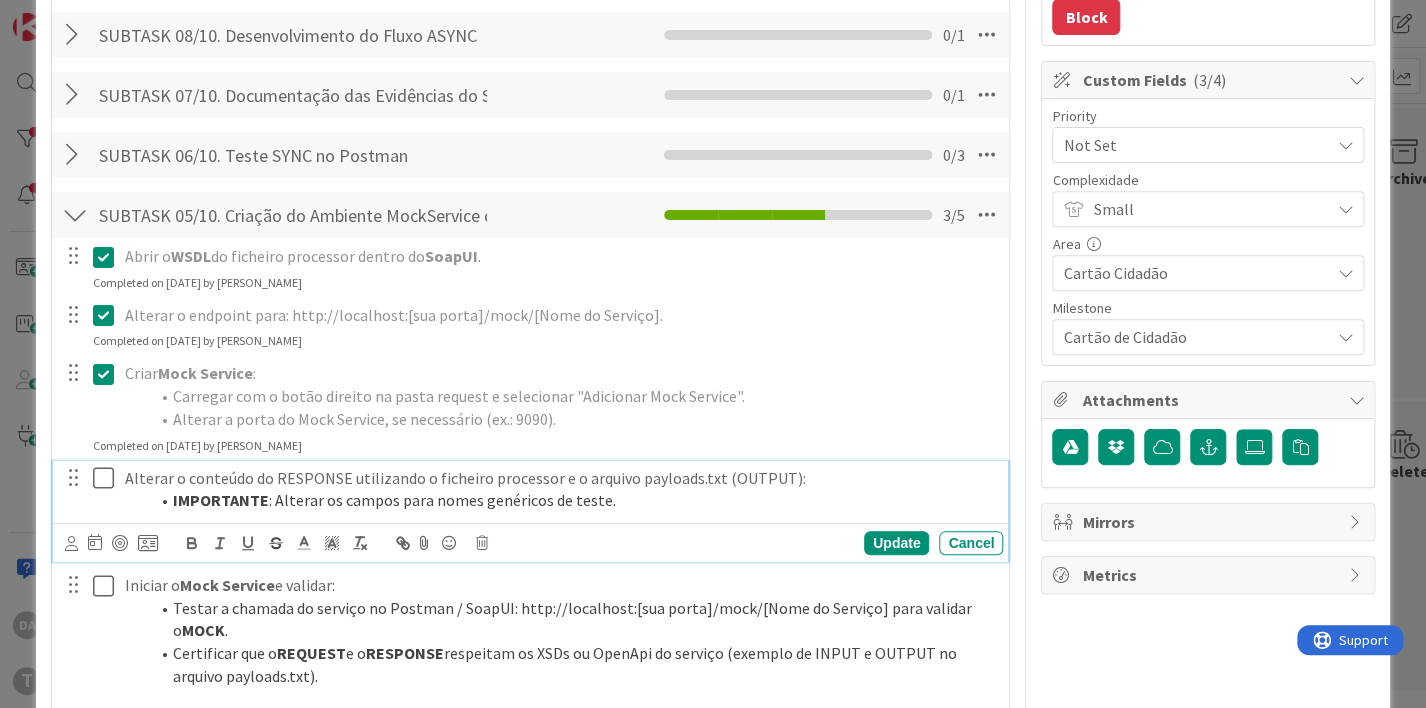 click at bounding box center [108, 478] 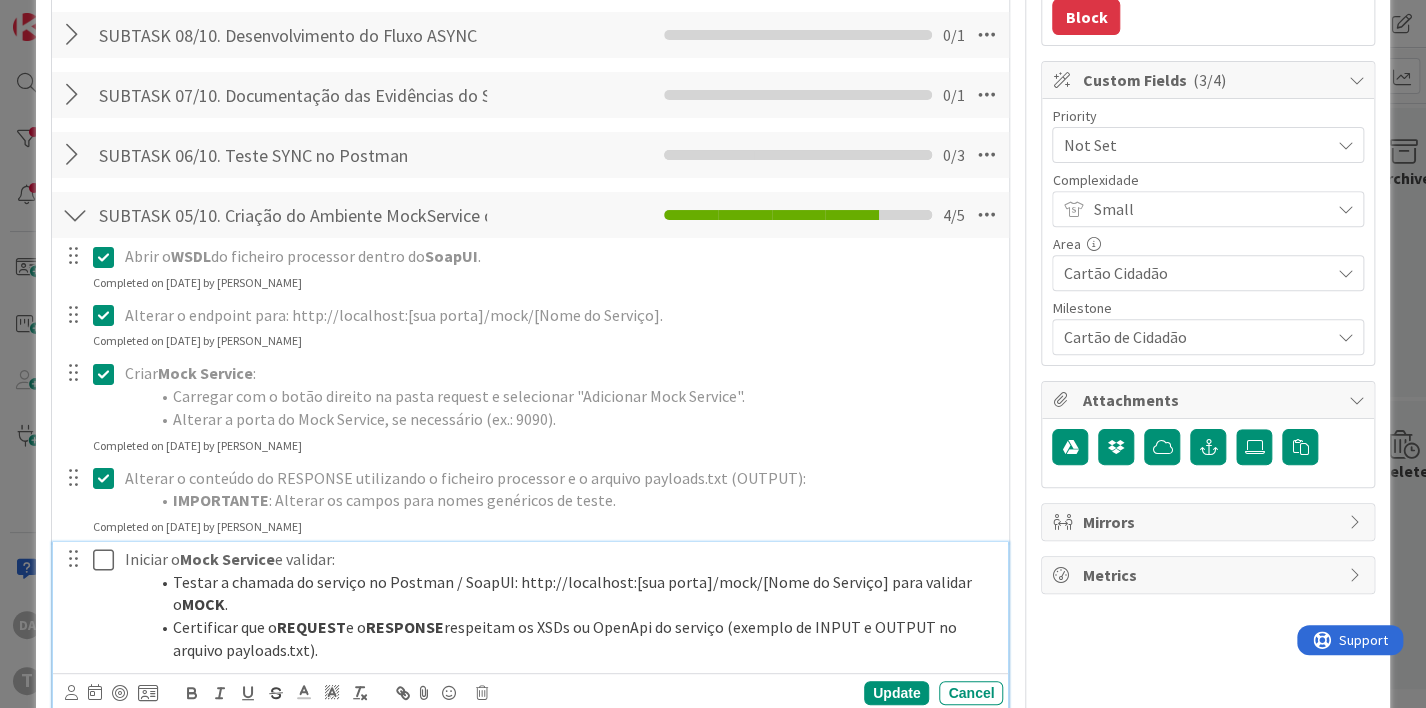 click at bounding box center [108, 560] 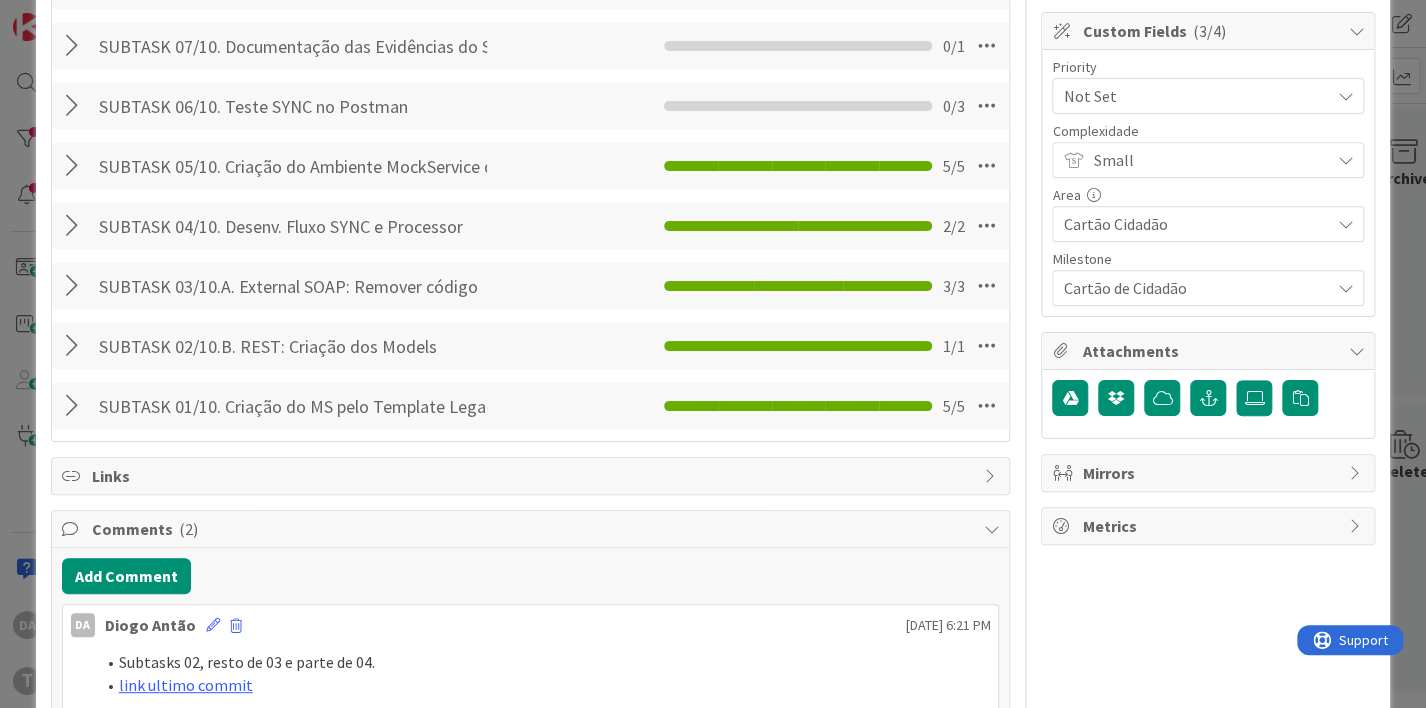 scroll, scrollTop: 300, scrollLeft: 0, axis: vertical 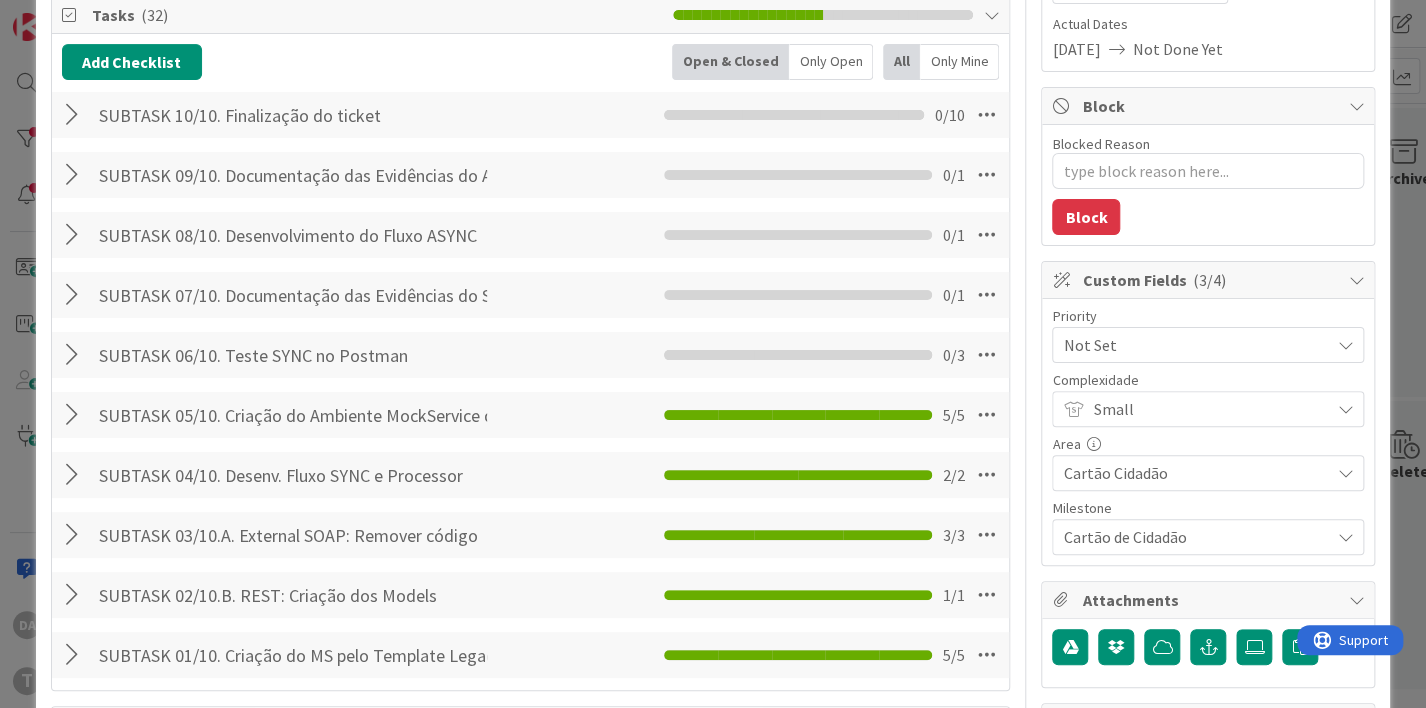 click at bounding box center (75, 355) 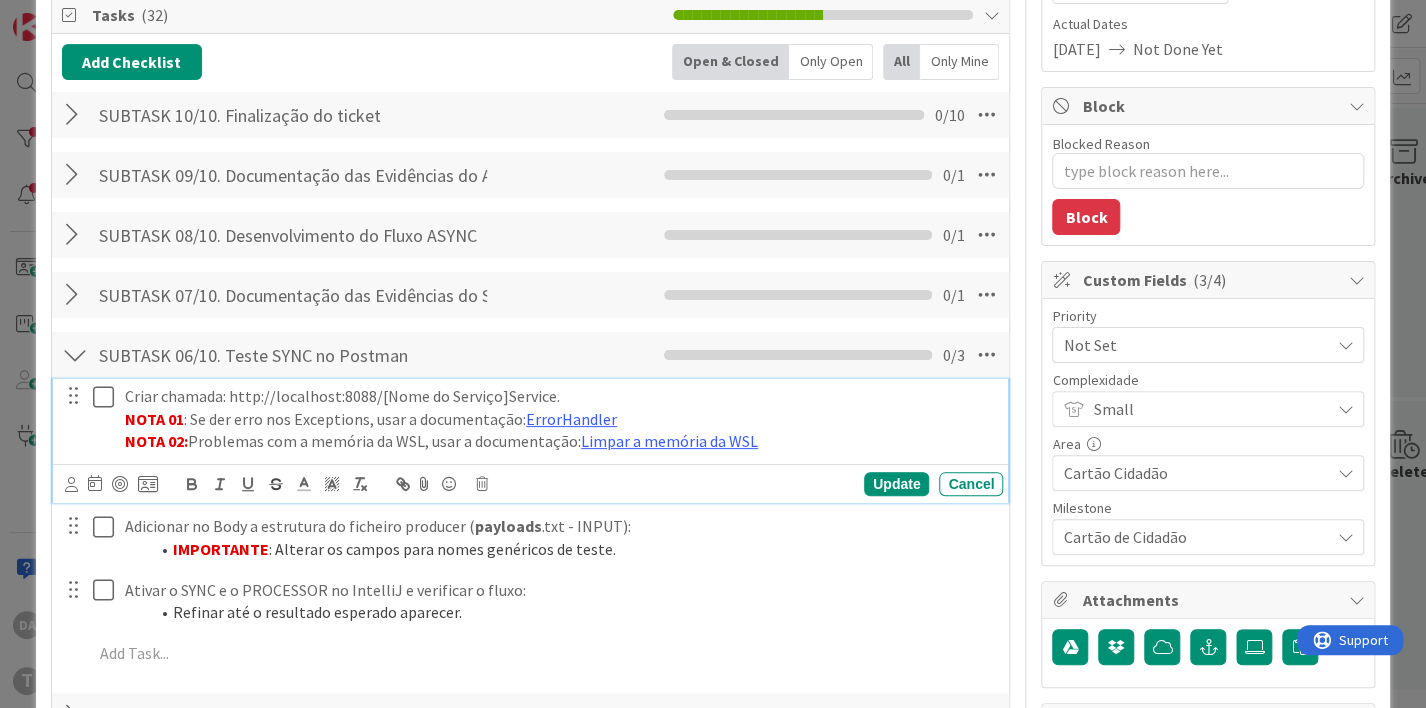 click at bounding box center [108, 397] 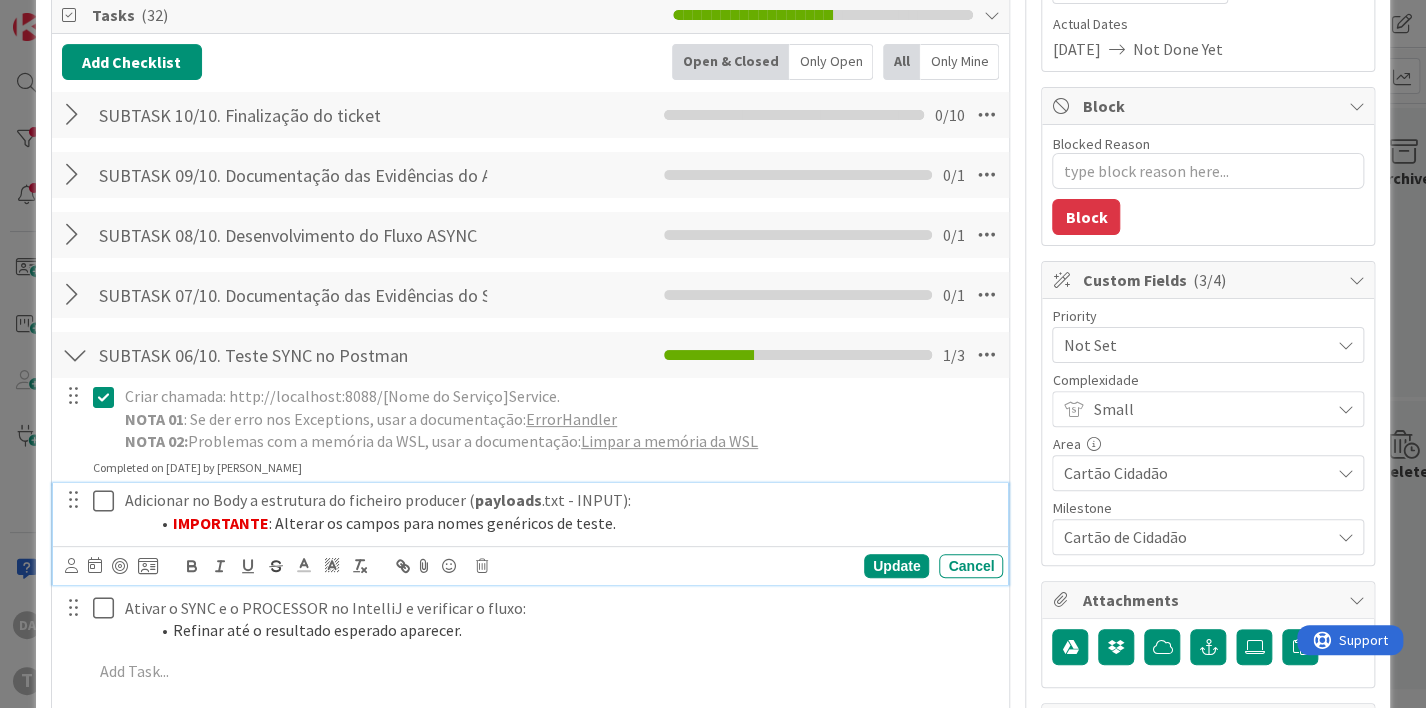 click at bounding box center [108, 501] 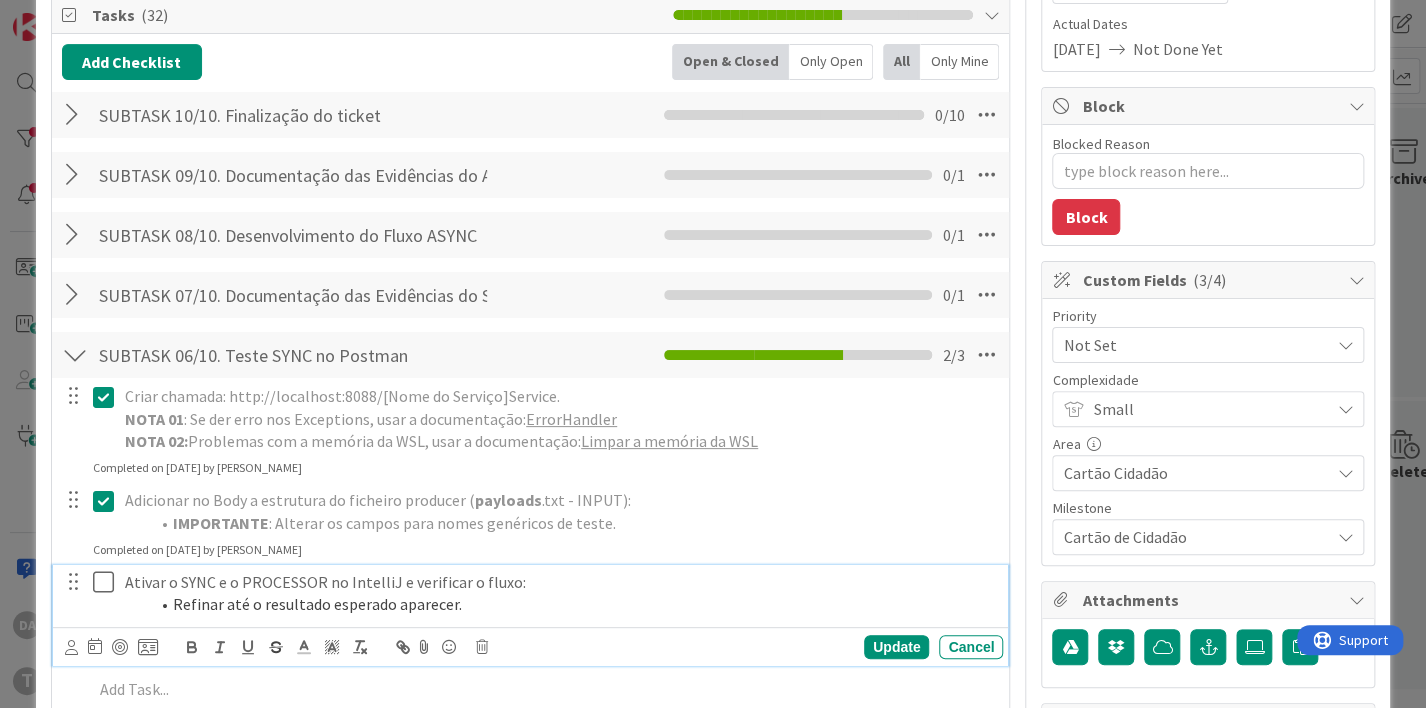 click at bounding box center [108, 582] 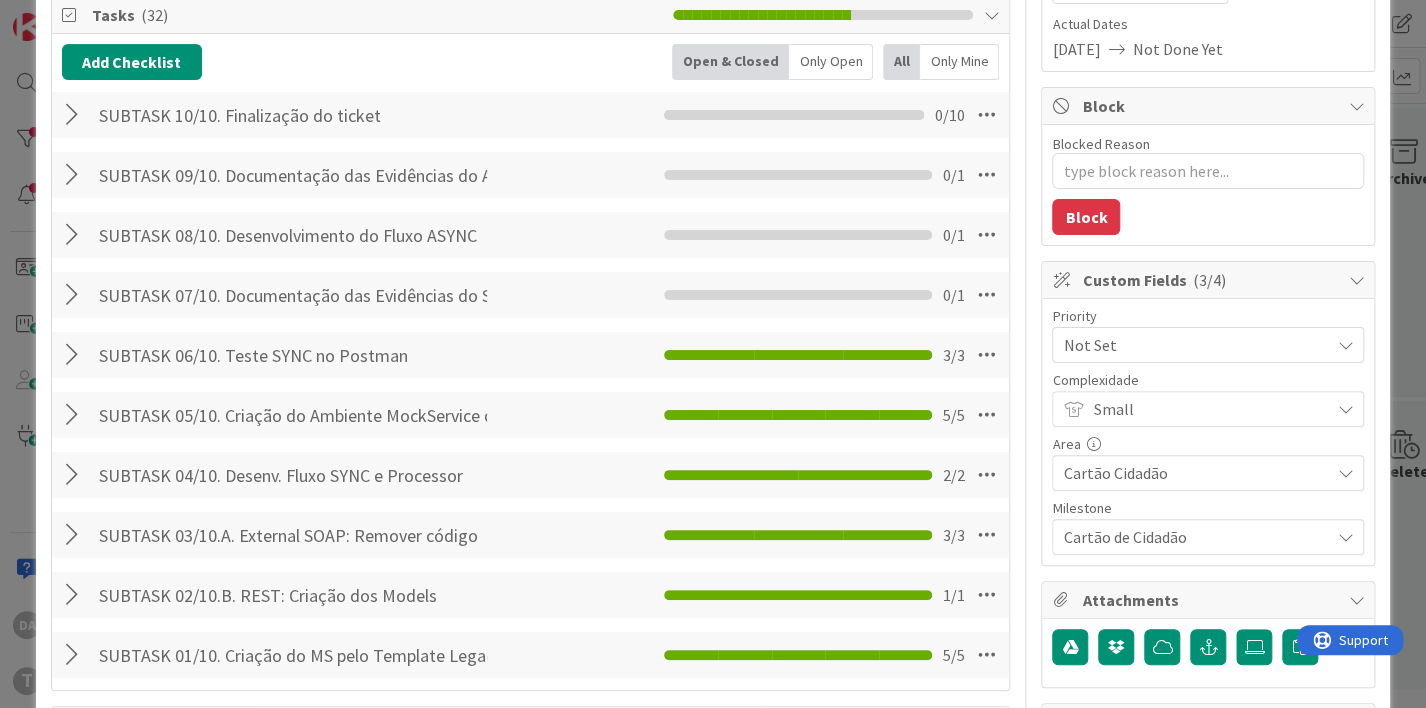 click at bounding box center (75, 295) 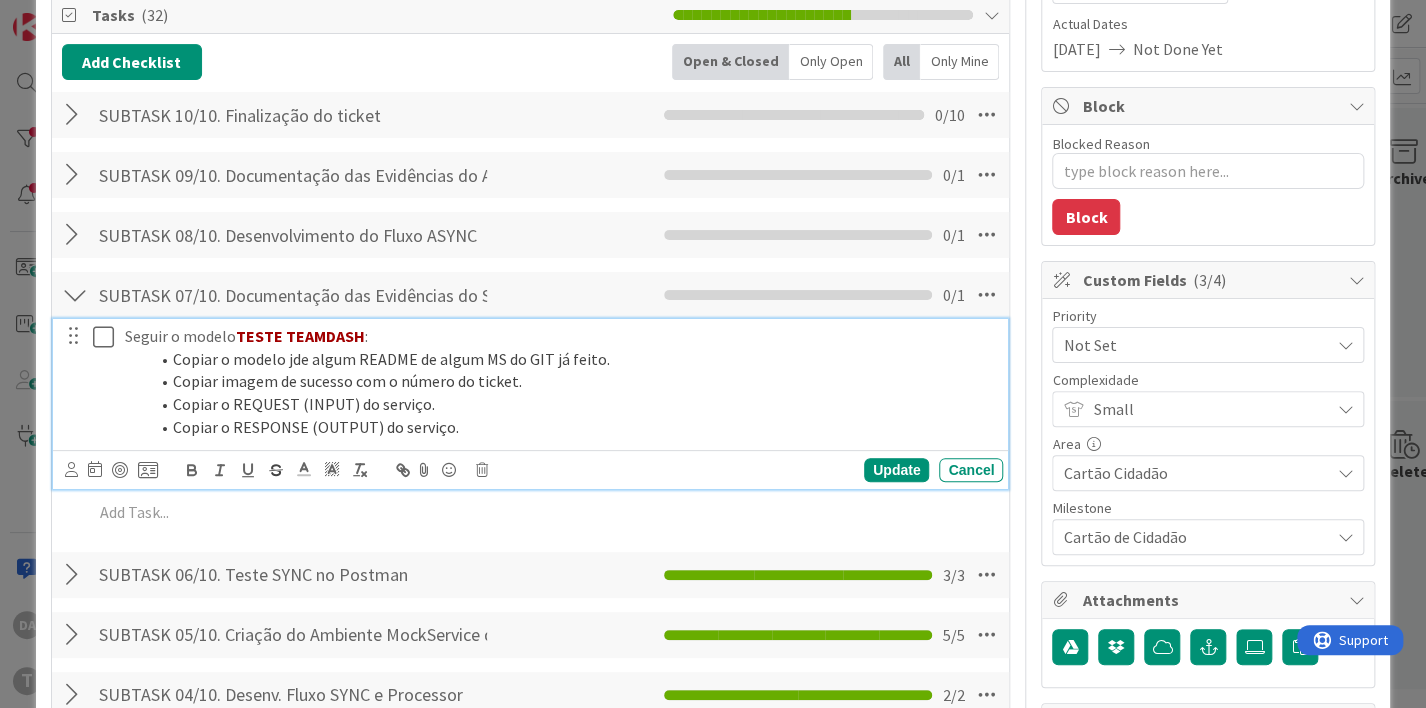 click at bounding box center (108, 337) 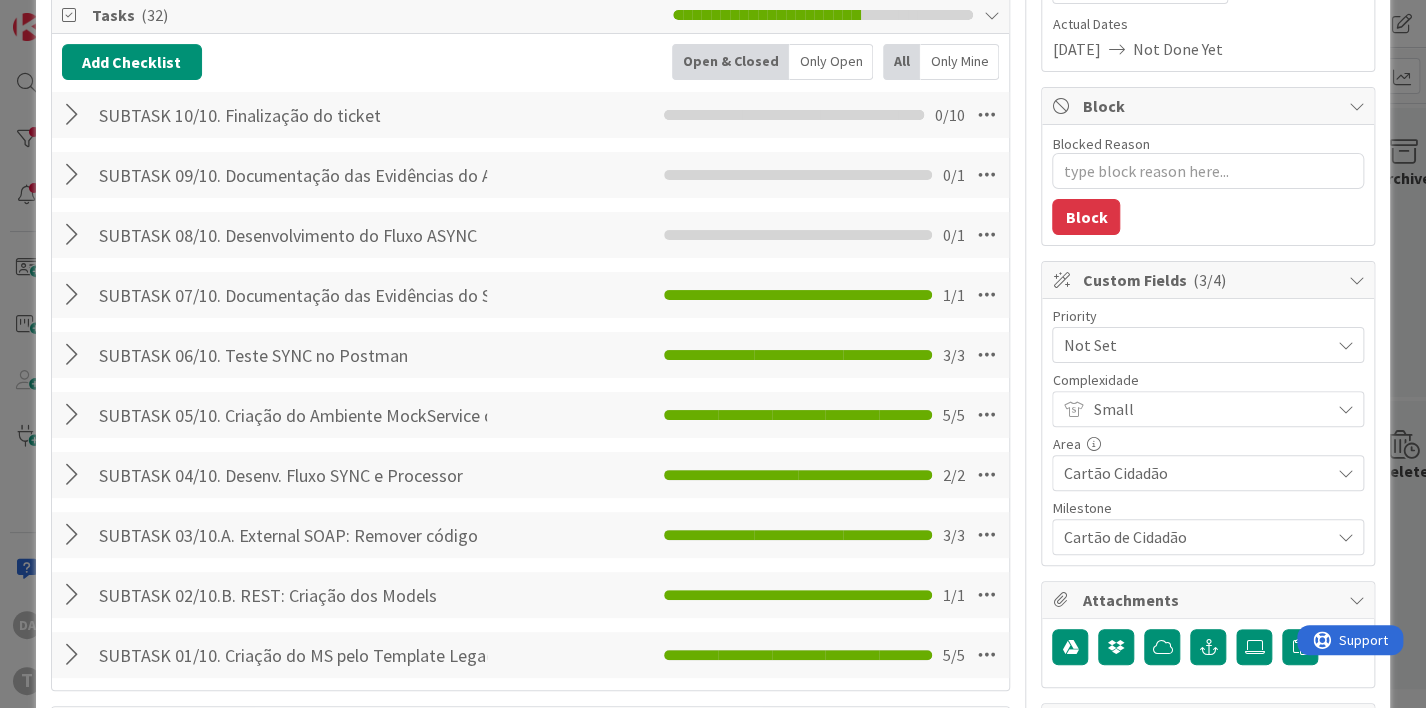 click at bounding box center [75, 235] 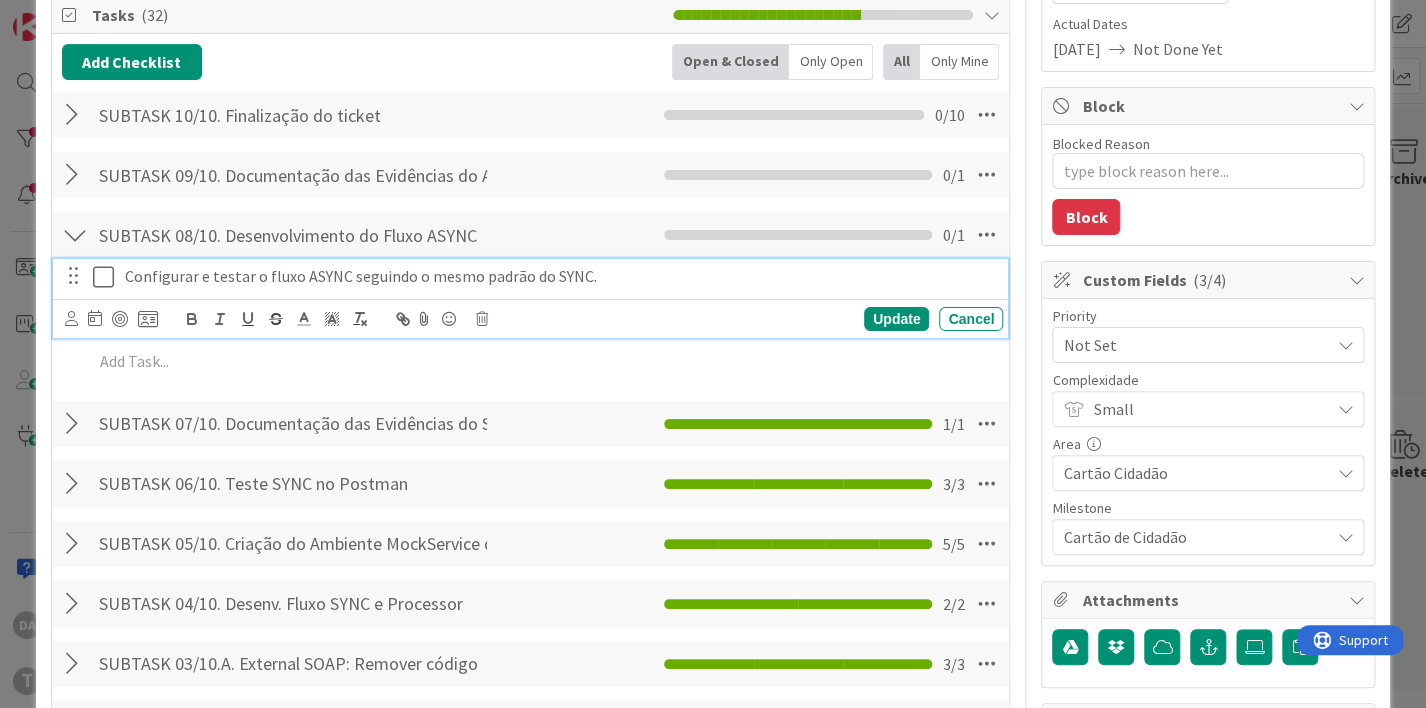 click at bounding box center [108, 277] 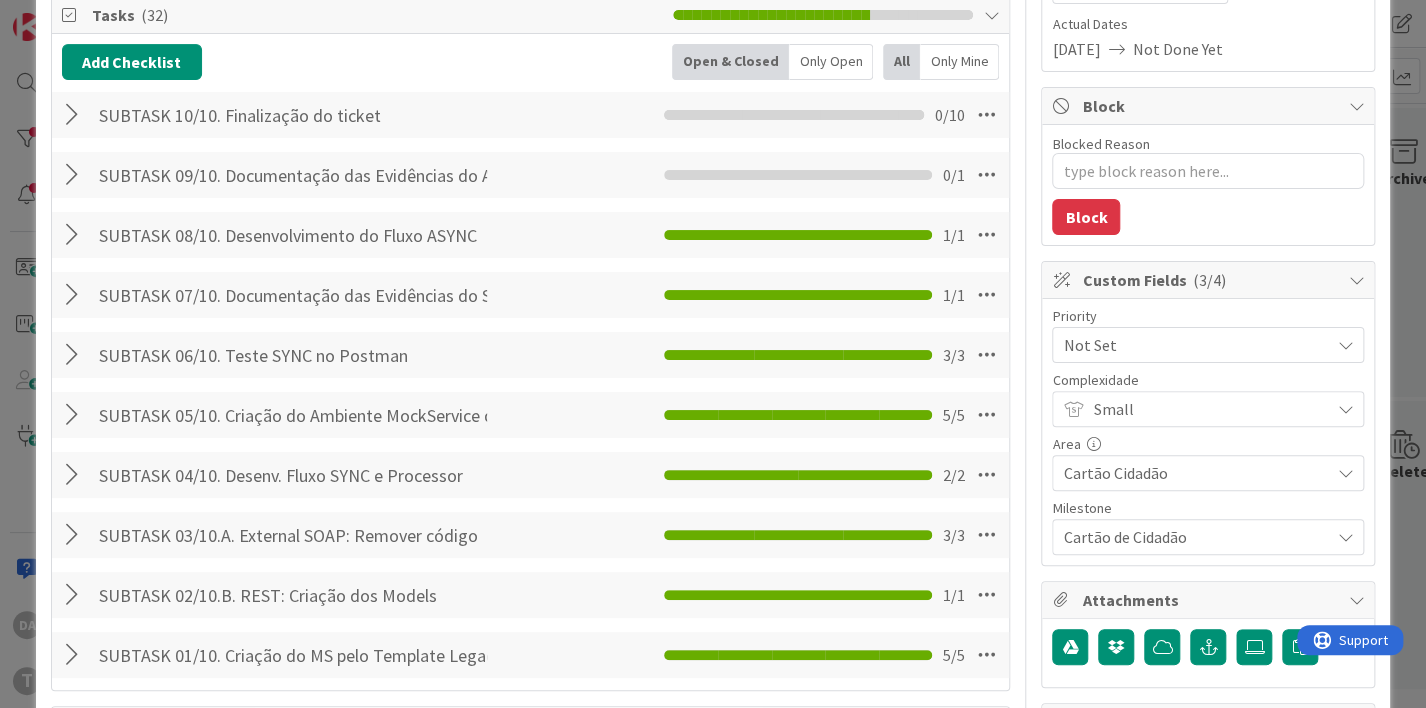 click at bounding box center [75, 175] 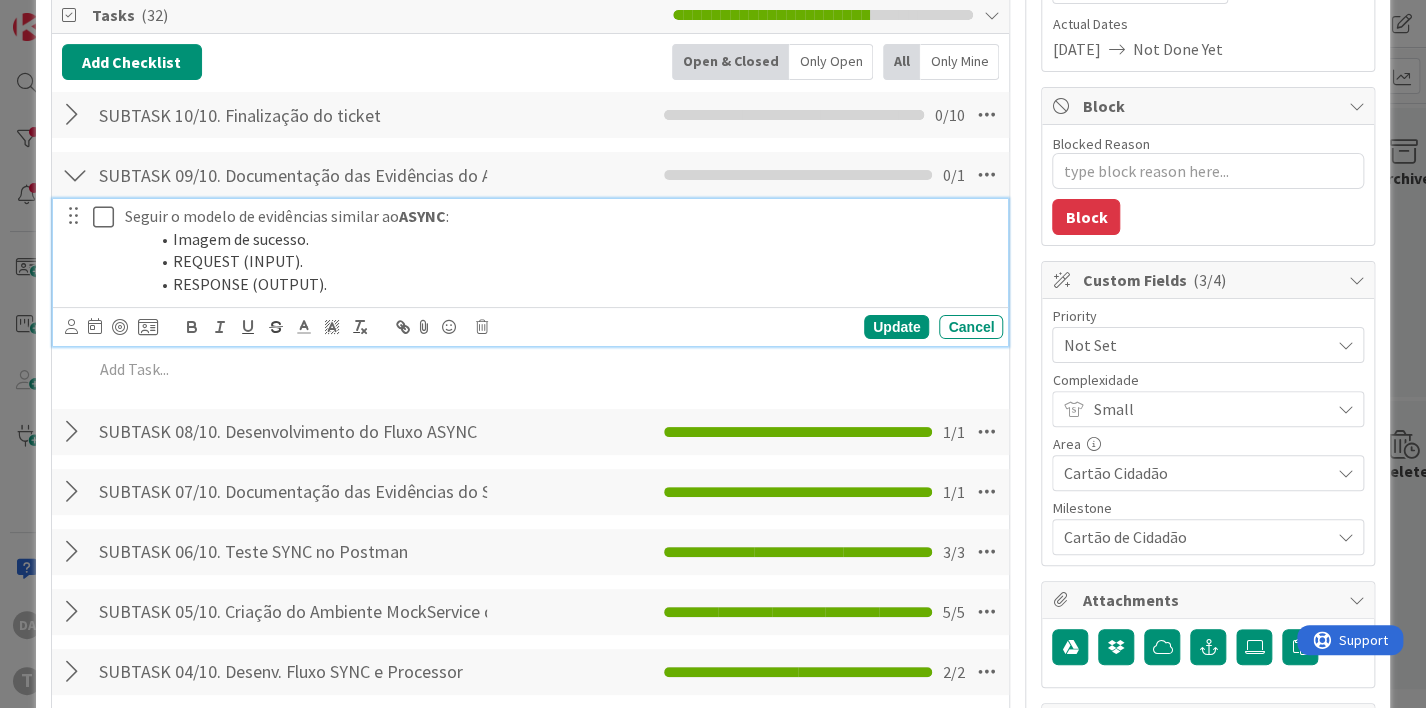 click at bounding box center (108, 217) 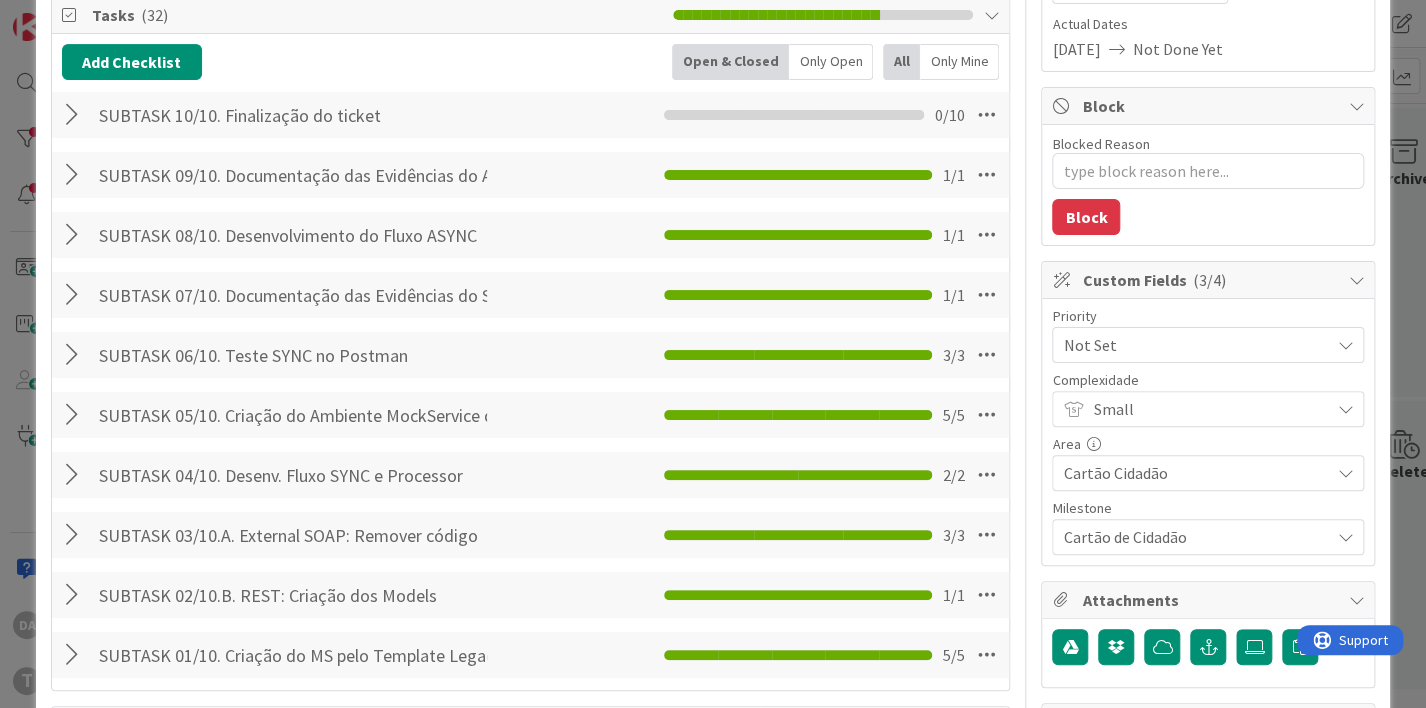 click at bounding box center (75, 115) 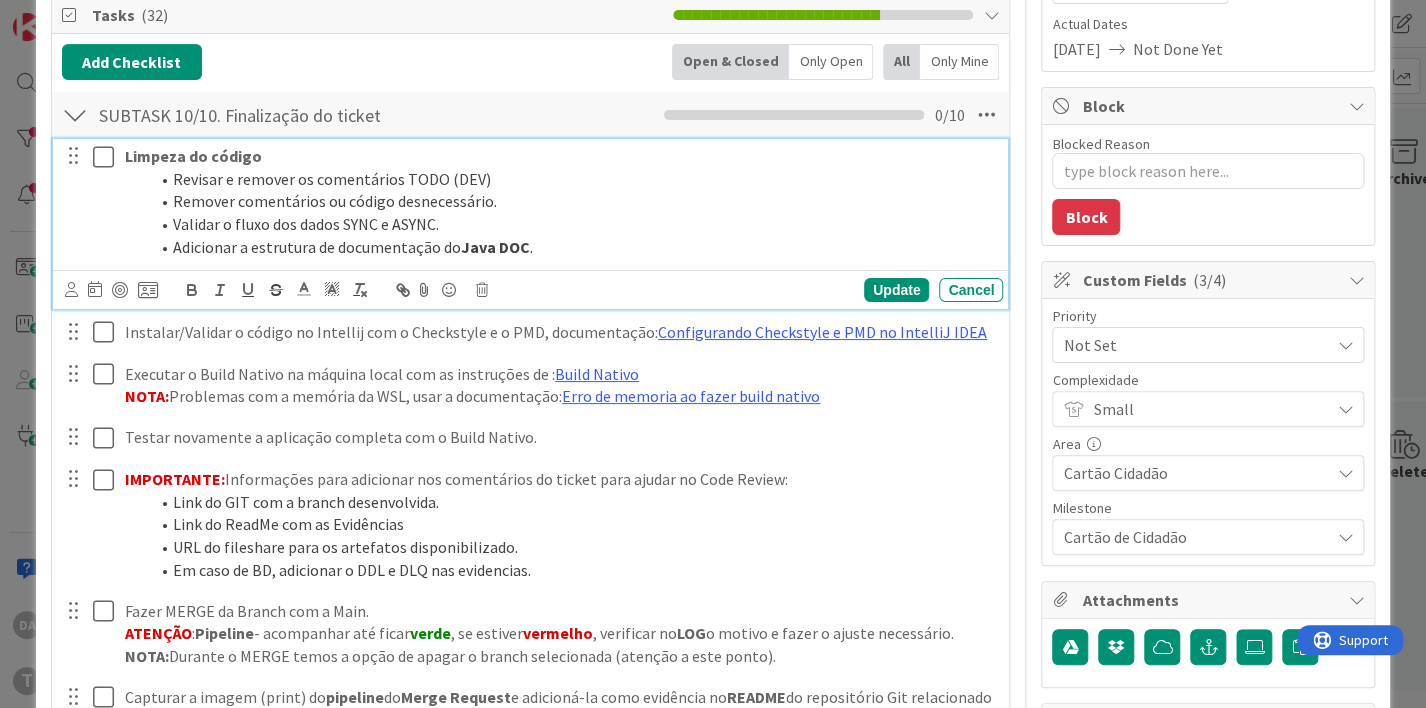 click at bounding box center (108, 157) 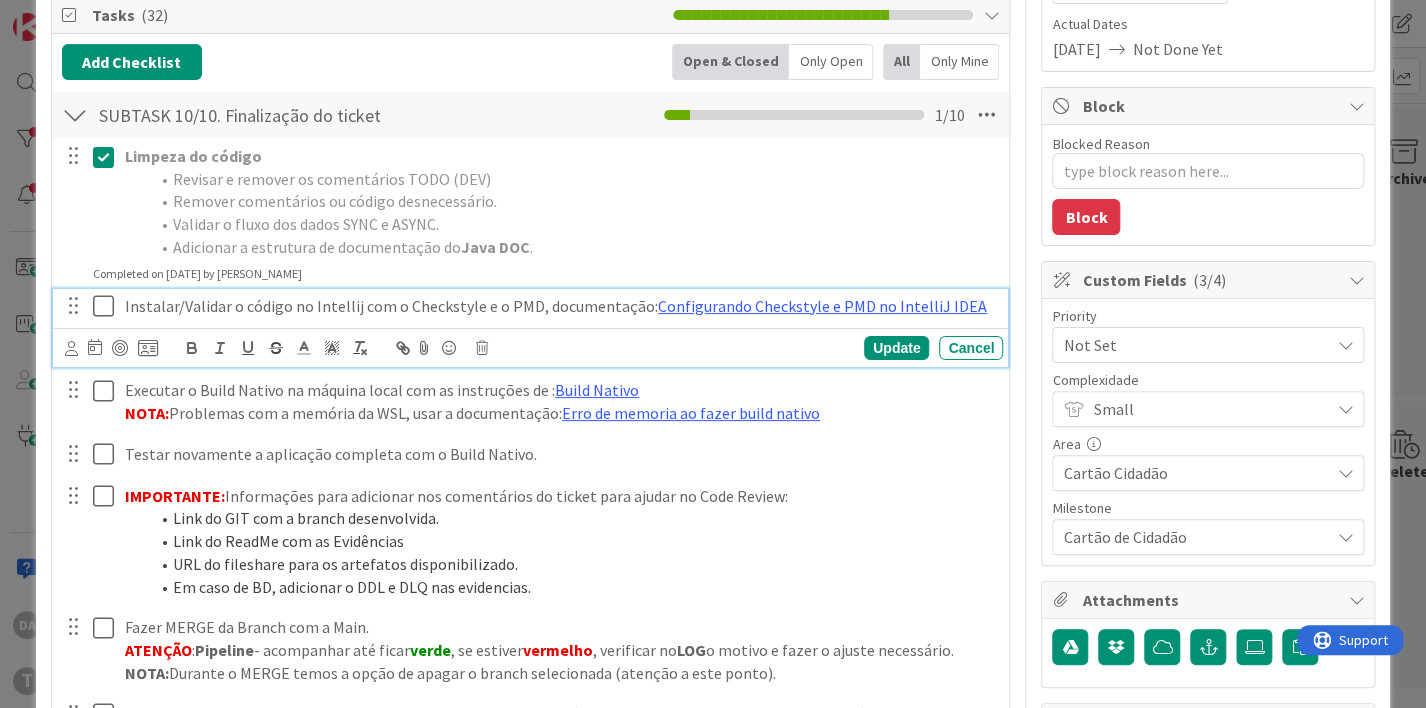 drag, startPoint x: 103, startPoint y: 302, endPoint x: 104, endPoint y: 312, distance: 10.049875 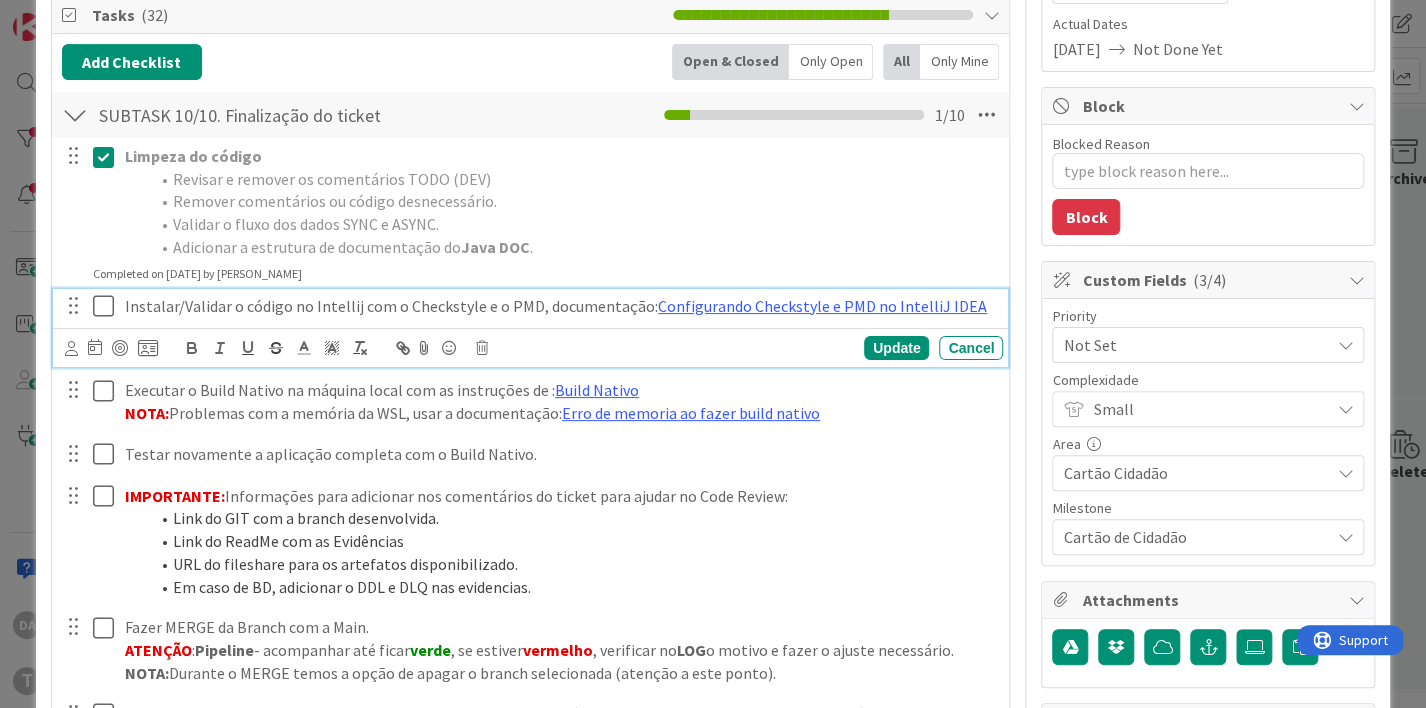 click at bounding box center [108, 306] 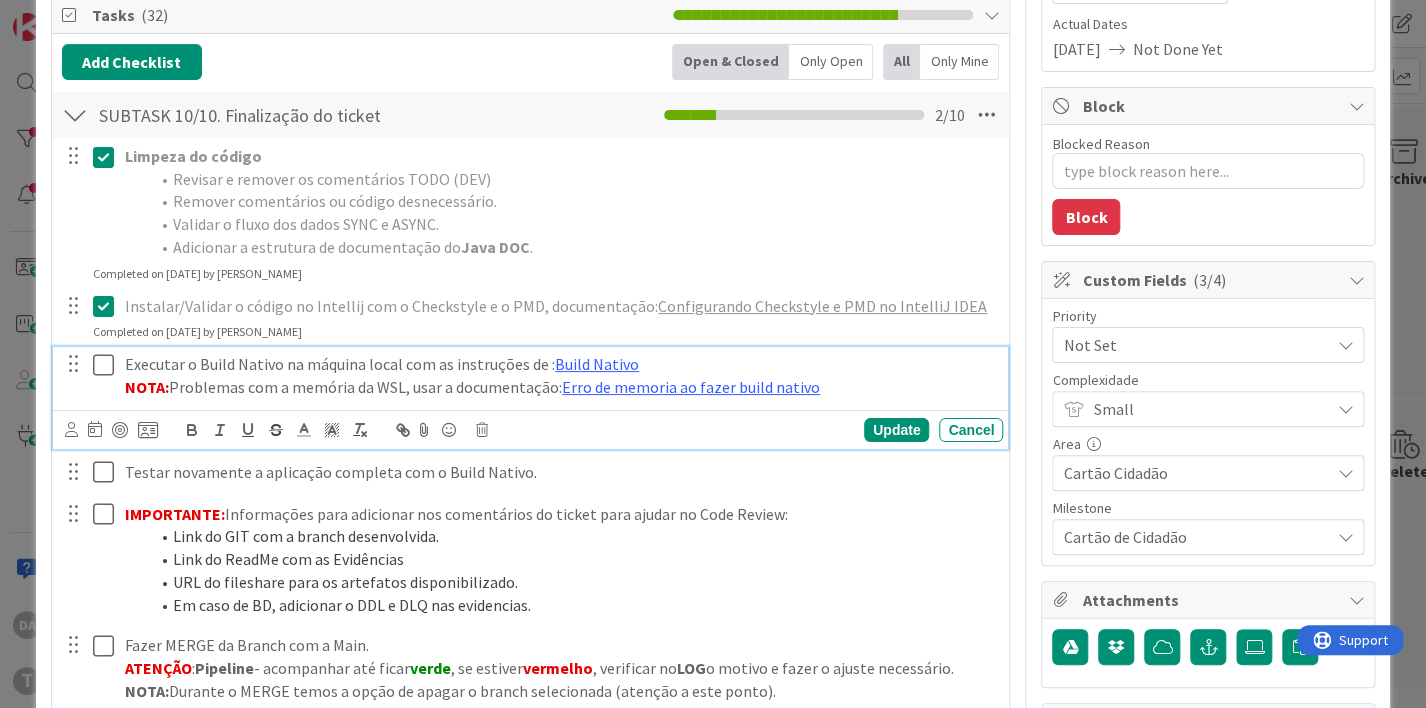 click at bounding box center [108, 365] 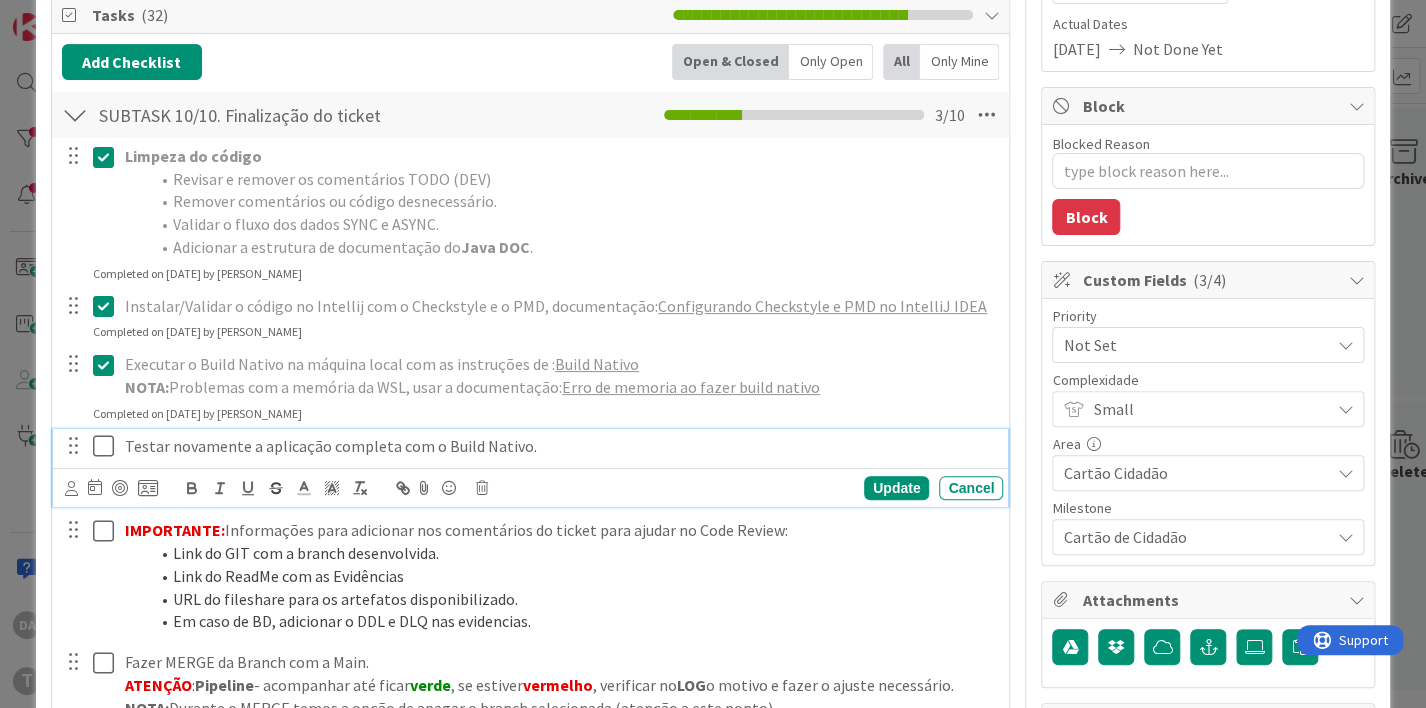 click at bounding box center [108, 446] 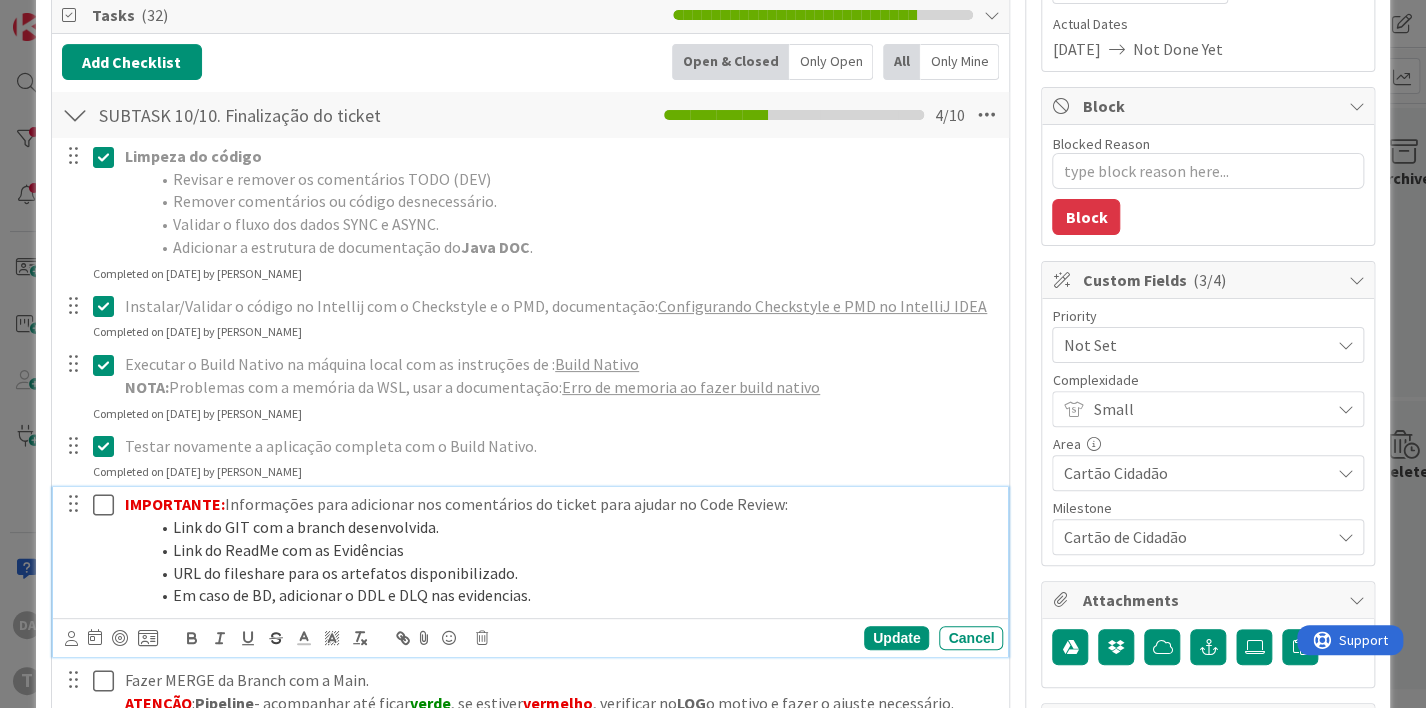 click at bounding box center [108, 505] 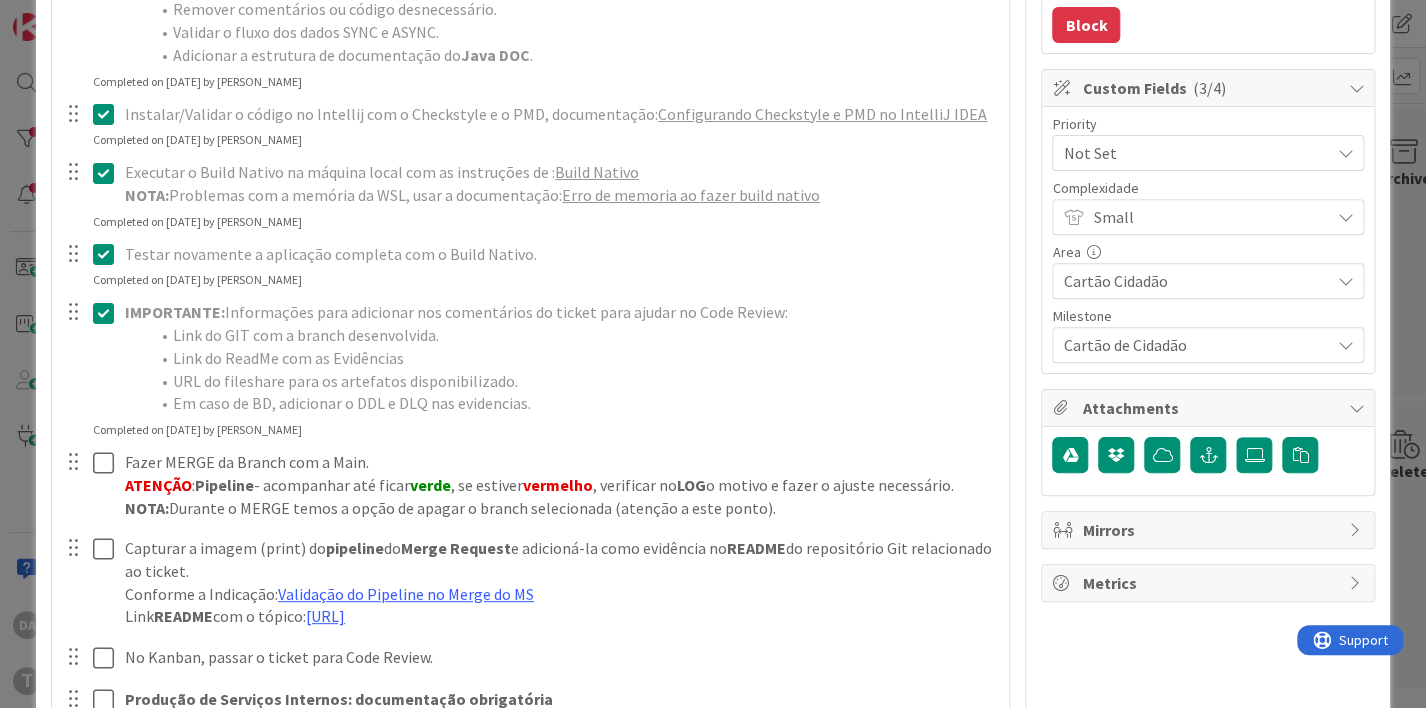 scroll, scrollTop: 500, scrollLeft: 0, axis: vertical 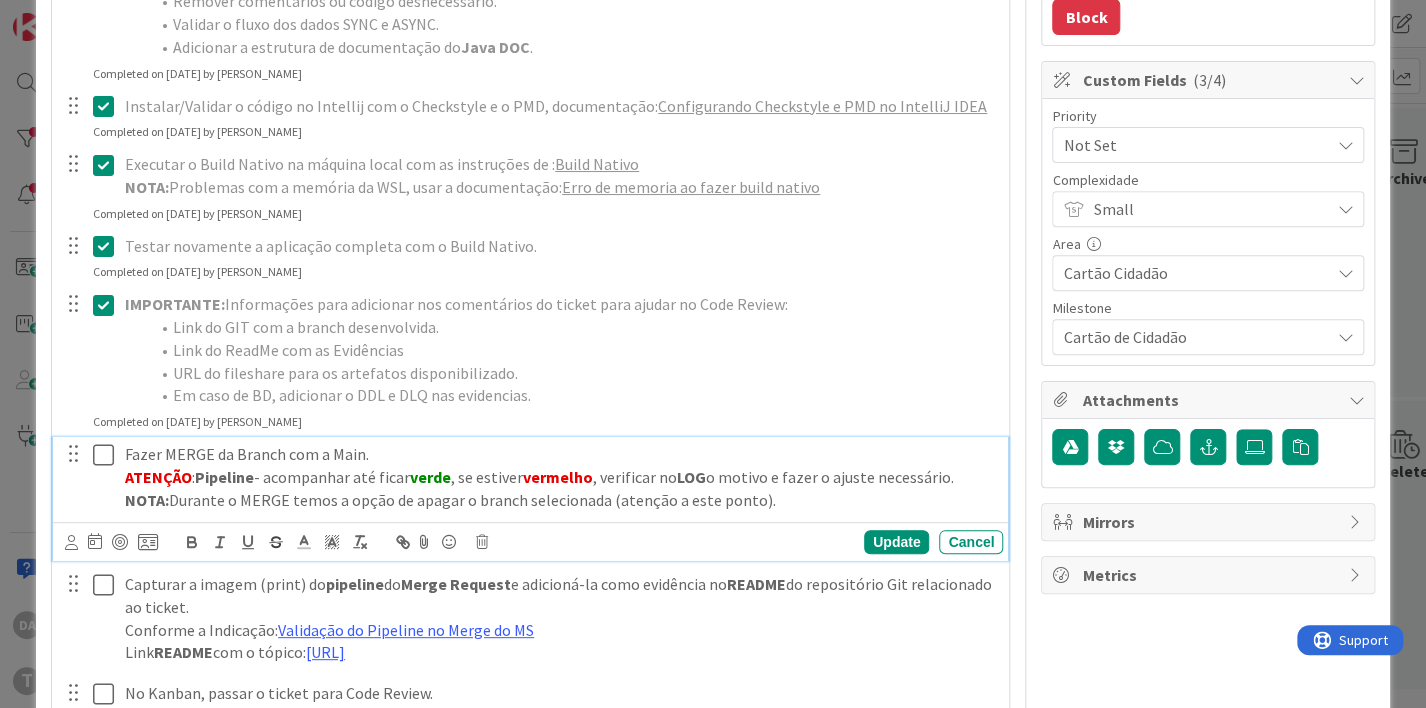 click at bounding box center (108, 455) 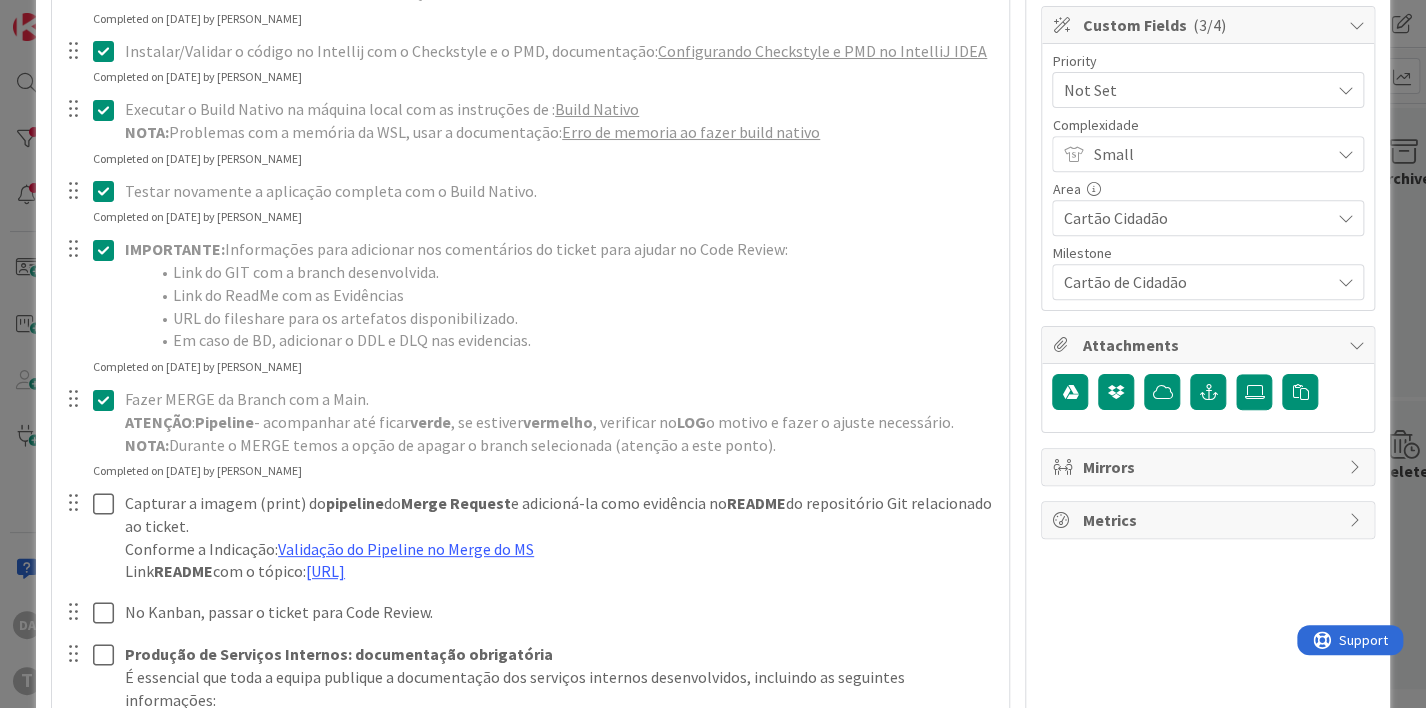 scroll, scrollTop: 600, scrollLeft: 0, axis: vertical 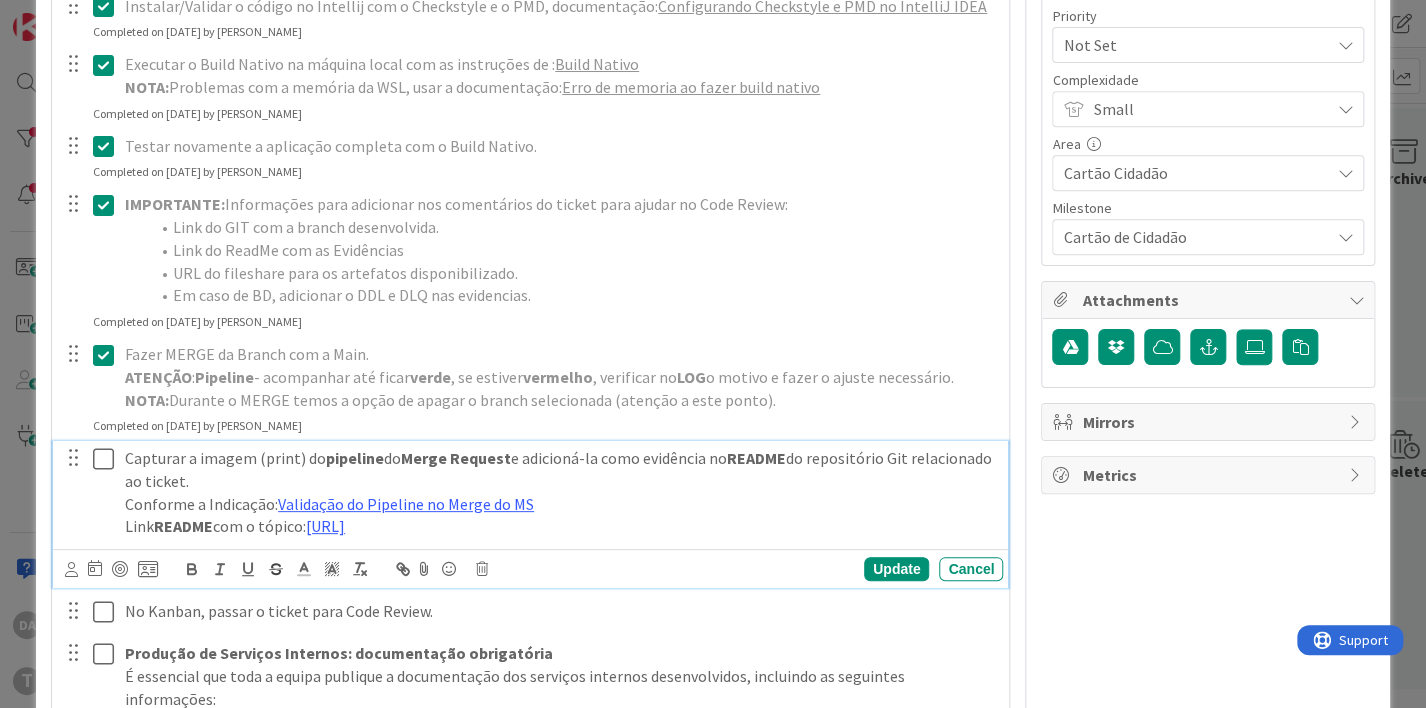 click at bounding box center (108, 459) 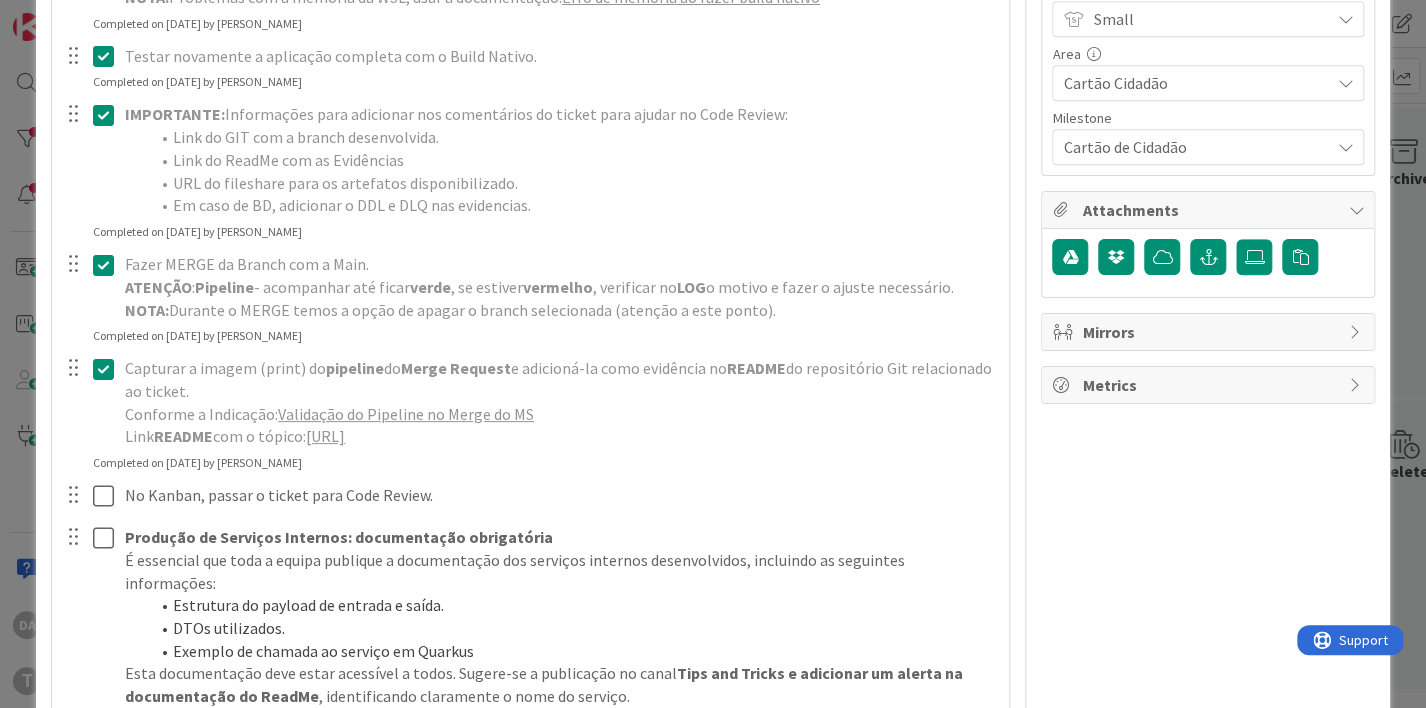 scroll, scrollTop: 700, scrollLeft: 0, axis: vertical 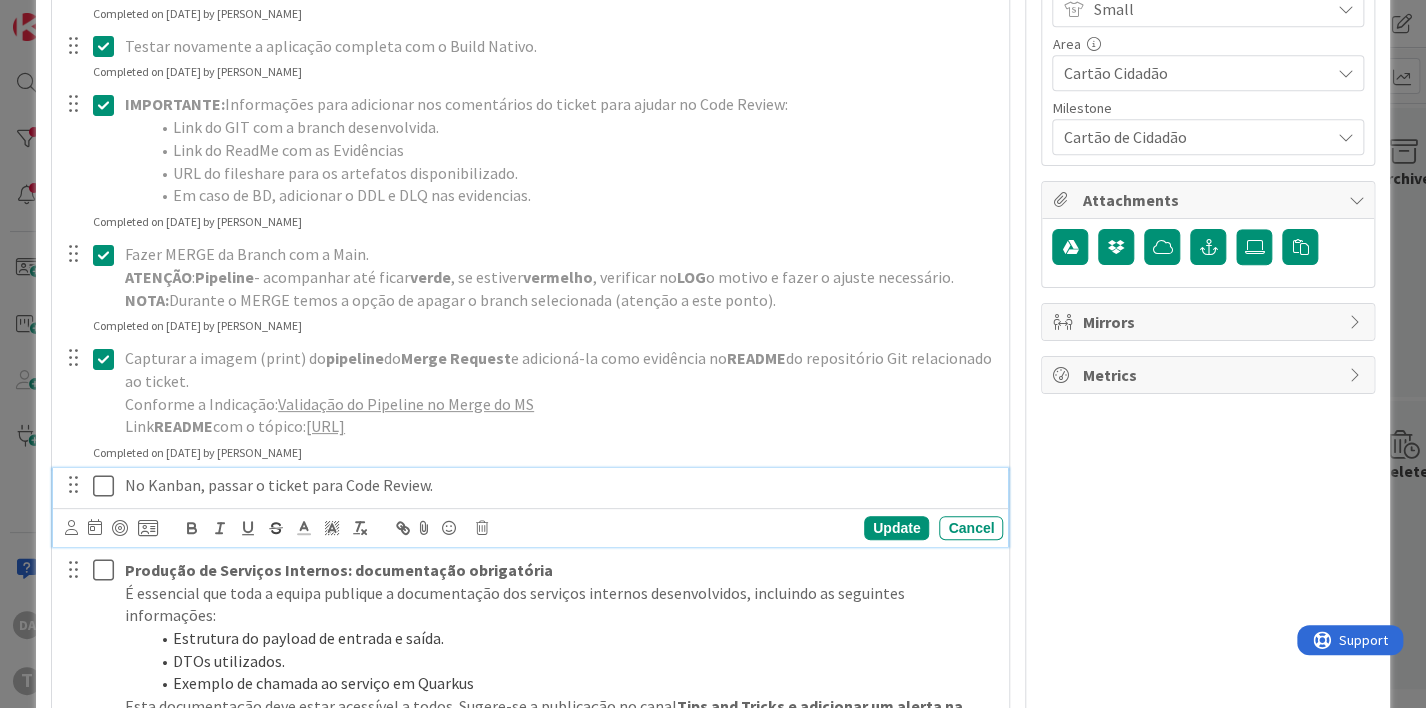 click at bounding box center [108, 486] 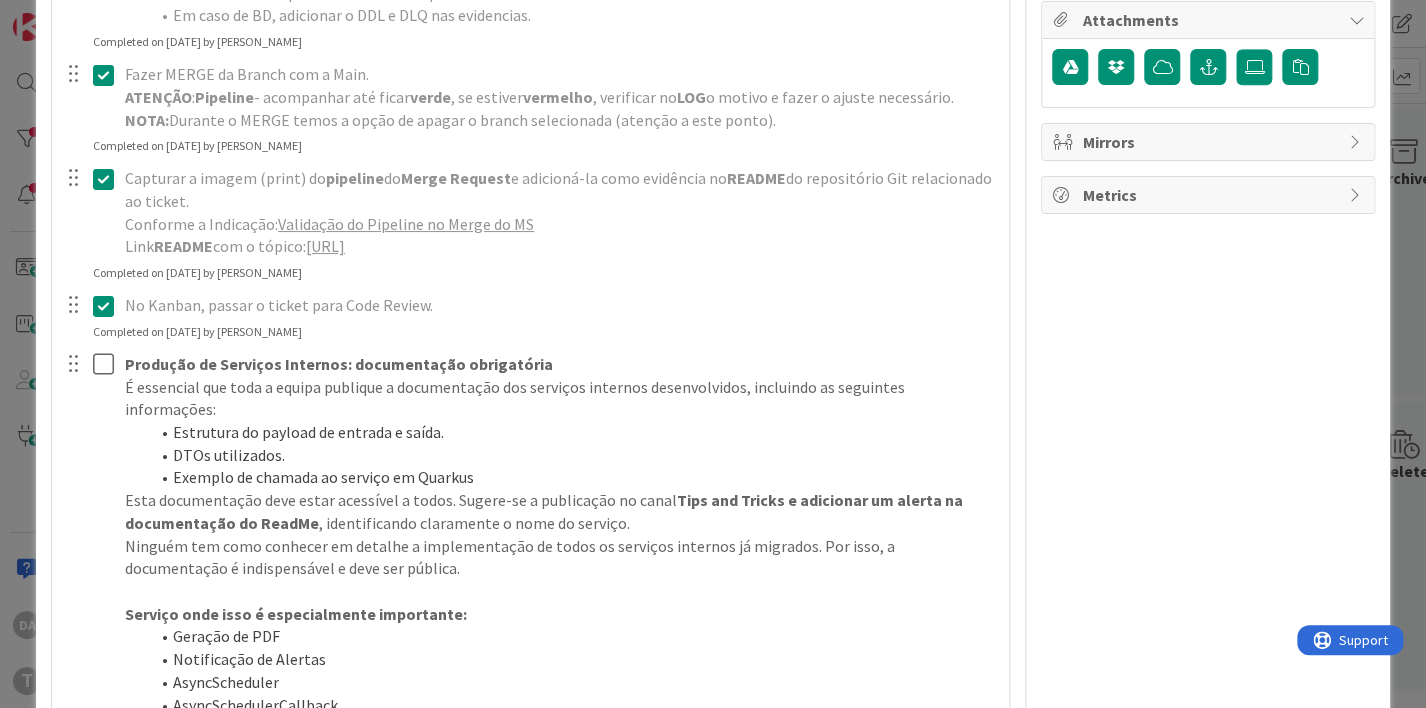 scroll, scrollTop: 900, scrollLeft: 0, axis: vertical 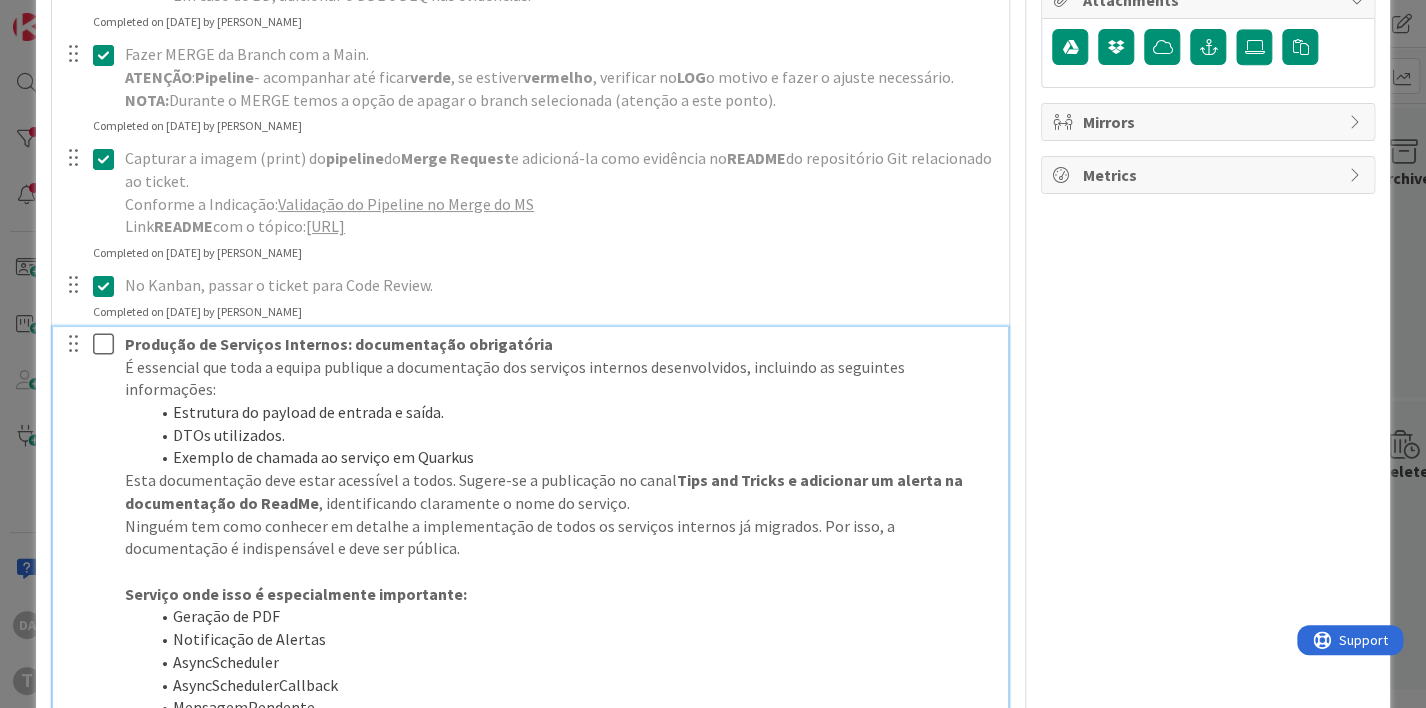 click at bounding box center (108, 344) 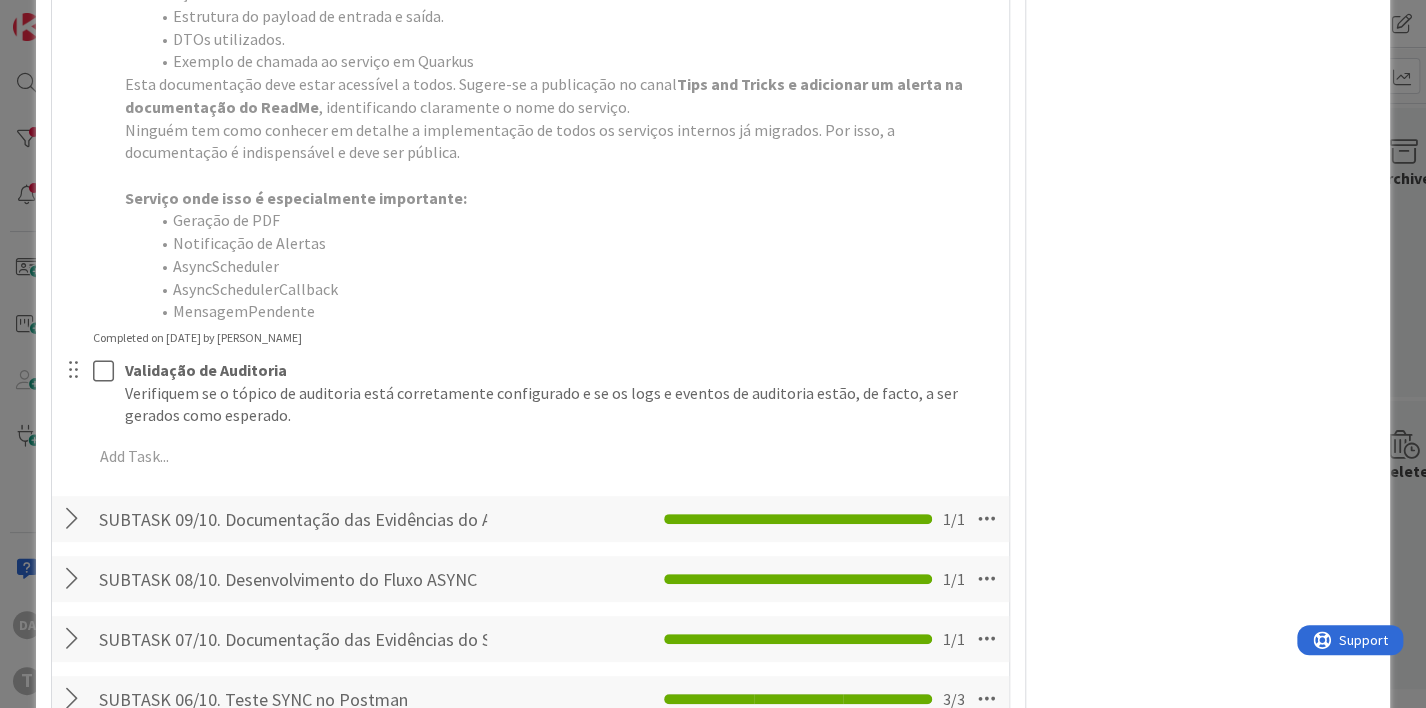 scroll, scrollTop: 1300, scrollLeft: 0, axis: vertical 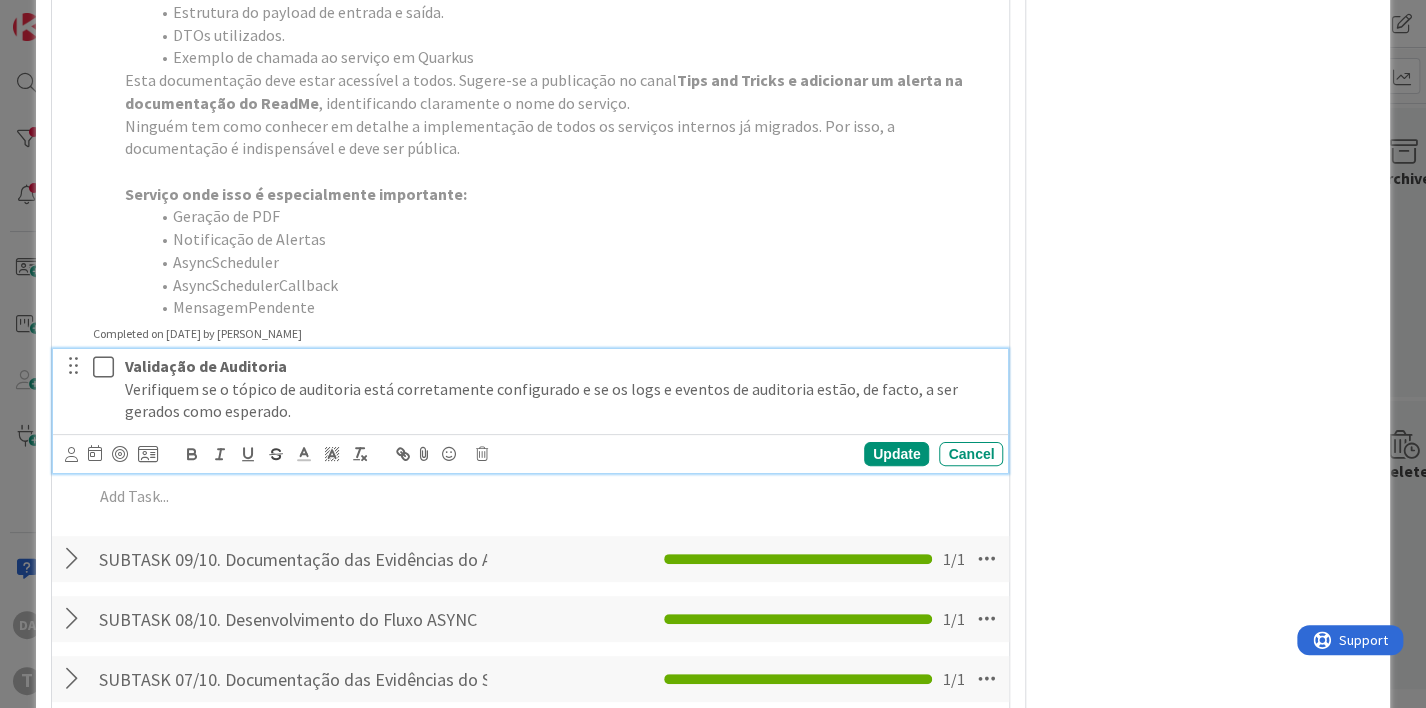 click at bounding box center (108, 367) 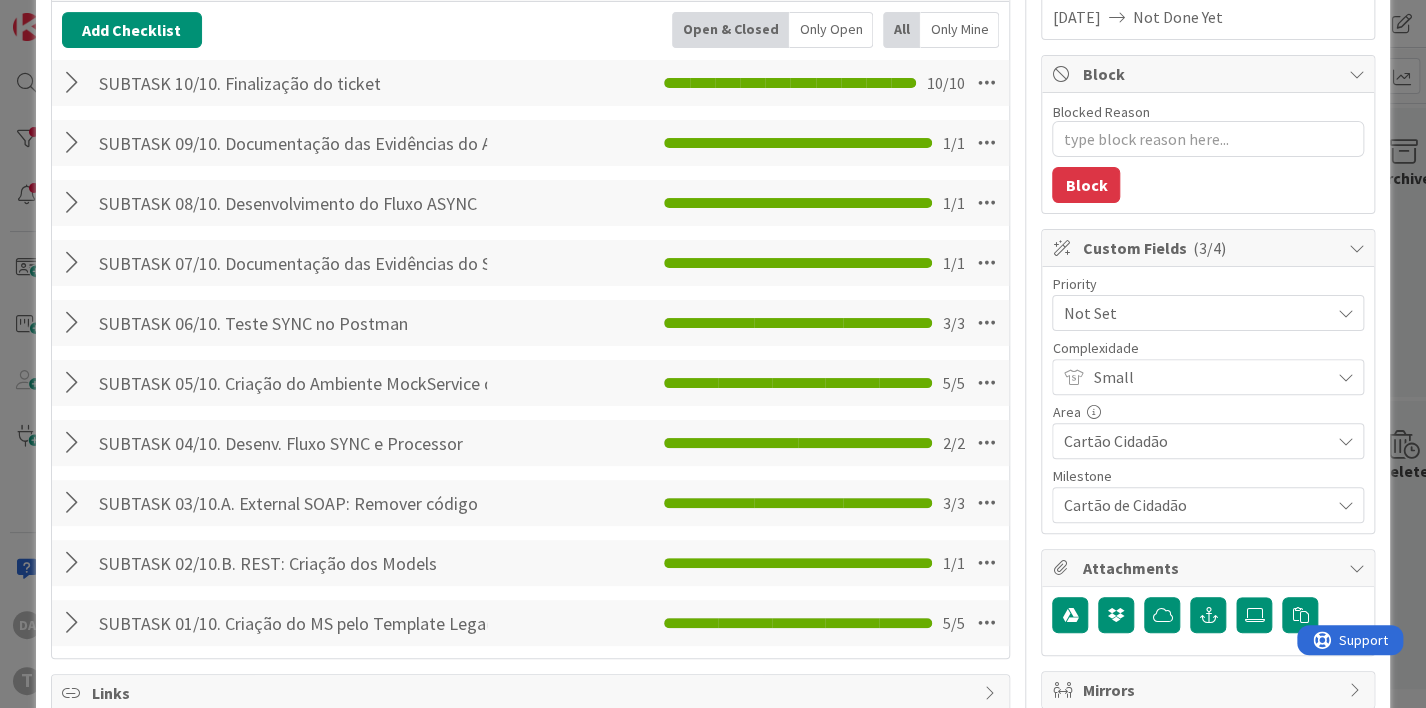 scroll, scrollTop: 0, scrollLeft: 0, axis: both 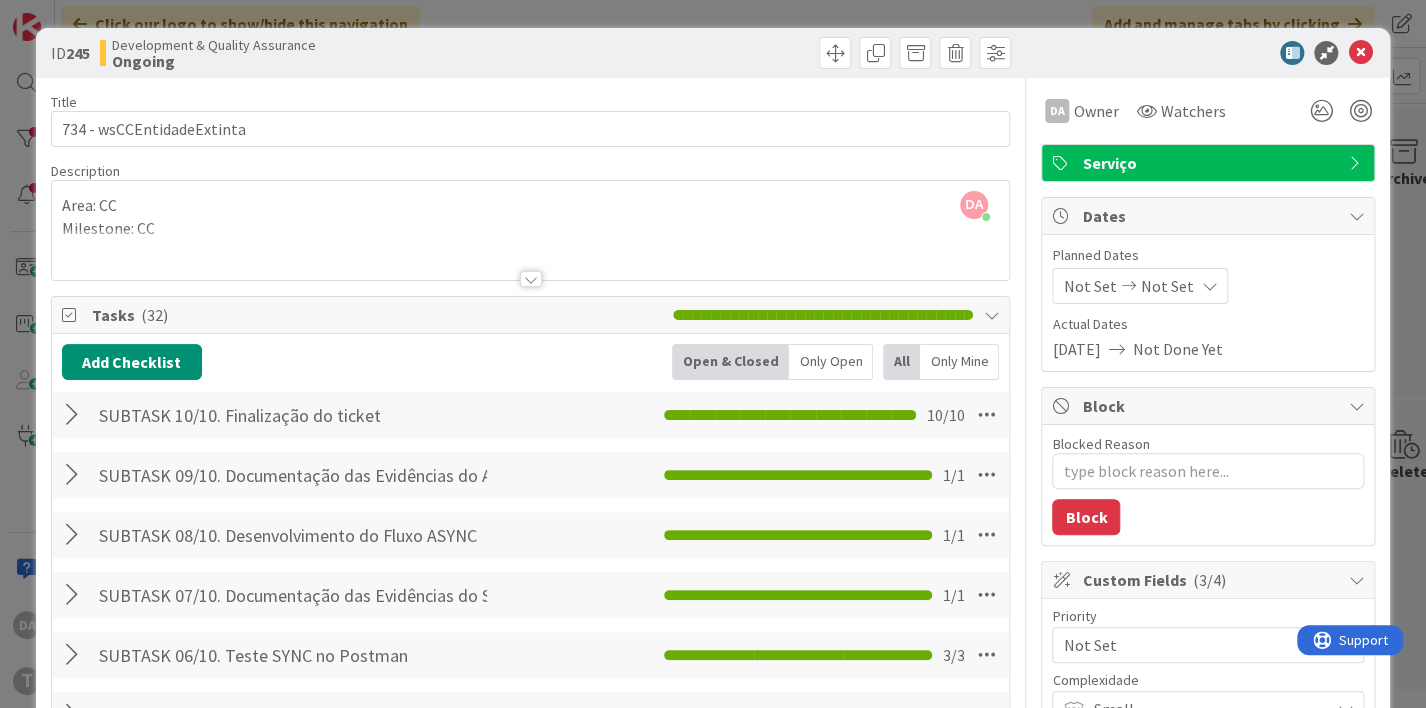 click at bounding box center (991, 315) 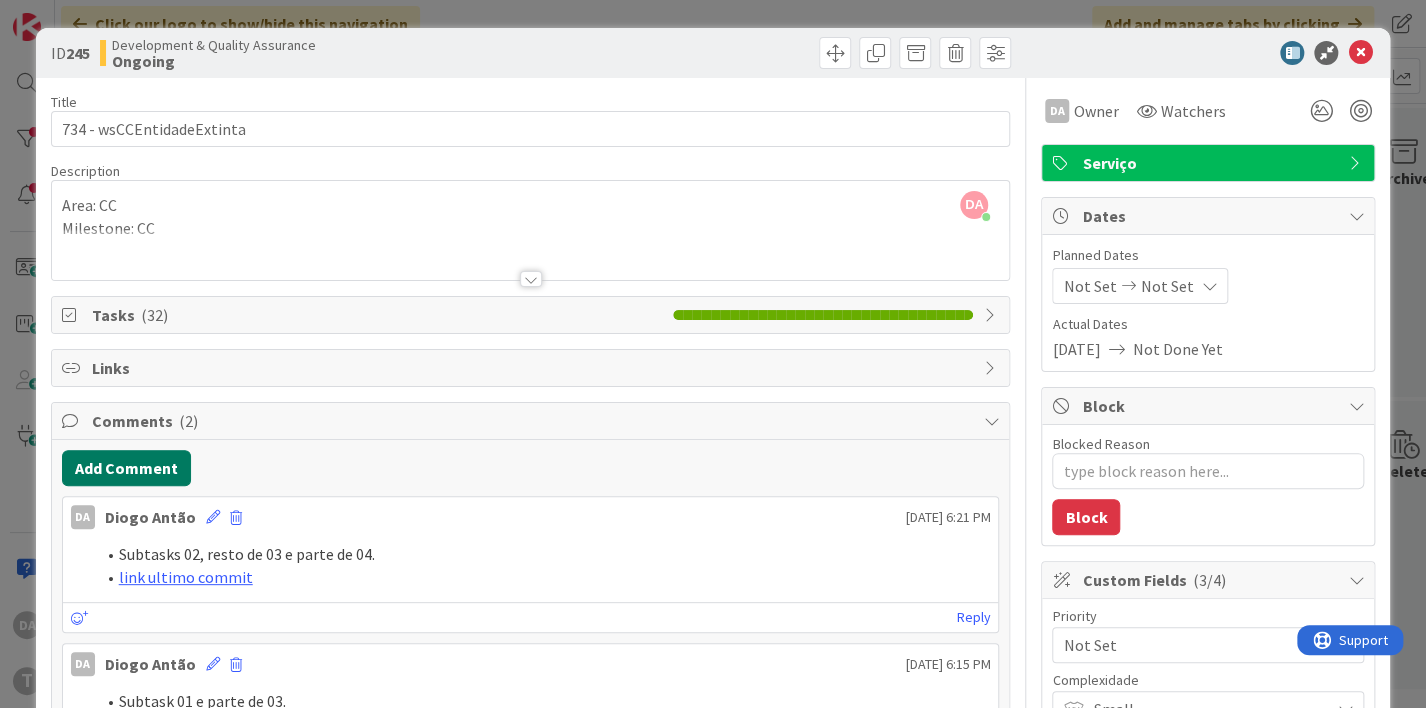 click on "Add Comment" at bounding box center [126, 468] 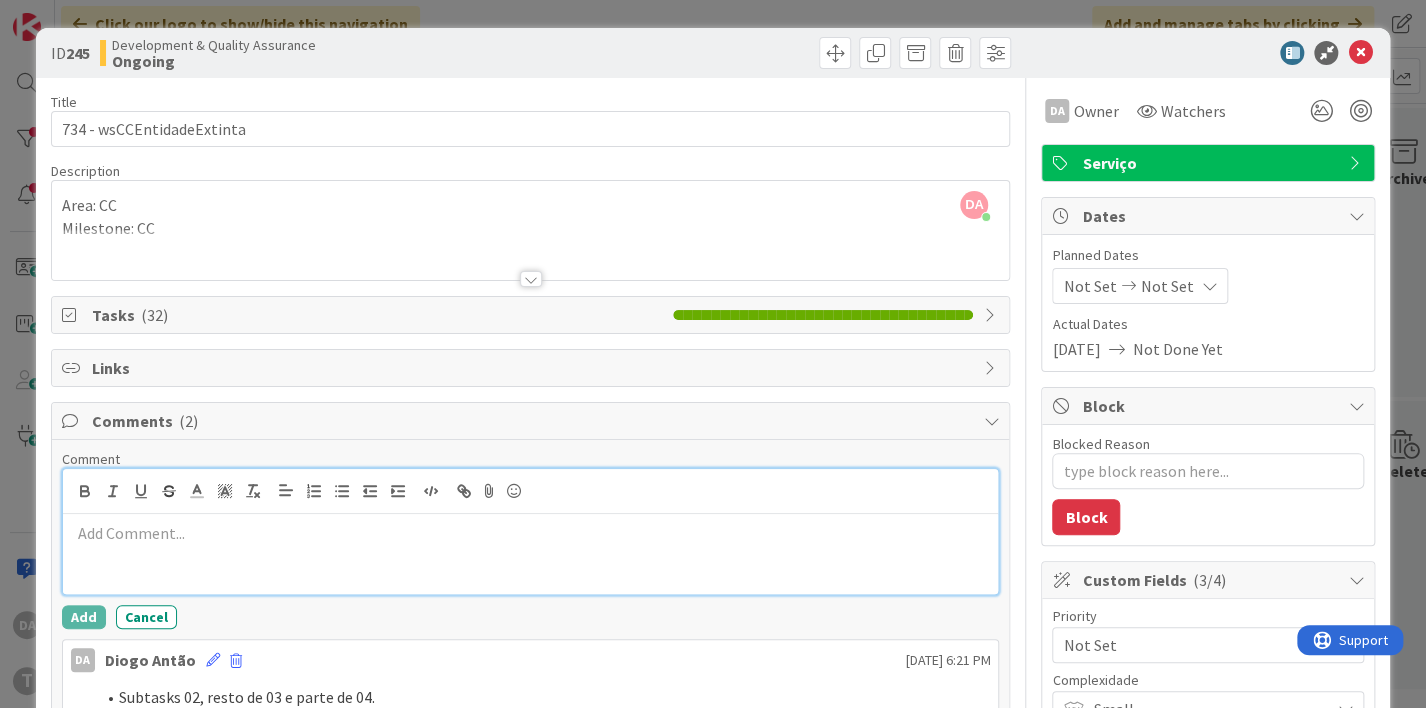 click at bounding box center [531, 533] 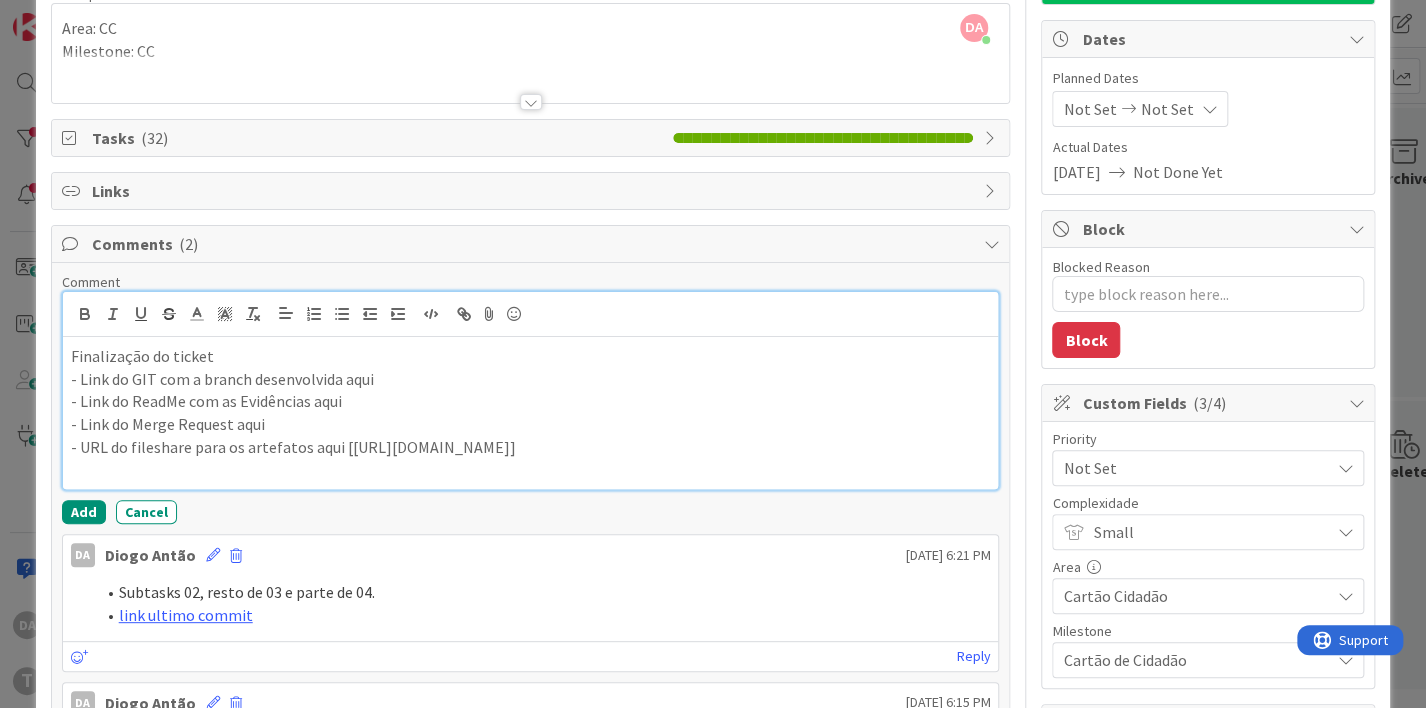 scroll, scrollTop: 200, scrollLeft: 0, axis: vertical 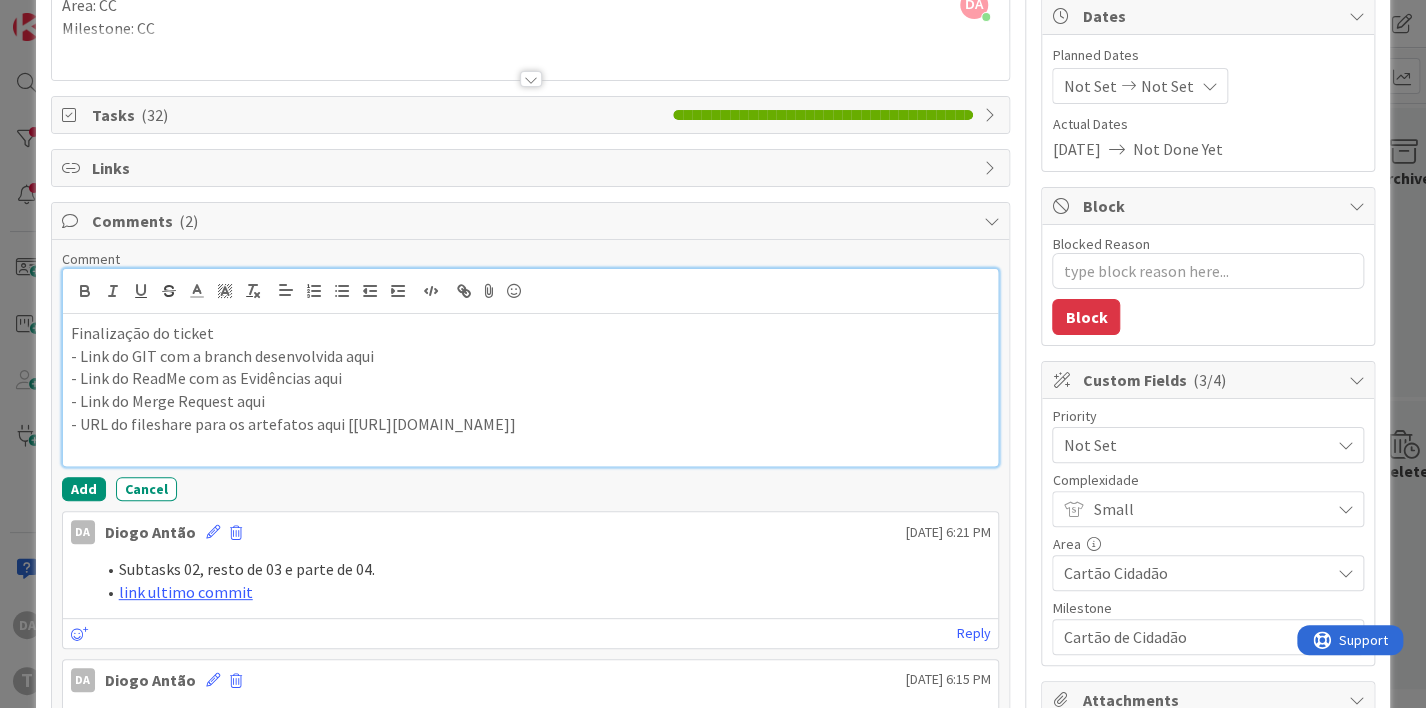 drag, startPoint x: 519, startPoint y: 468, endPoint x: 74, endPoint y: 451, distance: 445.32462 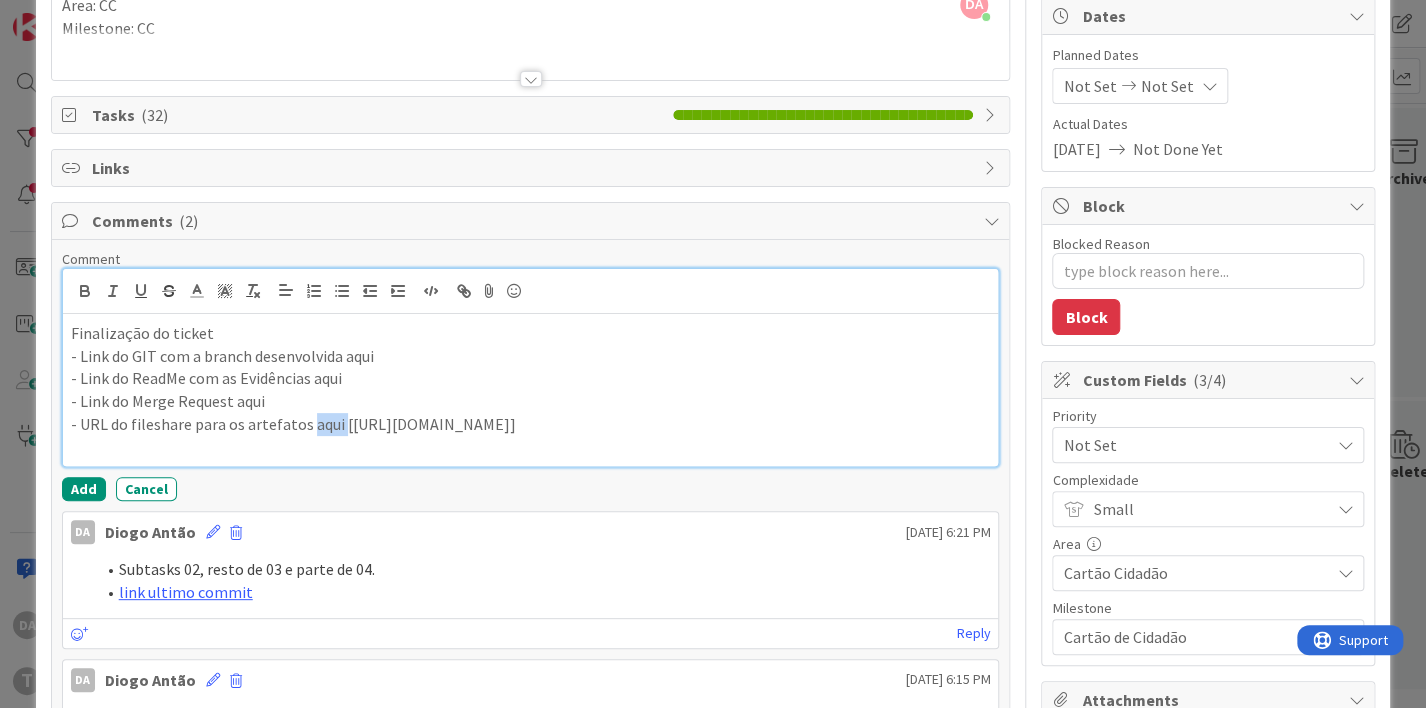 click on "- URL do fileshare para os artefatos aqui [https://timestamp.sharepoint.com/:f:/r/sites/fileshare/Documentos/Timestamp/Projectos/20104%20-%20I%26D/IGFE0024/10.ESB3-webservices/duvida/wsCCEntidadeExtinta?csf=1&web=1&e=80TGXZ]" at bounding box center (531, 424) 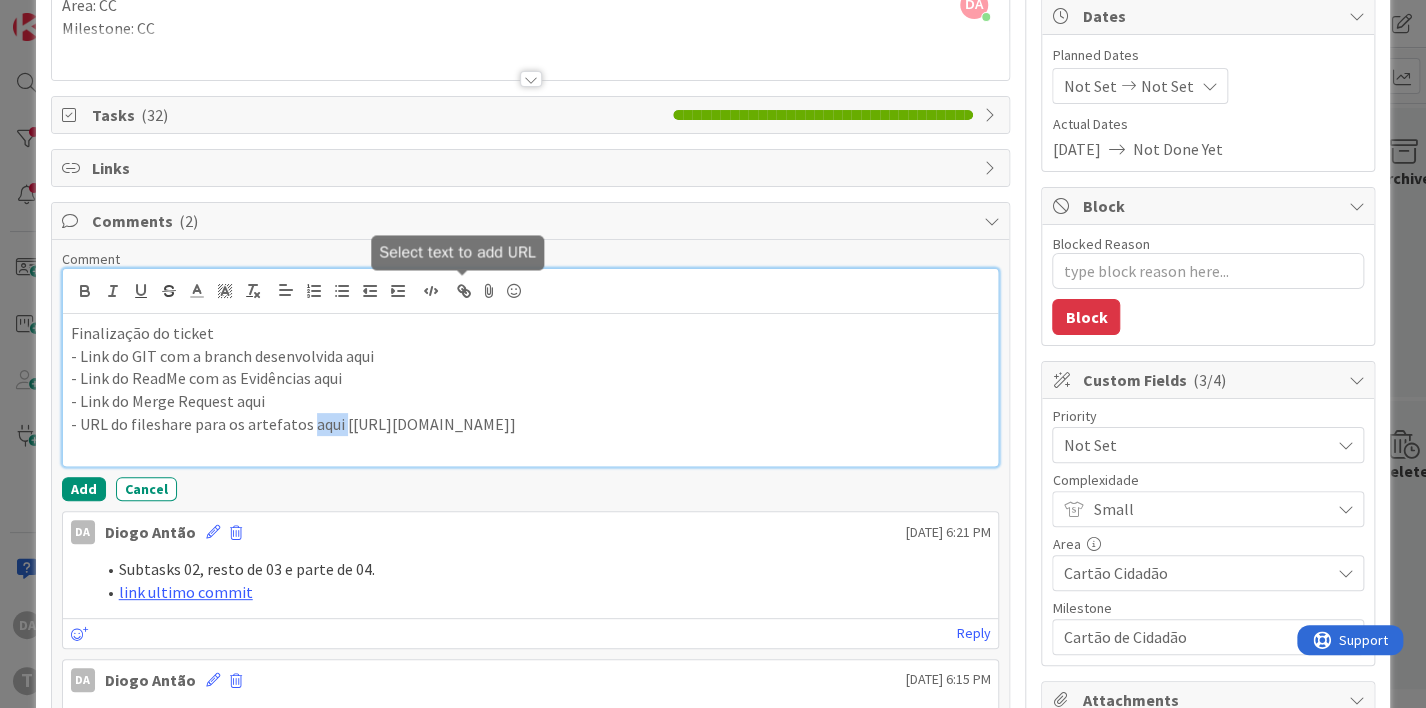 click 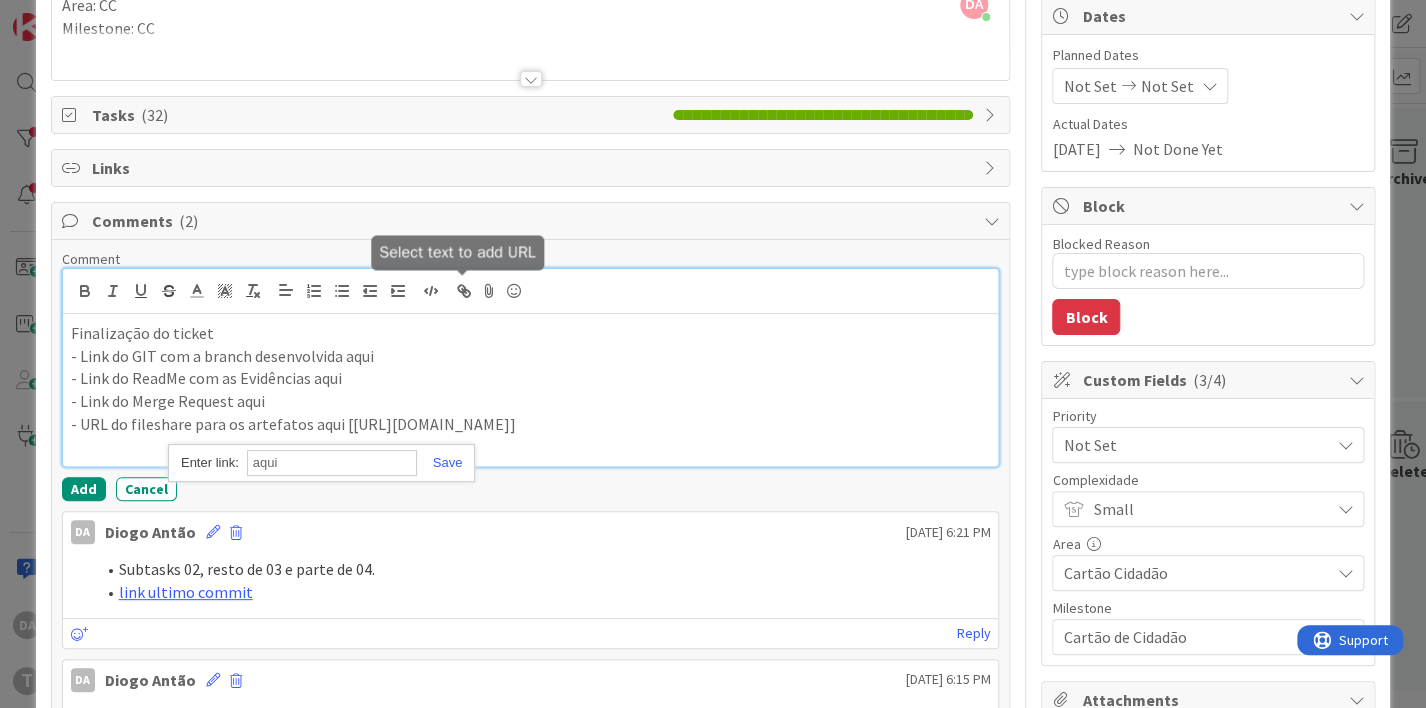 paste on "https://timestamp.sharepoint.com/:f:/r/sites/fileshare/Documentos/Timestamp/Projectos/20104%20-%20I%26D/IGFE0024/10.ESB3-webservices/duvida/wsCCEntidadeExtinta?csf=1&web=1&e=80TGXZ" 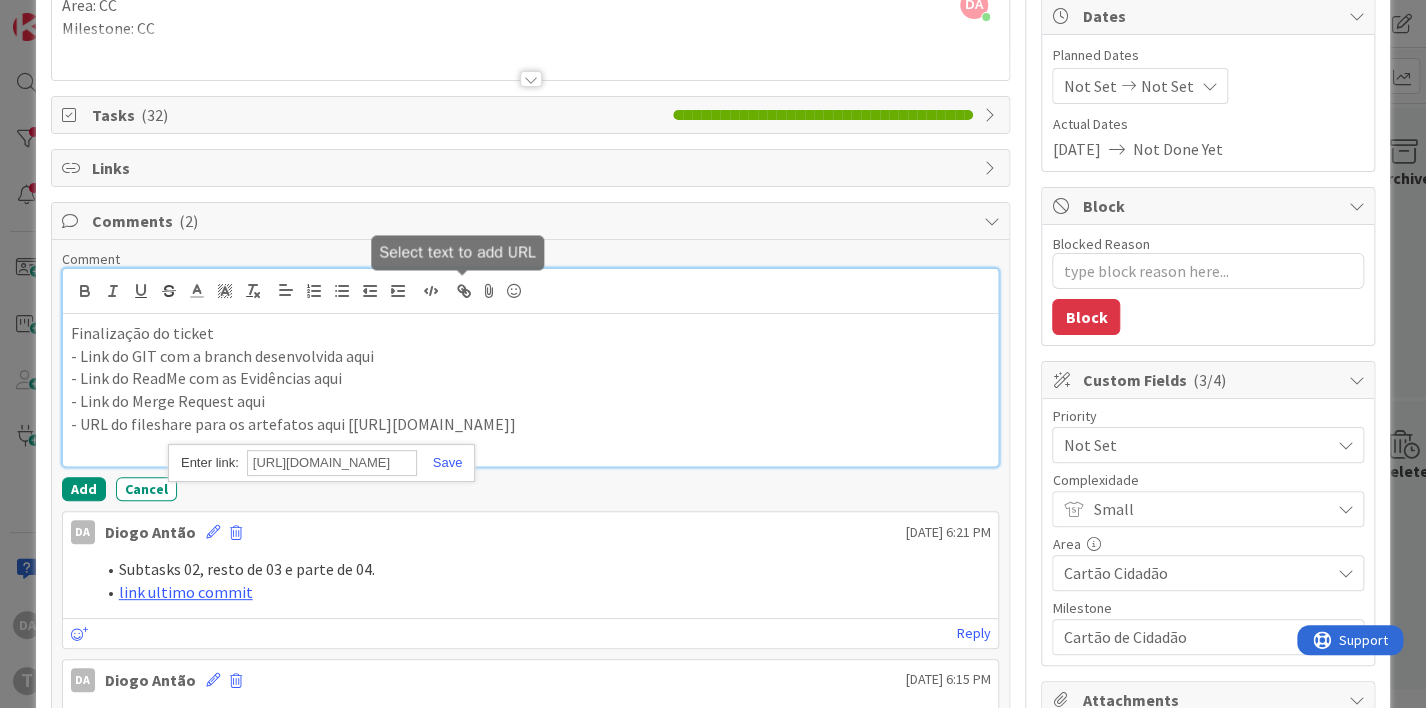 scroll, scrollTop: 0, scrollLeft: 999, axis: horizontal 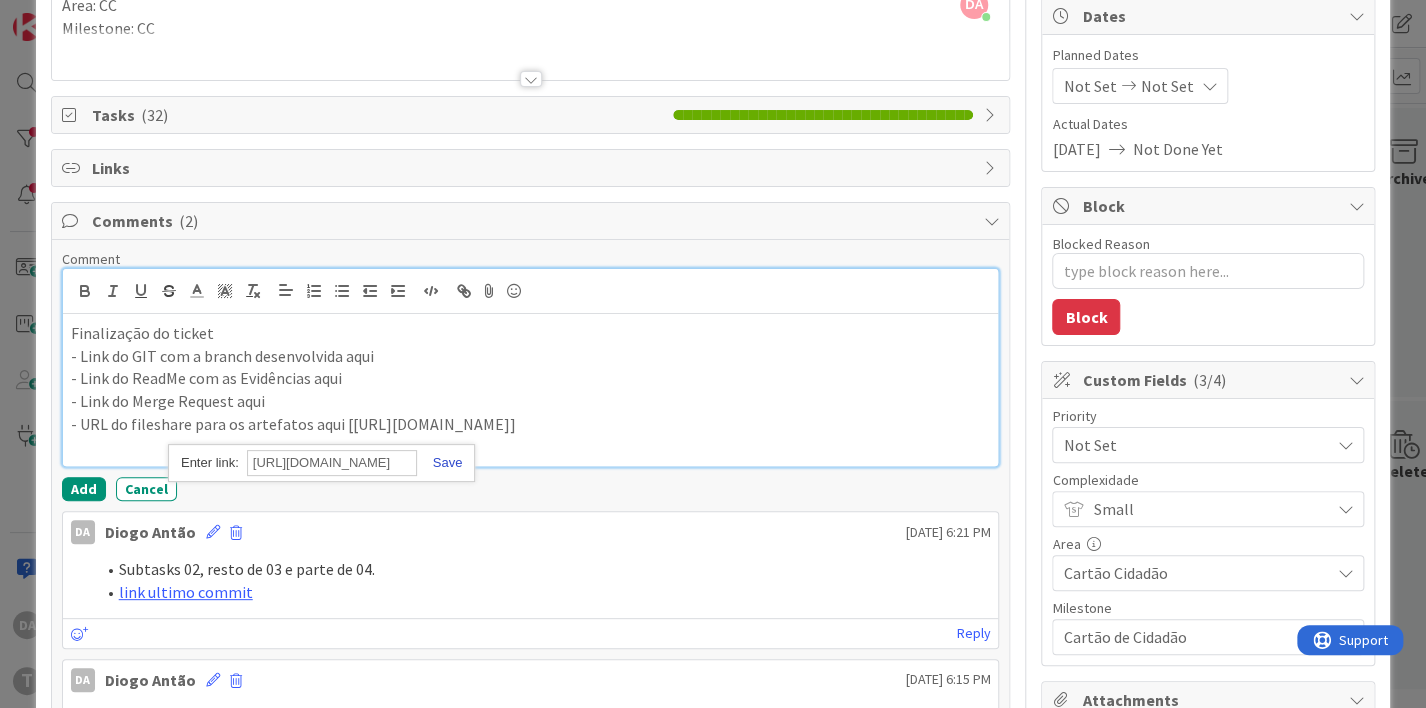 type on "https://timestamp.sharepoint.com/:f:/r/sites/fileshare/Documentos/Timestamp/Projectos/20104%20-%20I%26D/IGFE0024/10.ESB3-webservices/duvida/wsCCEntidadeExtinta?csf=1&web=1&e=80TGXZ" 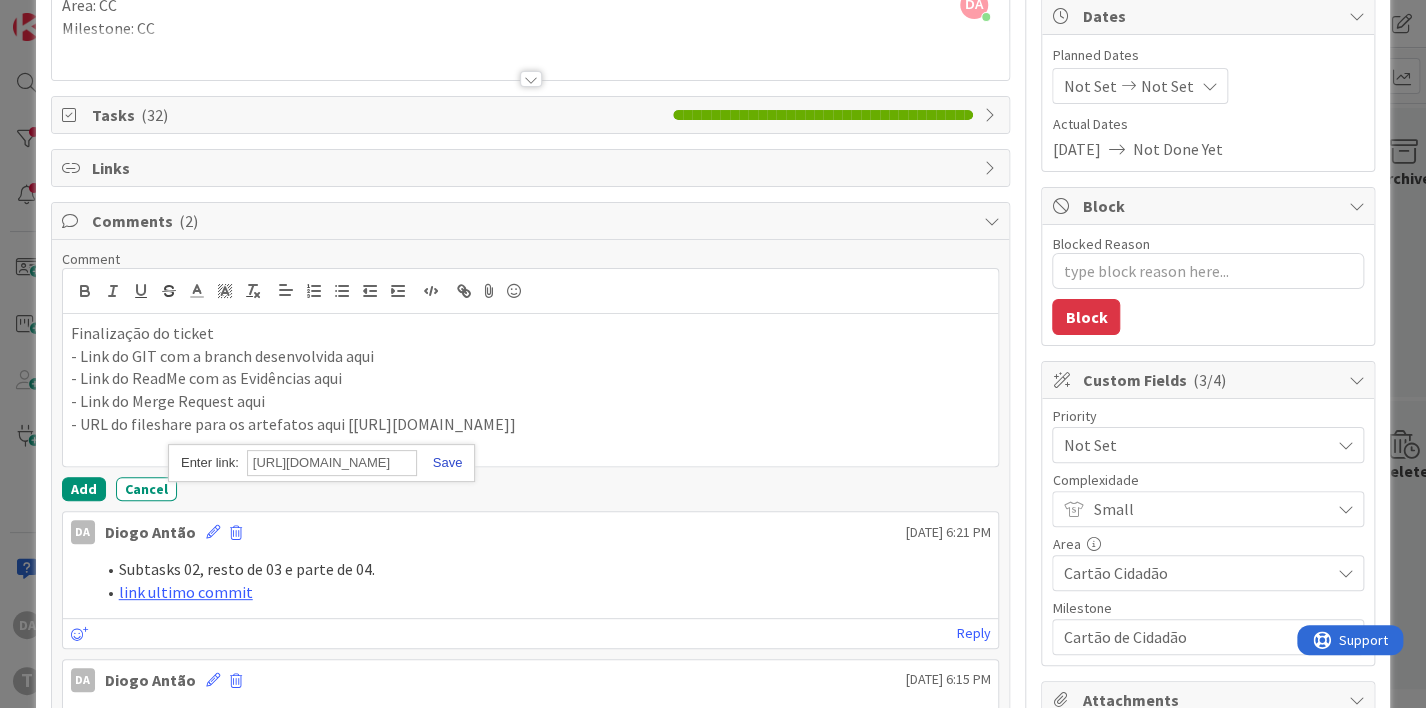 click at bounding box center (440, 462) 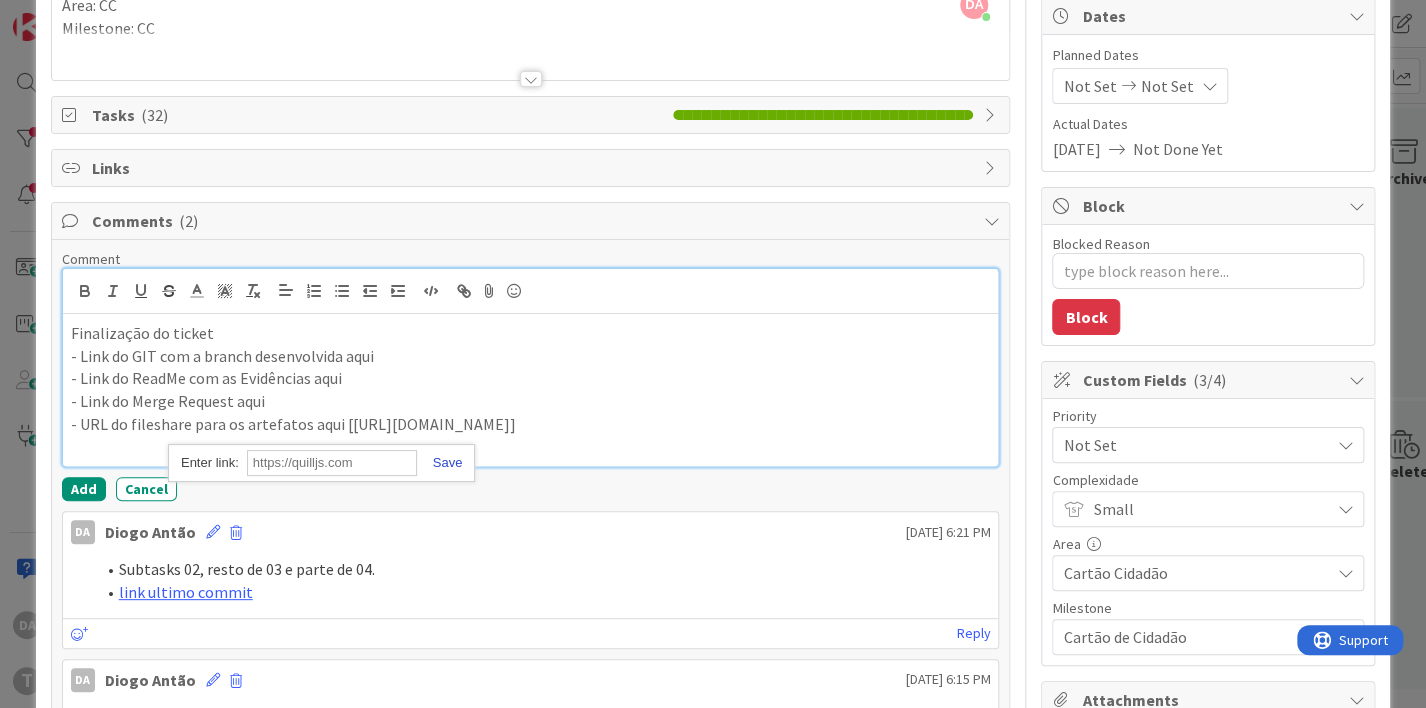 scroll, scrollTop: 0, scrollLeft: 0, axis: both 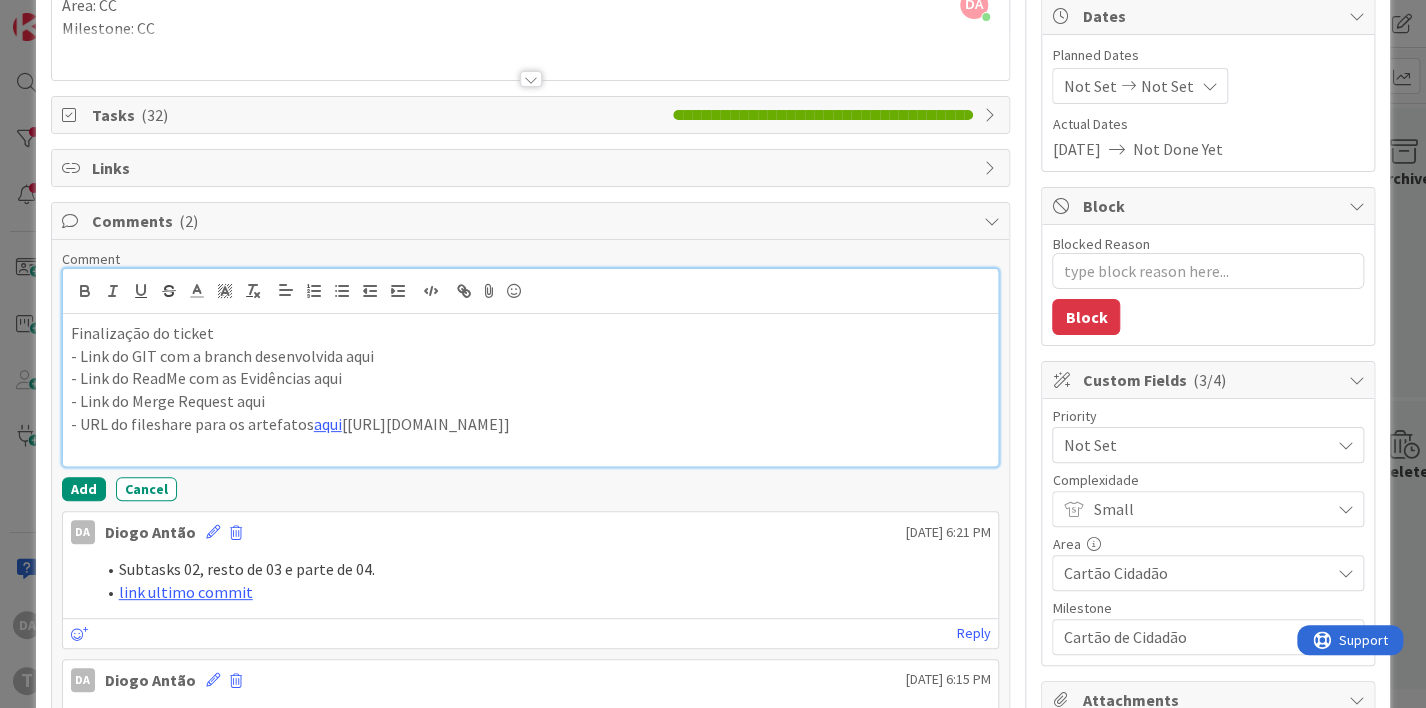 drag, startPoint x: 564, startPoint y: 467, endPoint x: 12, endPoint y: 439, distance: 552.7097 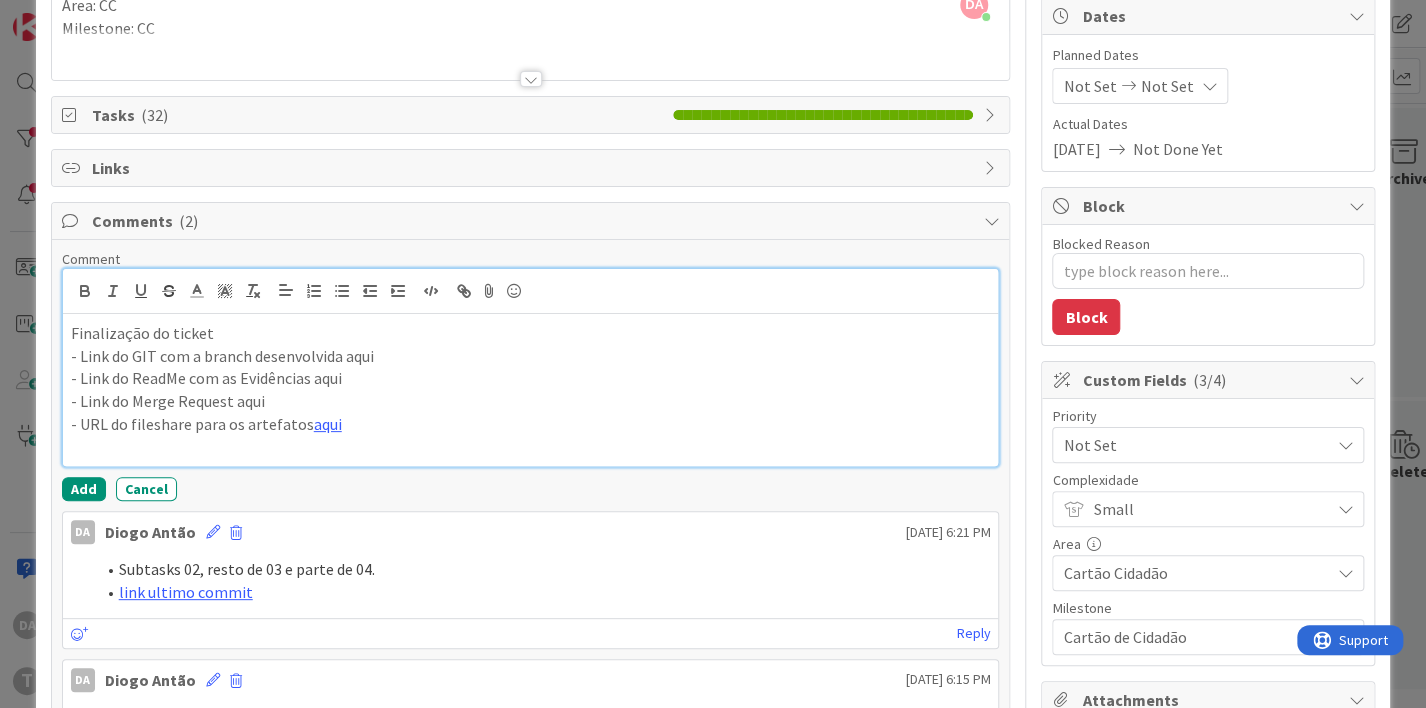 type 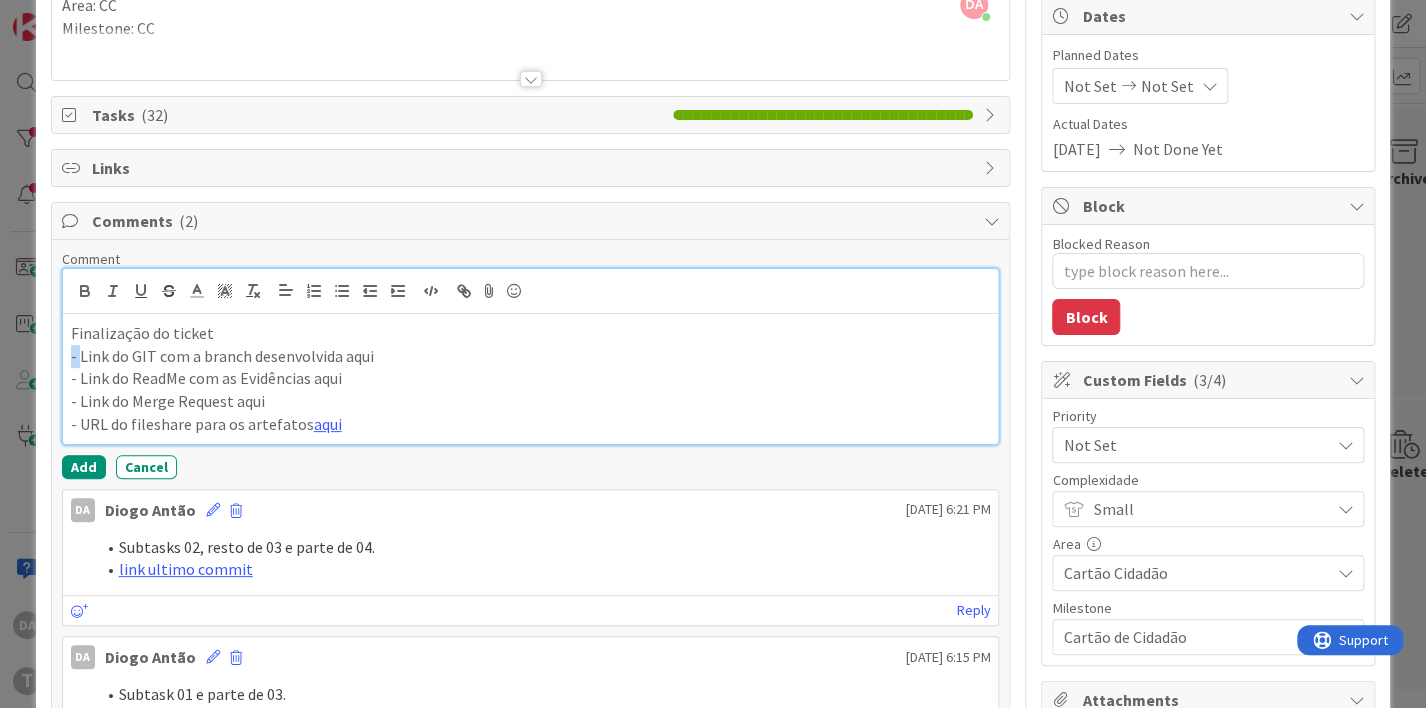 drag, startPoint x: 79, startPoint y: 353, endPoint x: 36, endPoint y: 356, distance: 43.104523 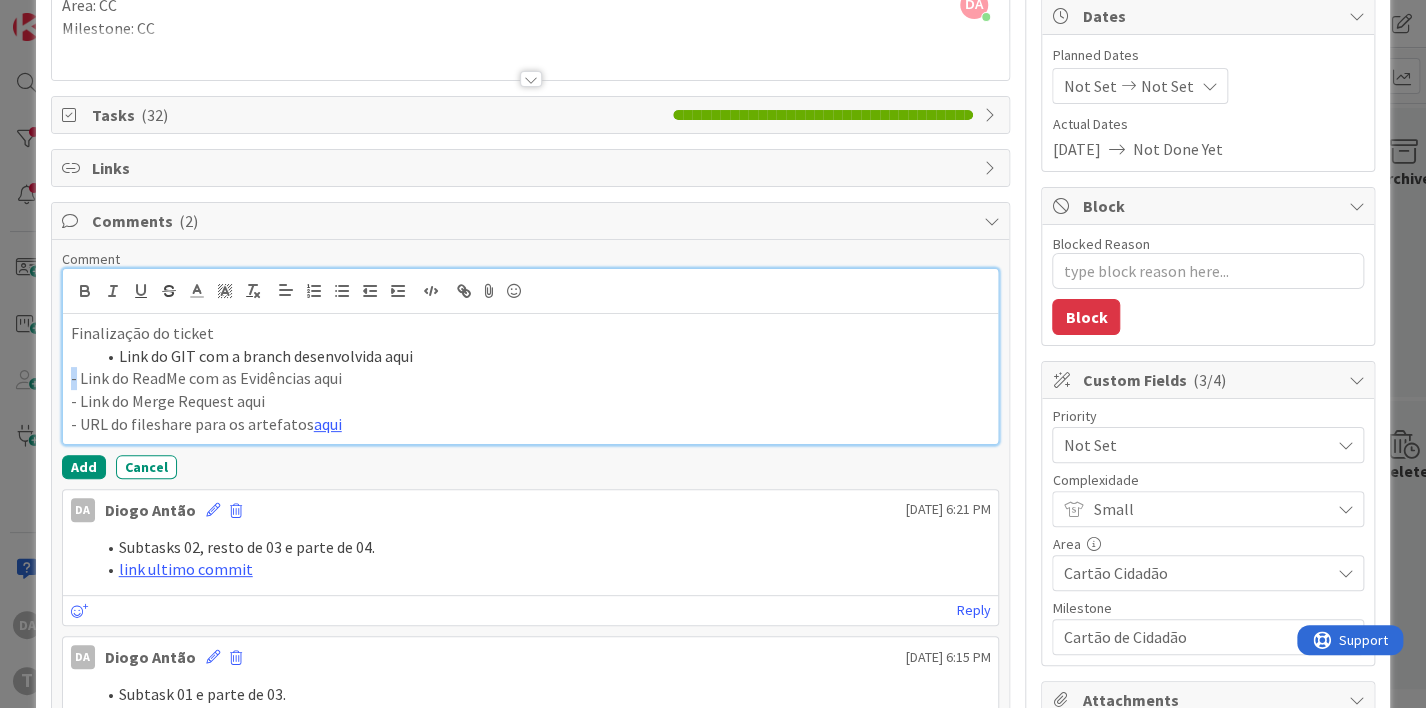drag, startPoint x: 76, startPoint y: 371, endPoint x: 28, endPoint y: 371, distance: 48 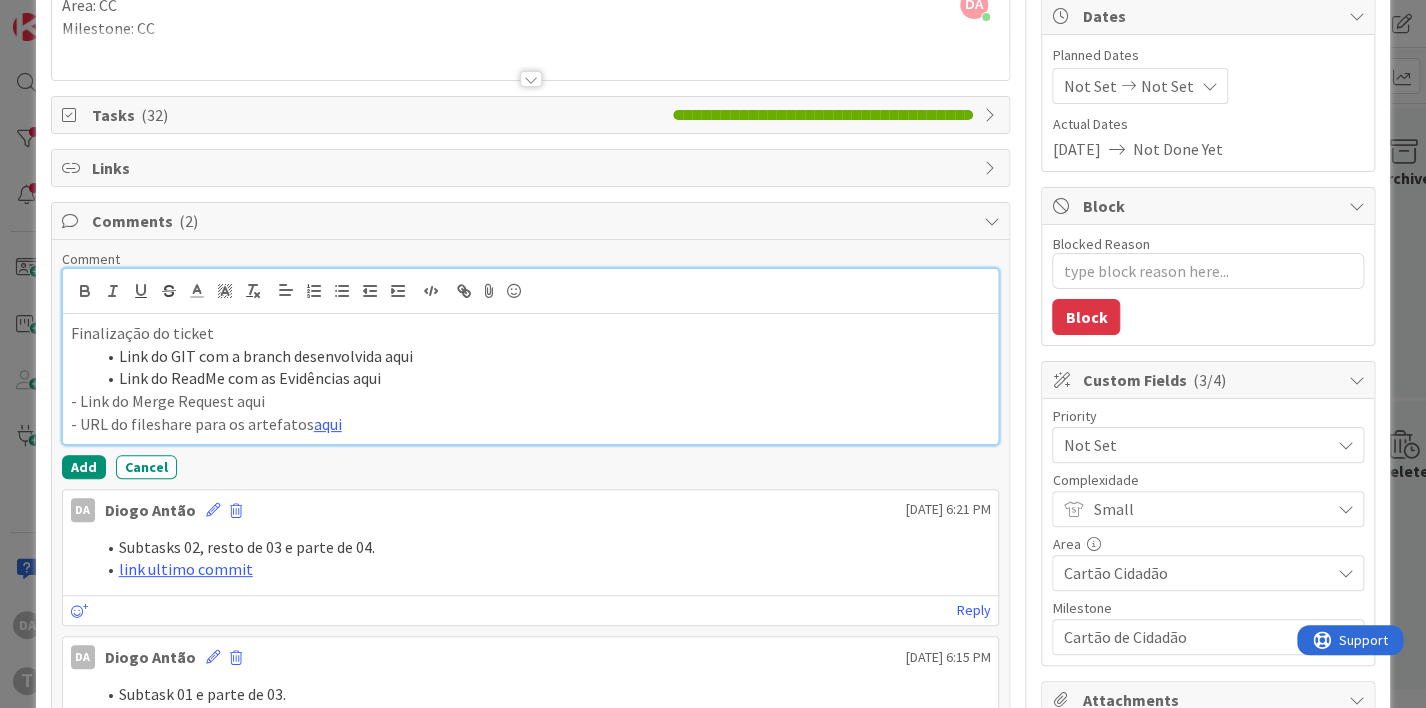 click on "Finalização do ticket Link do GIT com a branch desenvolvida aqui Link do ReadMe com as Evidências aqui - Link do Merge Request aqui - URL do fileshare para os artefatos  aqui" at bounding box center (531, 379) 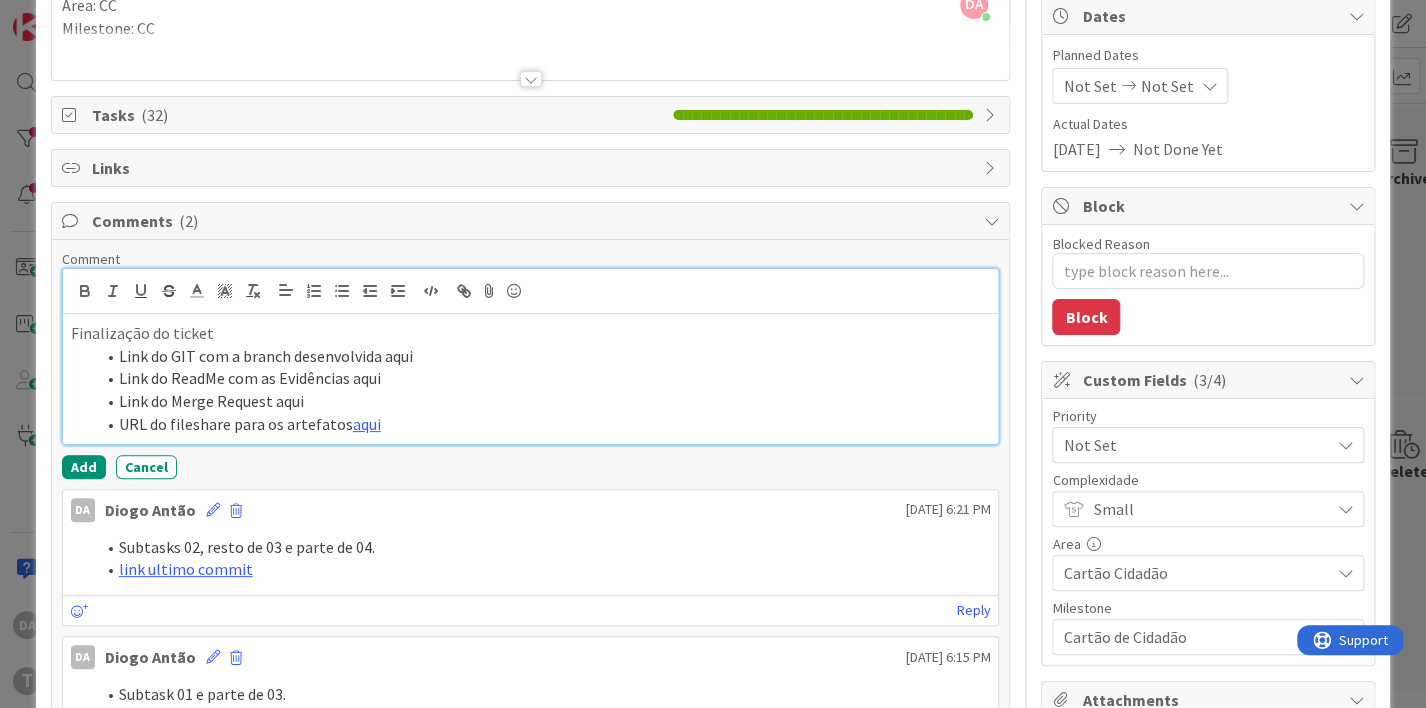 click on "Link do GIT com a branch desenvolvida aqui" at bounding box center [543, 356] 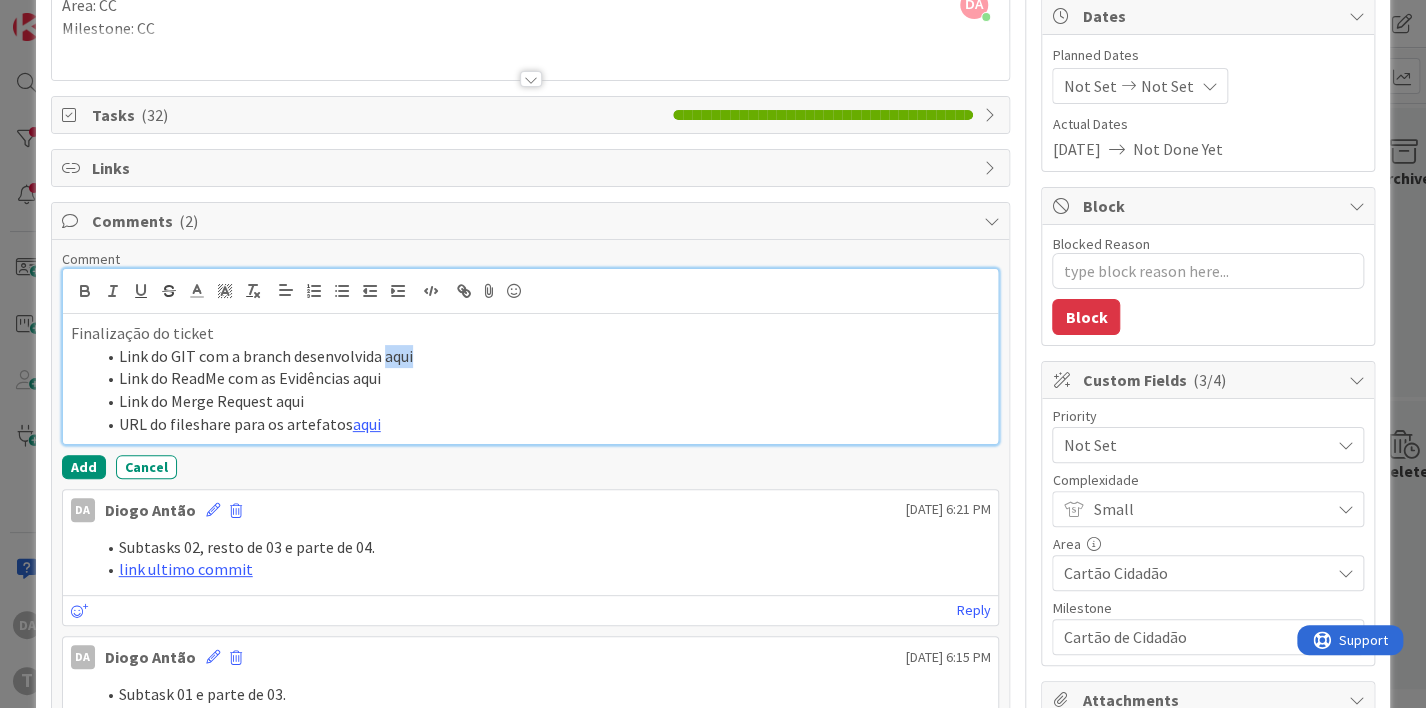 click on "Link do GIT com a branch desenvolvida aqui" at bounding box center [543, 356] 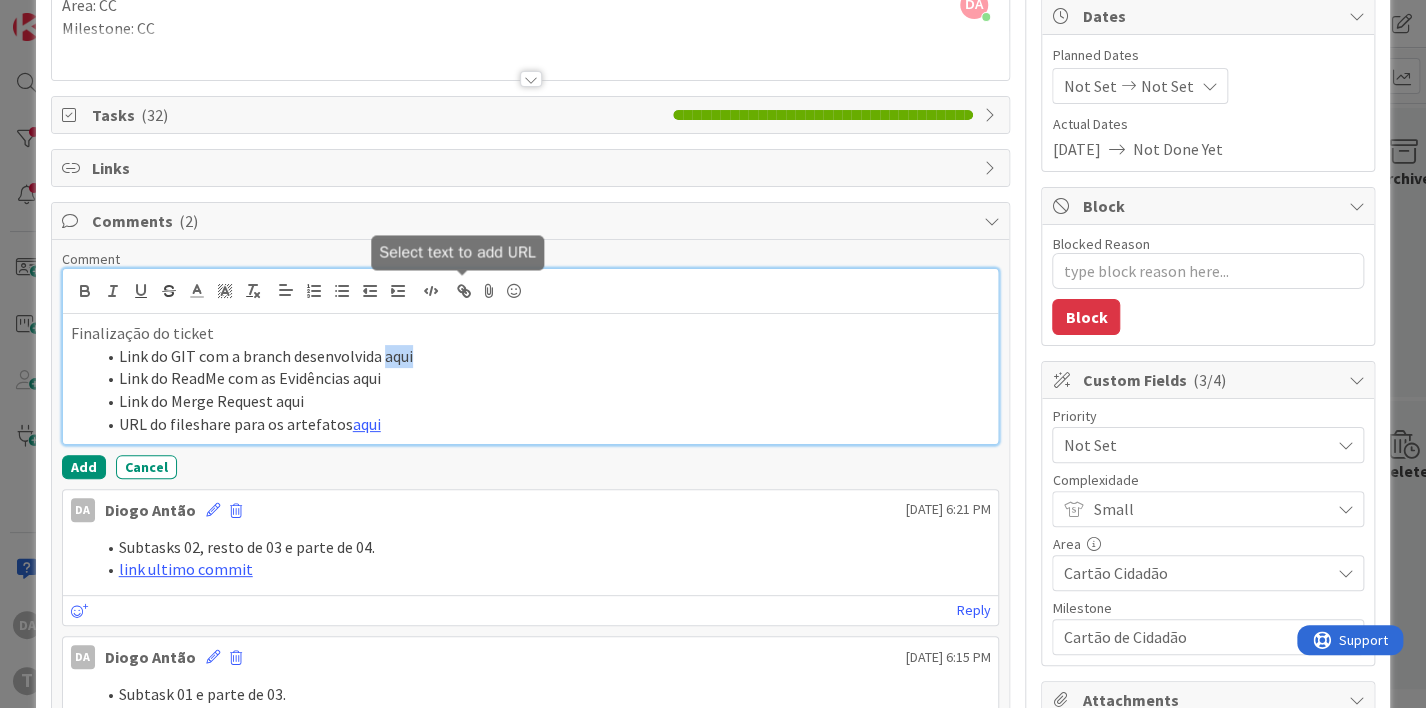 click 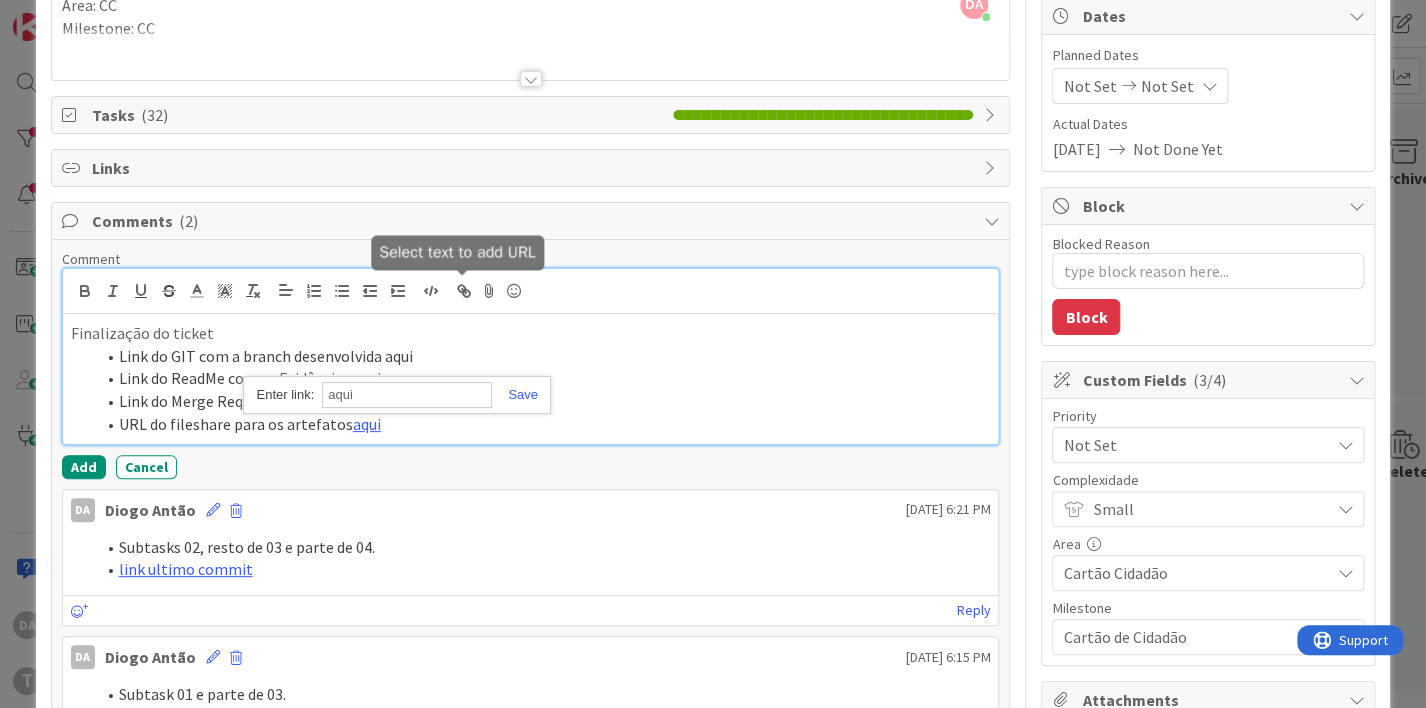 paste on "https://gitlab.apps.ktools.justica.local/naspp/esb/apps/cc/wsccentidadeextinta/-/tree/feature/dev?ref_type=heads" 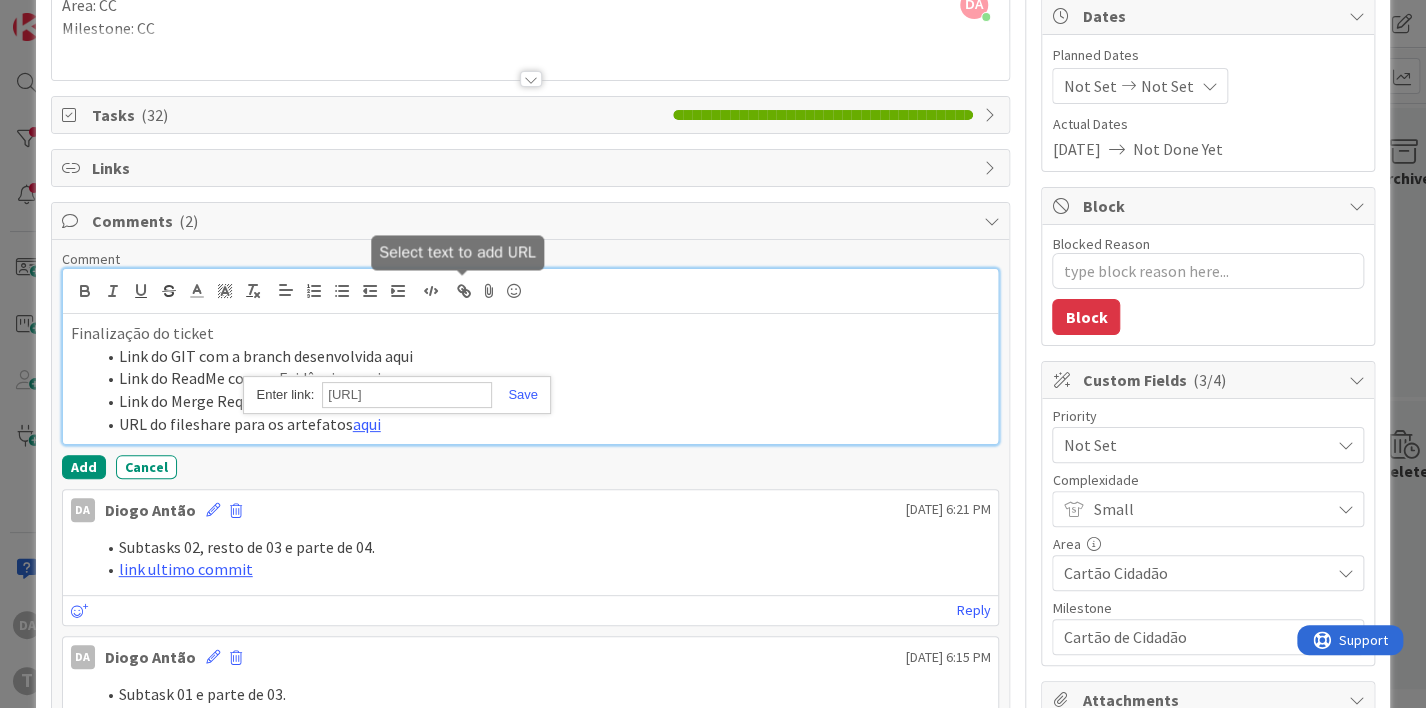 scroll, scrollTop: 0, scrollLeft: 484, axis: horizontal 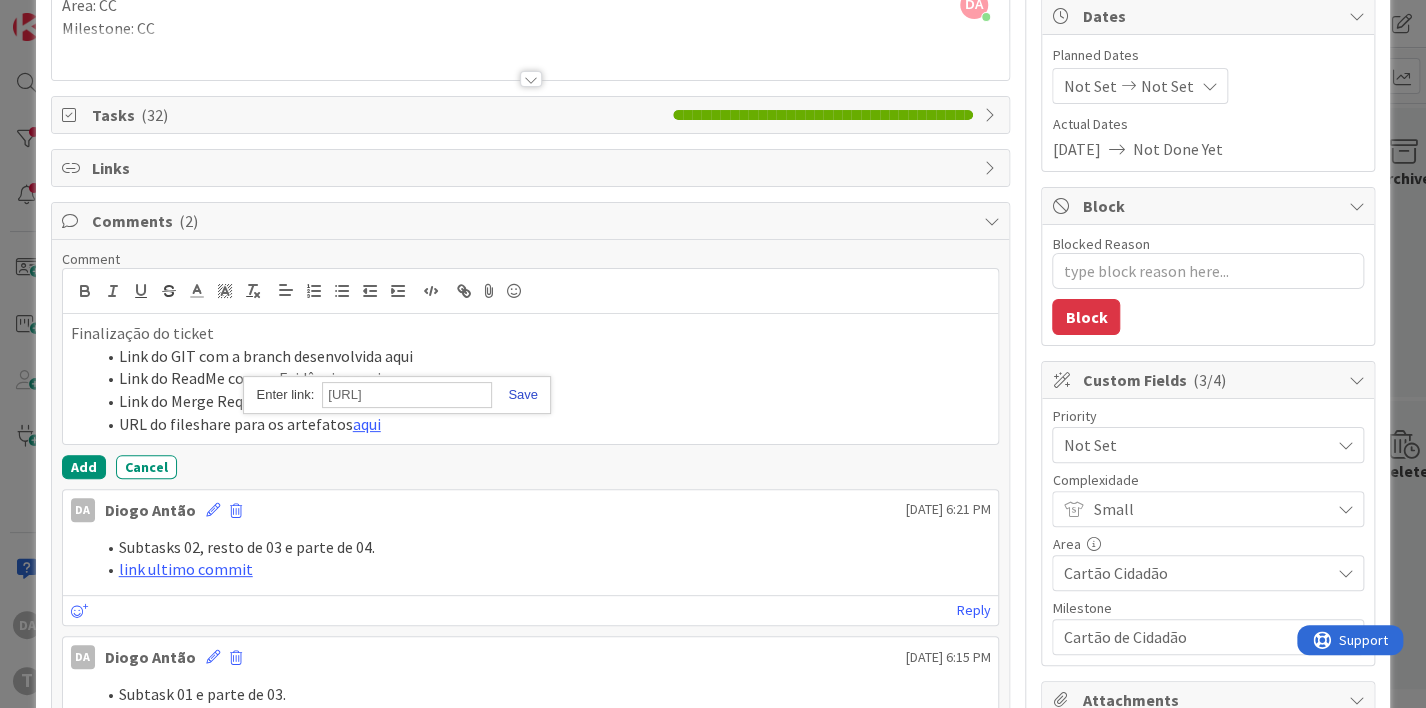 click at bounding box center [515, 394] 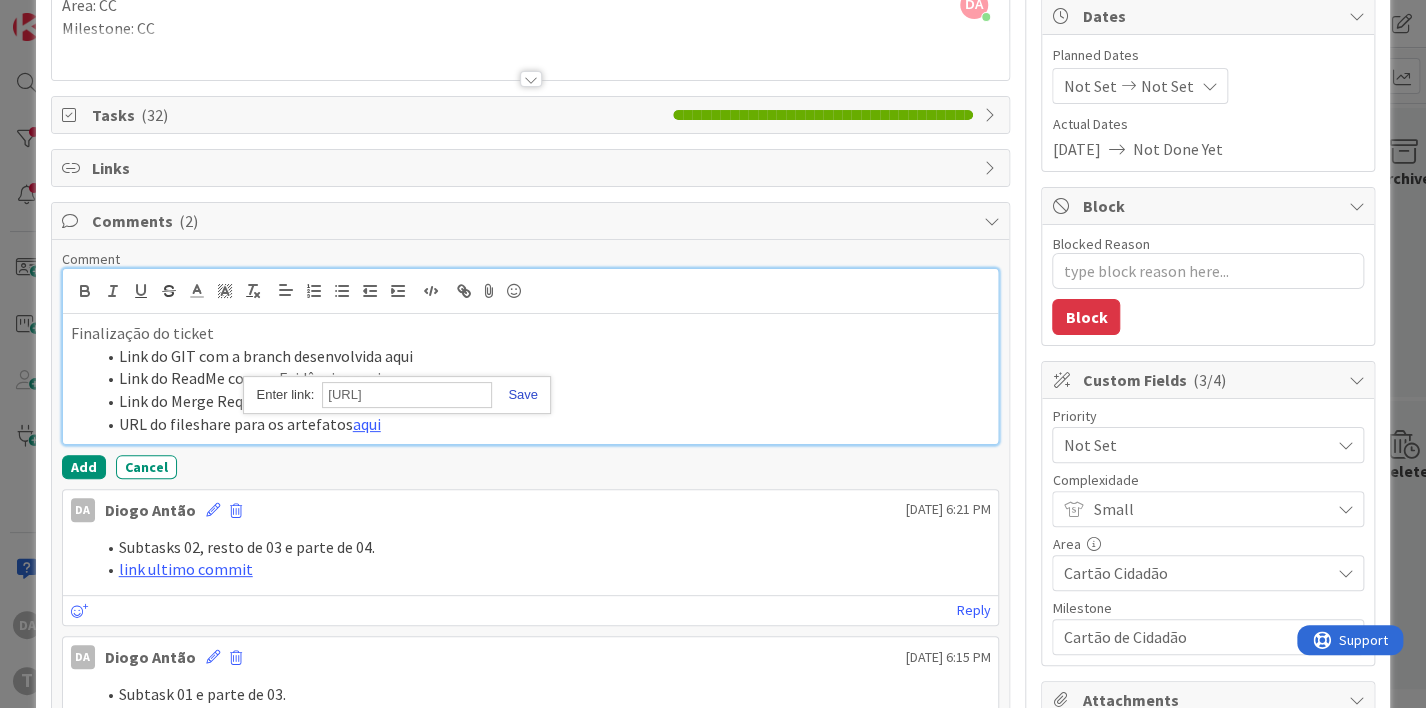 scroll, scrollTop: 0, scrollLeft: 0, axis: both 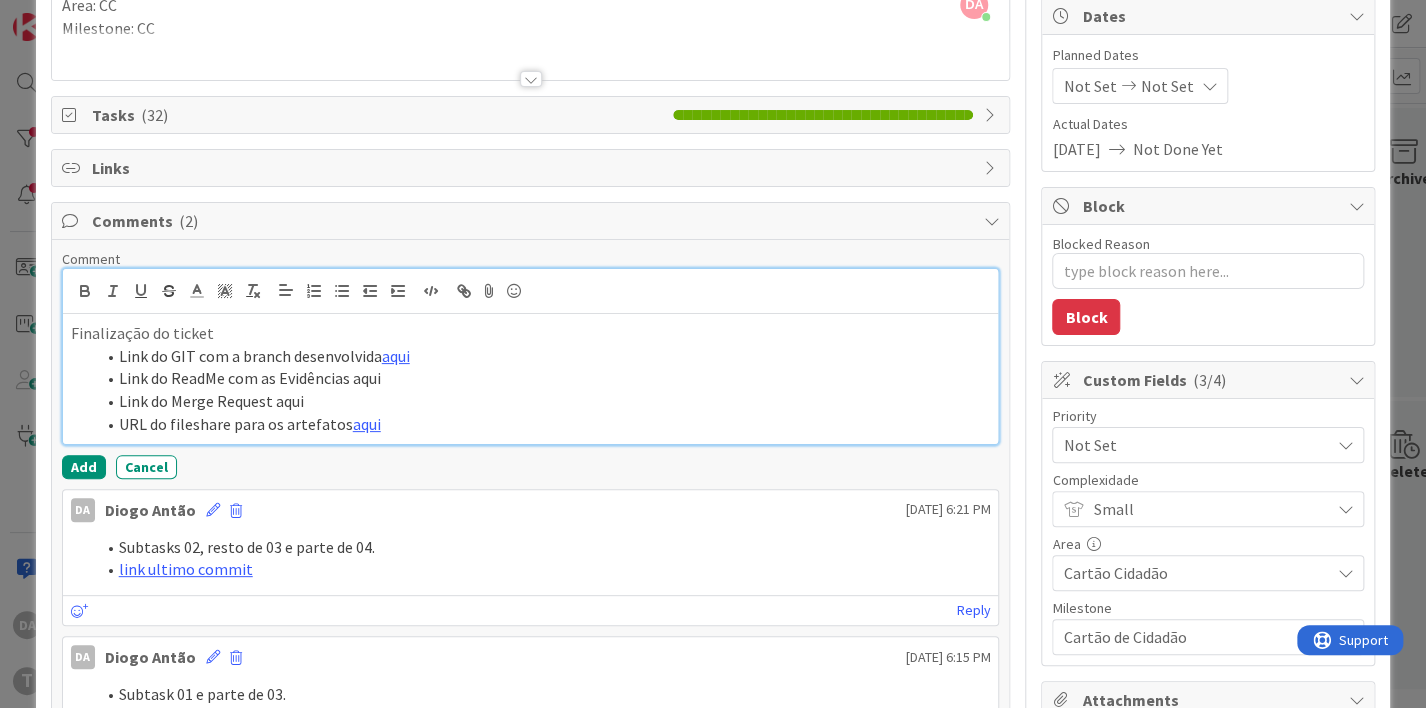 click on "Link do ReadMe com as Evidências aqui" at bounding box center (543, 378) 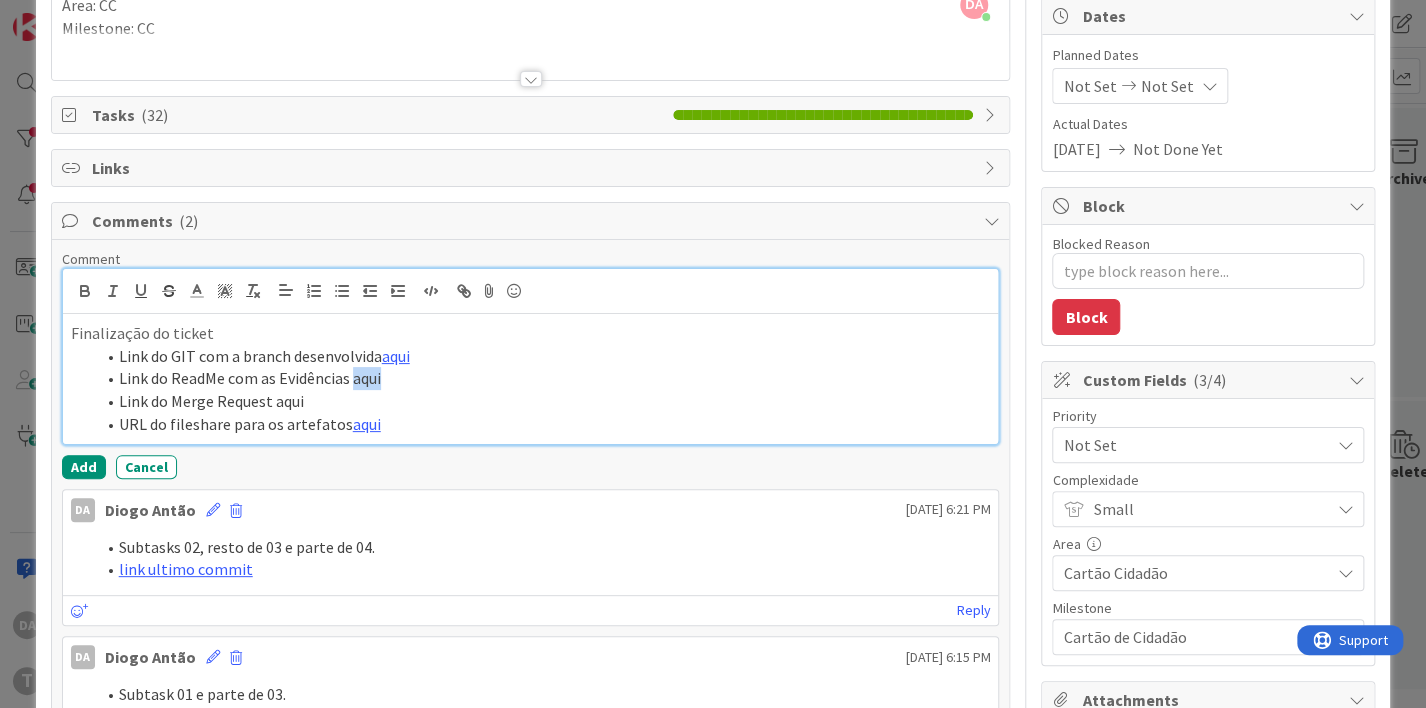 click on "Link do ReadMe com as Evidências aqui" at bounding box center (543, 378) 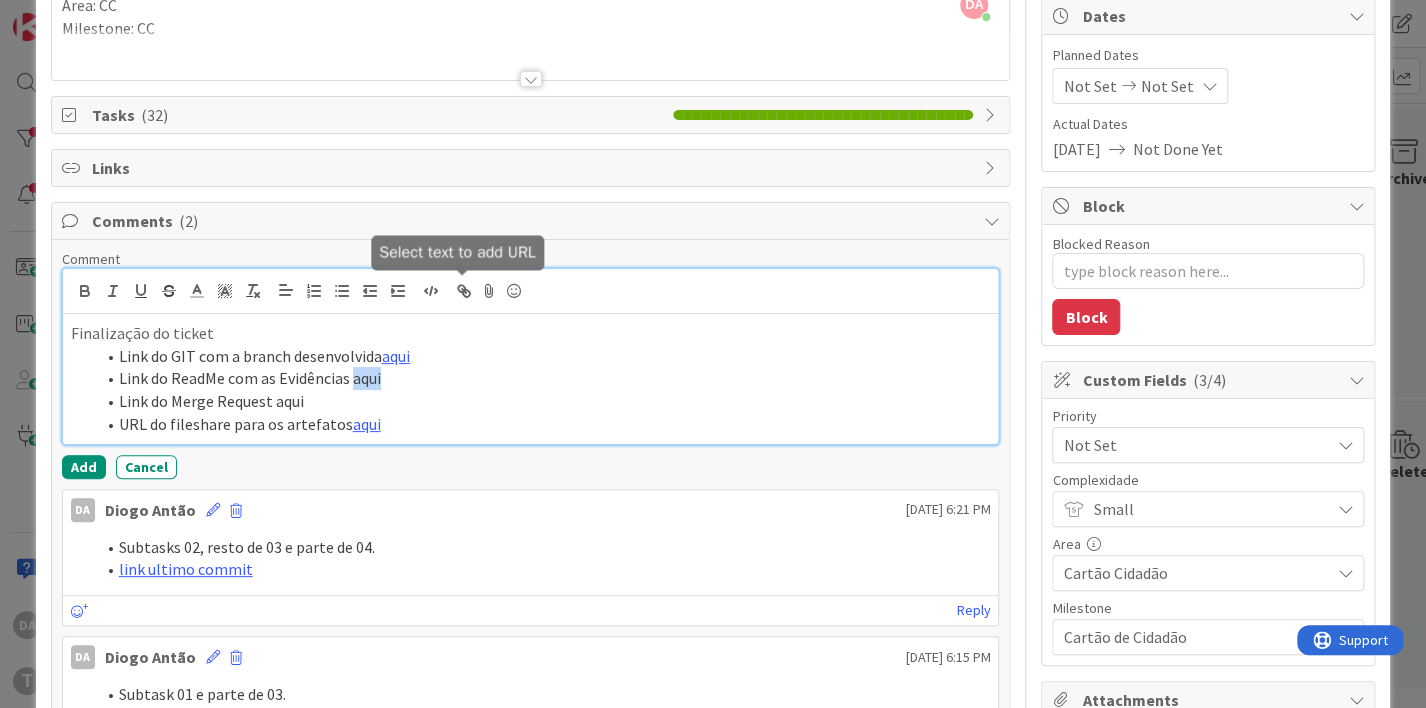 click 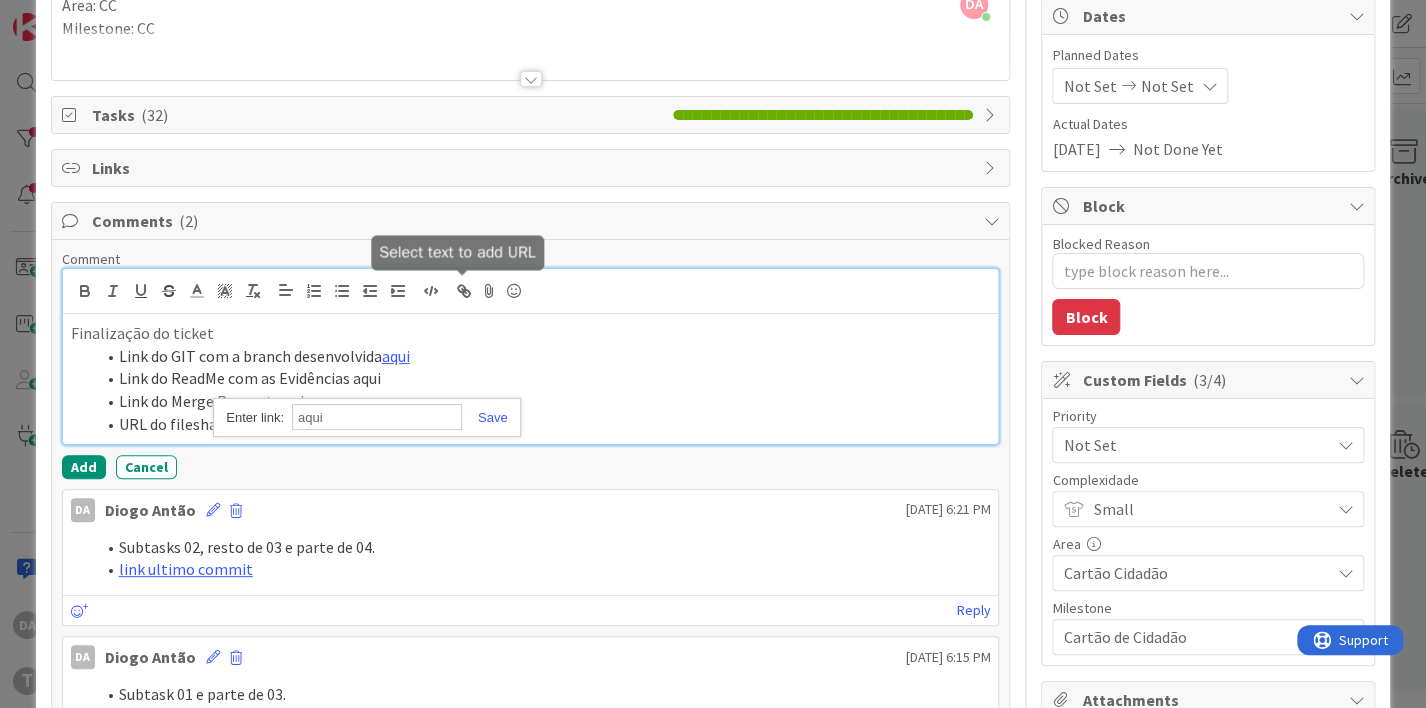 paste on "https://gitlab.apps.ktools.justica.local/naspp/esb/apps/cc/wsccentidadeextinta/-/blob/feature/dev/README.md?ref_type=heads" 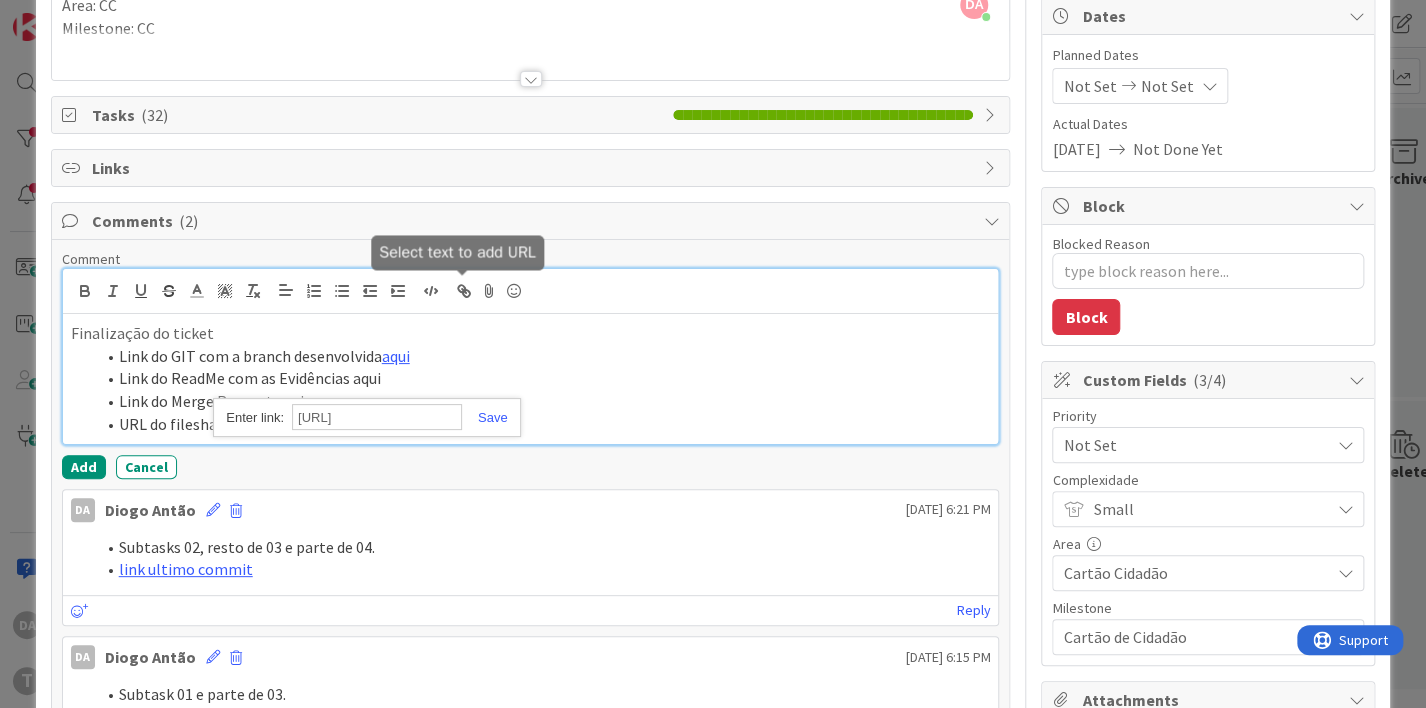 scroll, scrollTop: 0, scrollLeft: 567, axis: horizontal 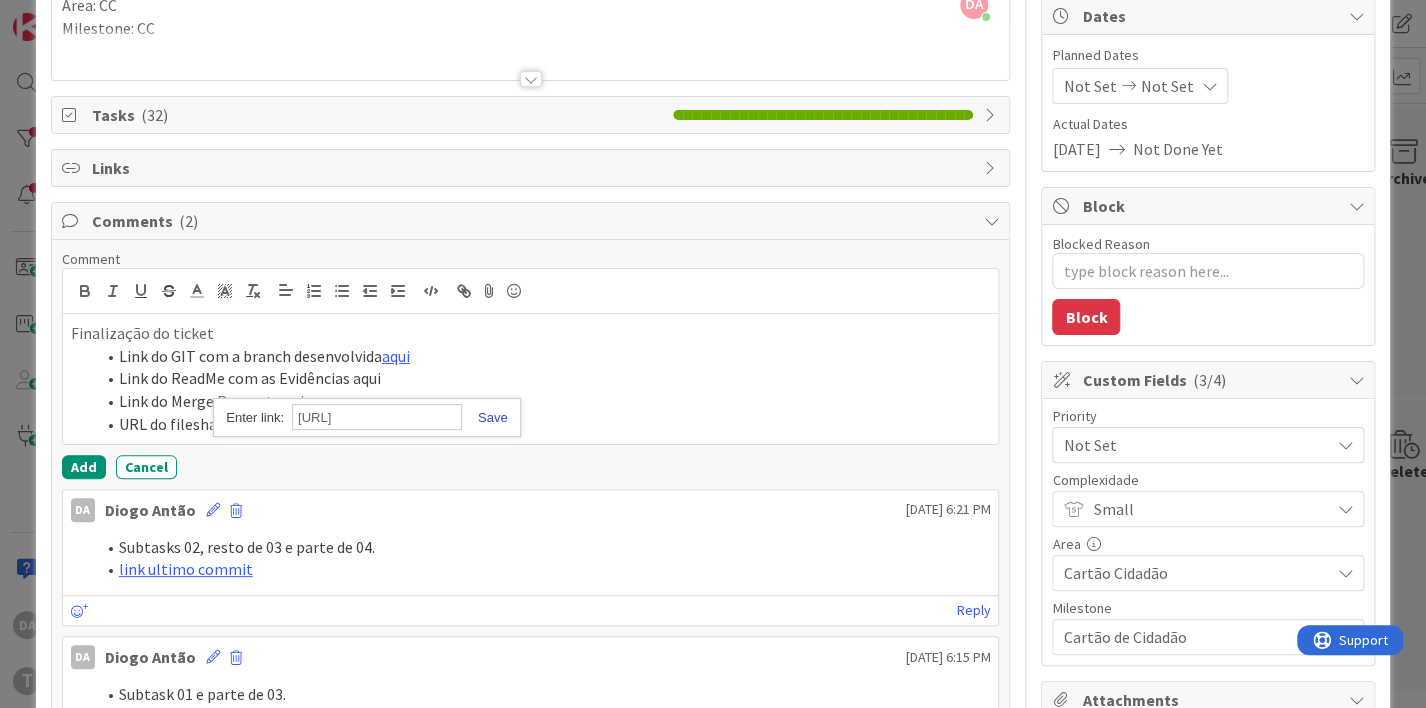 click at bounding box center (485, 417) 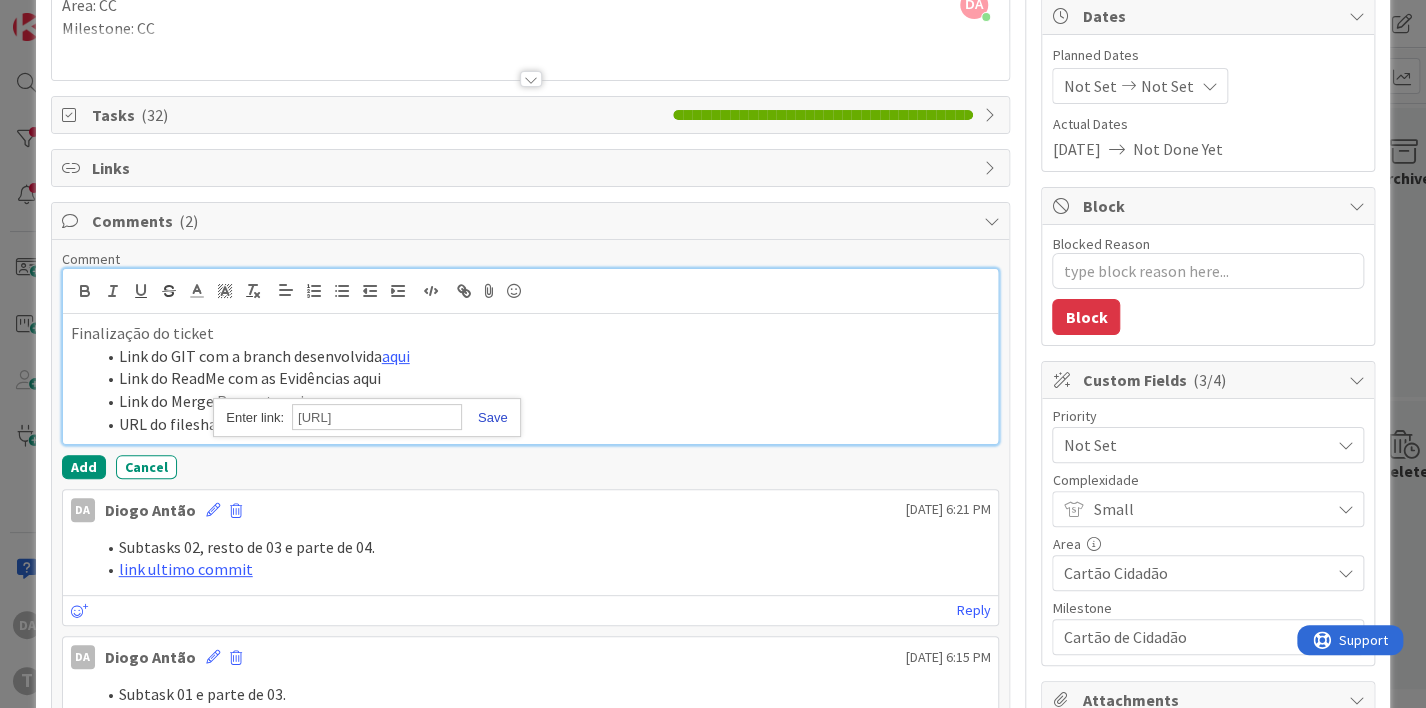 scroll, scrollTop: 0, scrollLeft: 0, axis: both 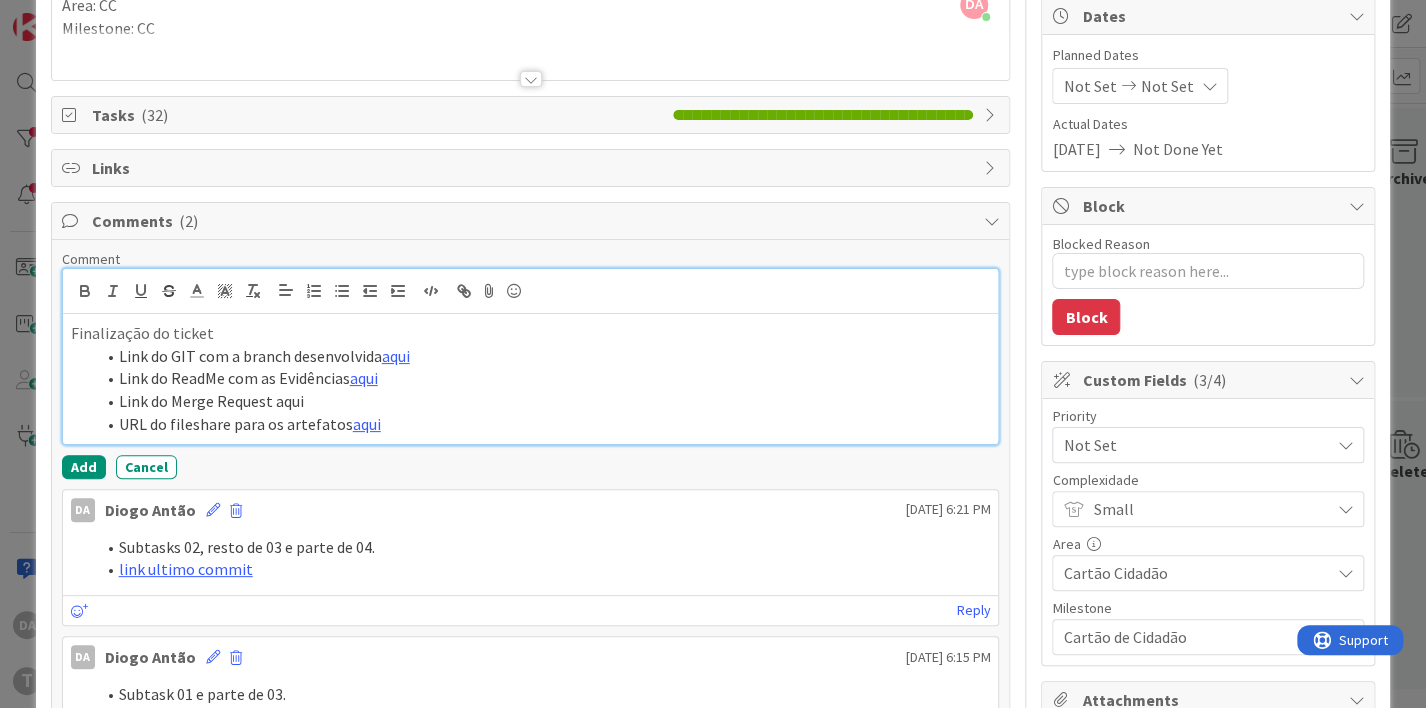 click on "Link do Merge Request aqui" at bounding box center [543, 401] 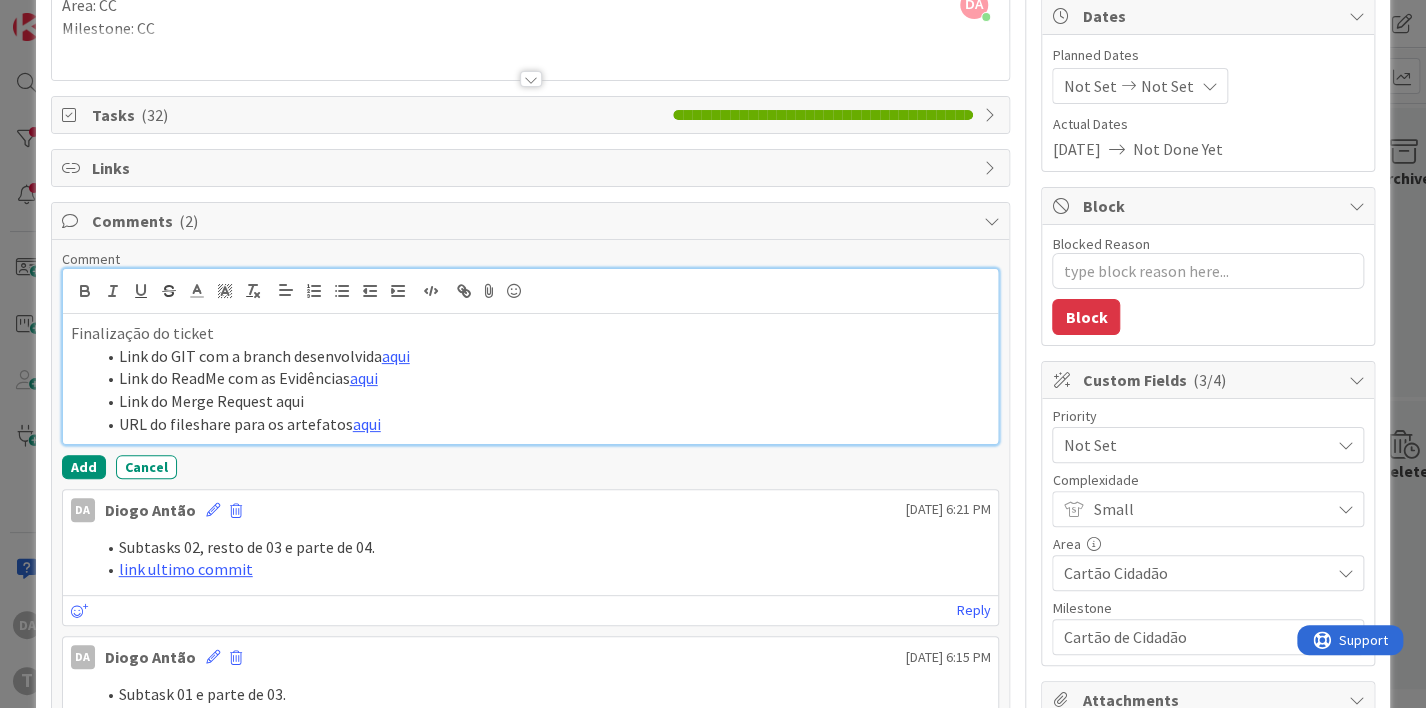 click on "Link do Merge Request aqui" at bounding box center (543, 401) 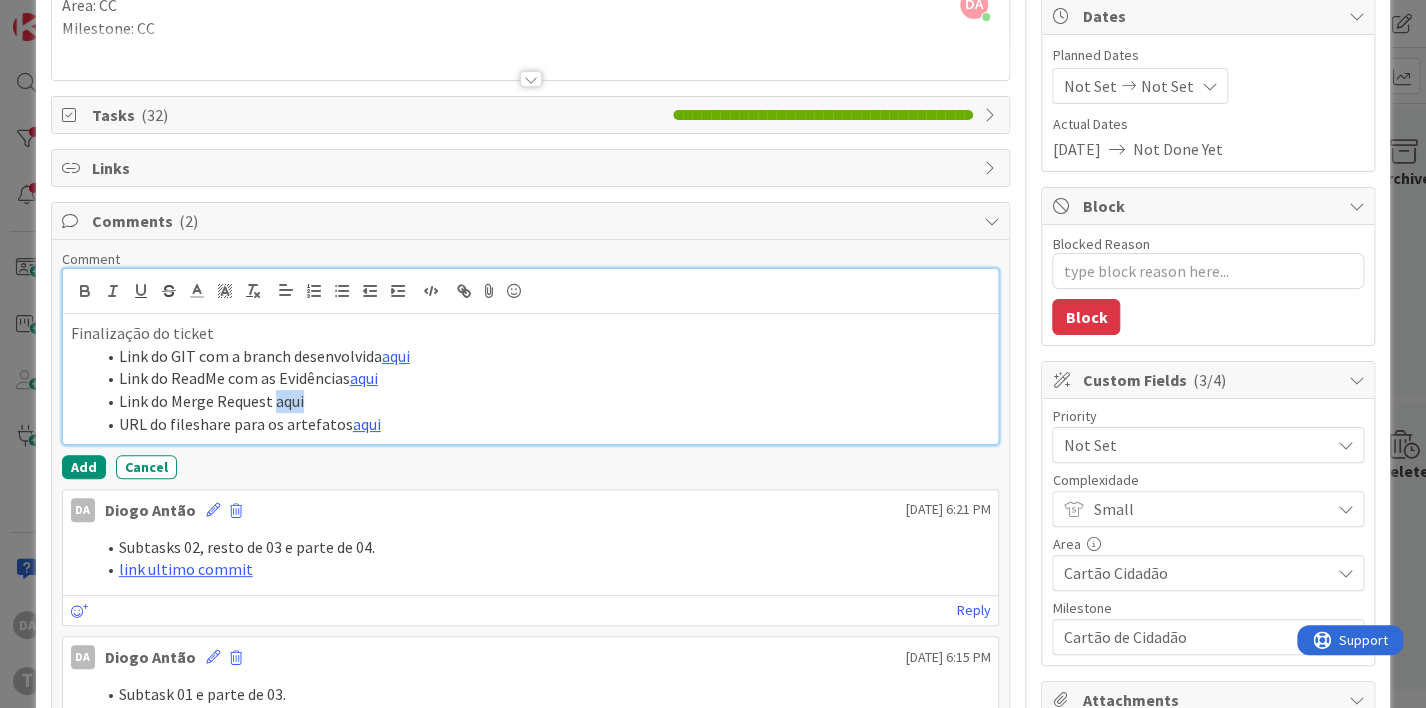 click on "Link do Merge Request aqui" at bounding box center (543, 401) 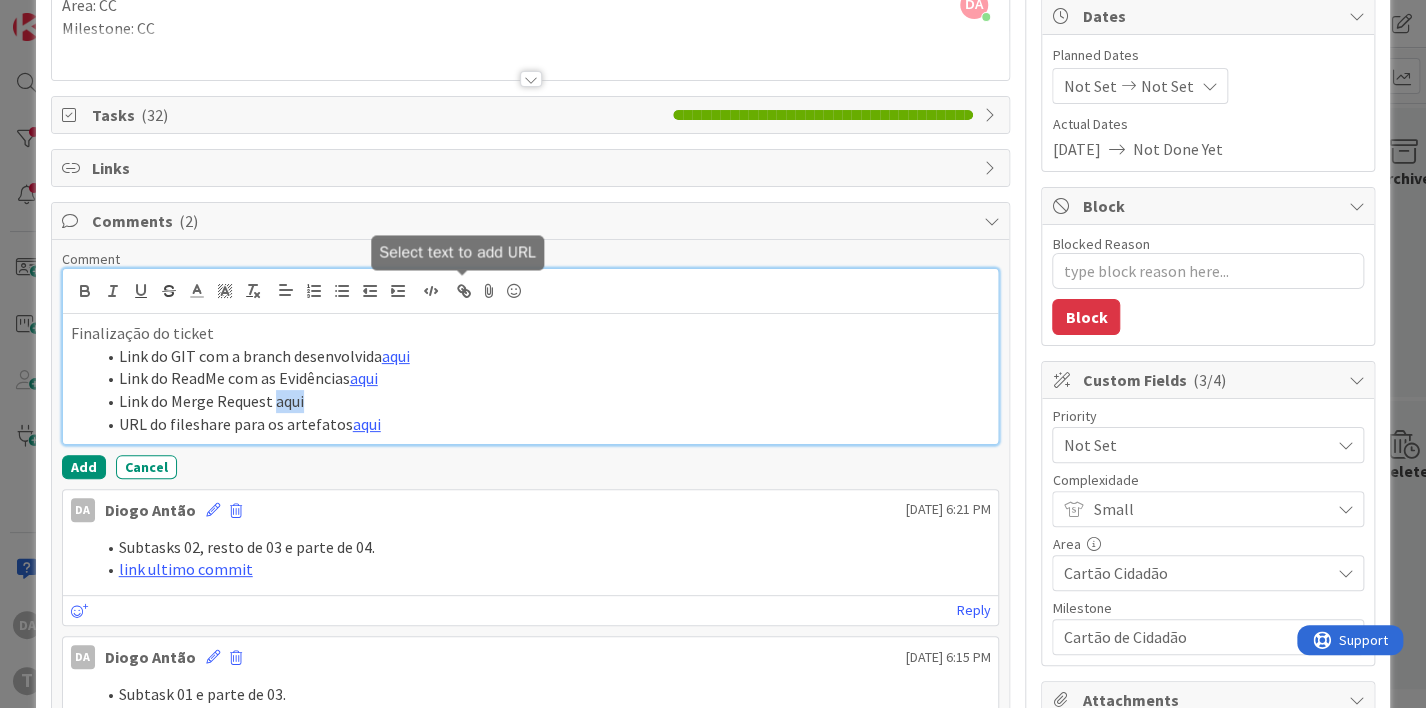 click 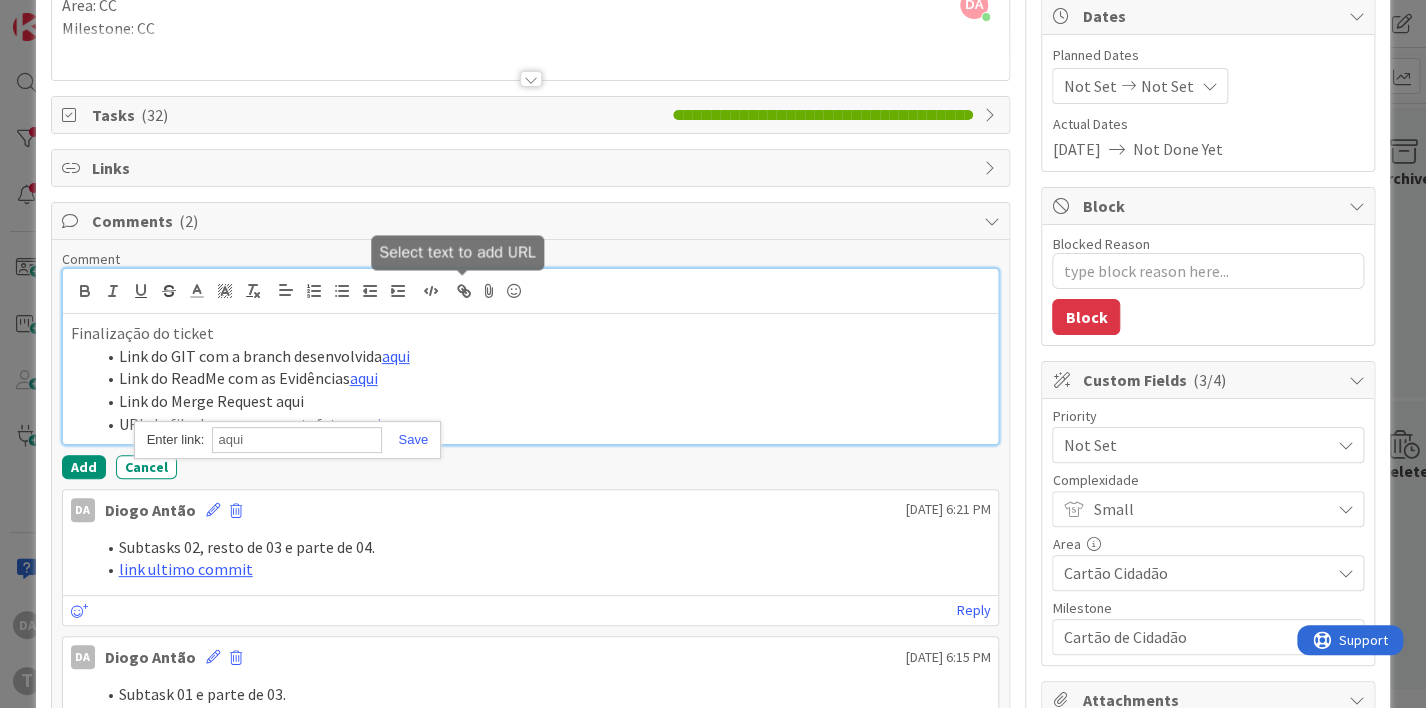 paste on "https://gitlab.apps.ktools.justica.local/naspp/esb/apps/cc/wsccentidadeextinta/-/merge_requests/4" 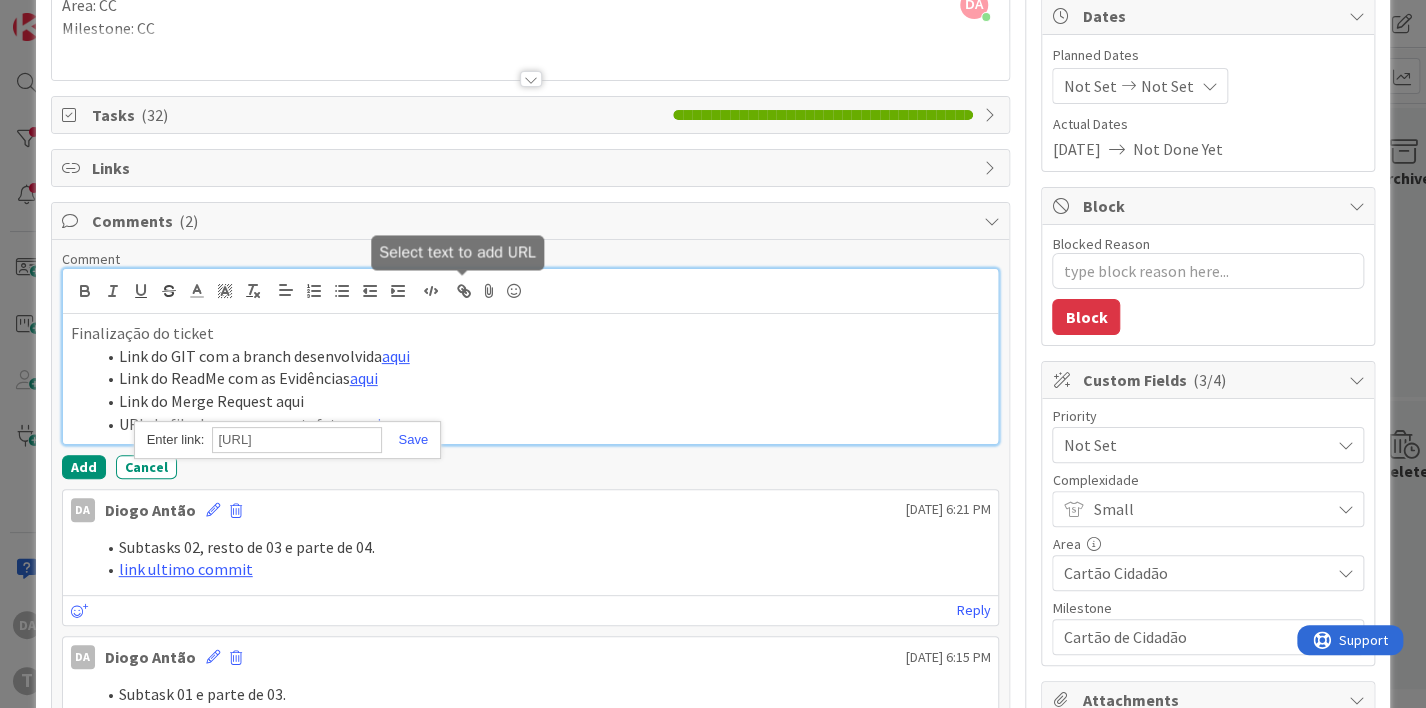 scroll, scrollTop: 0, scrollLeft: 400, axis: horizontal 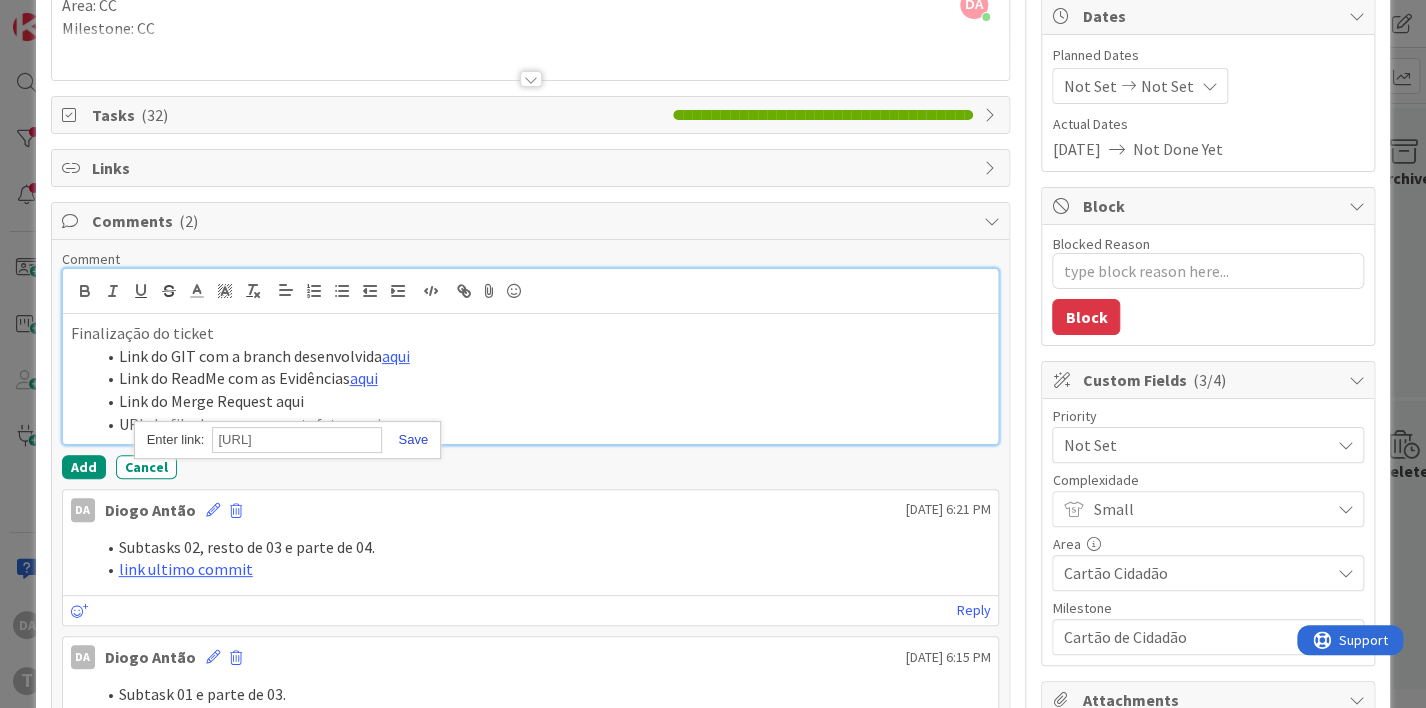 type on "https://gitlab.apps.ktools.justica.local/naspp/esb/apps/cc/wsccentidadeextinta/-/merge_requests/4" 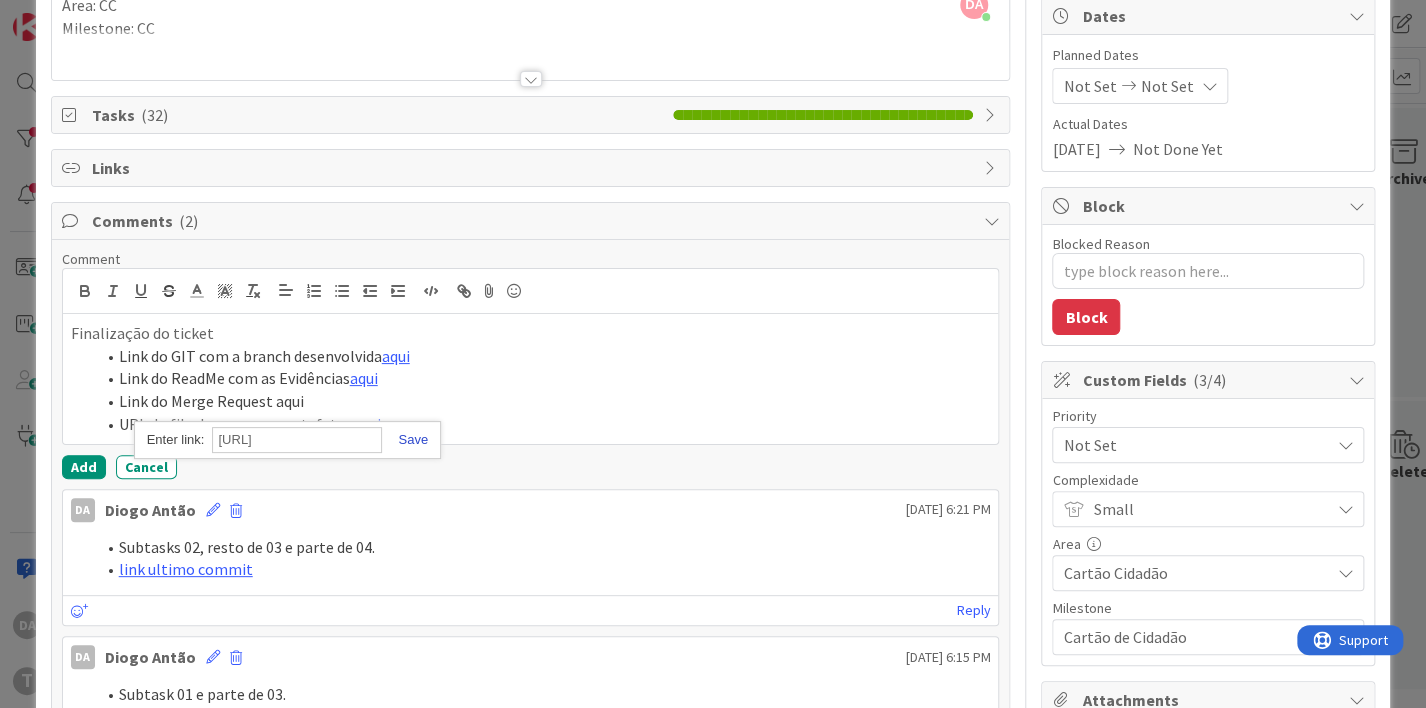 click at bounding box center (405, 439) 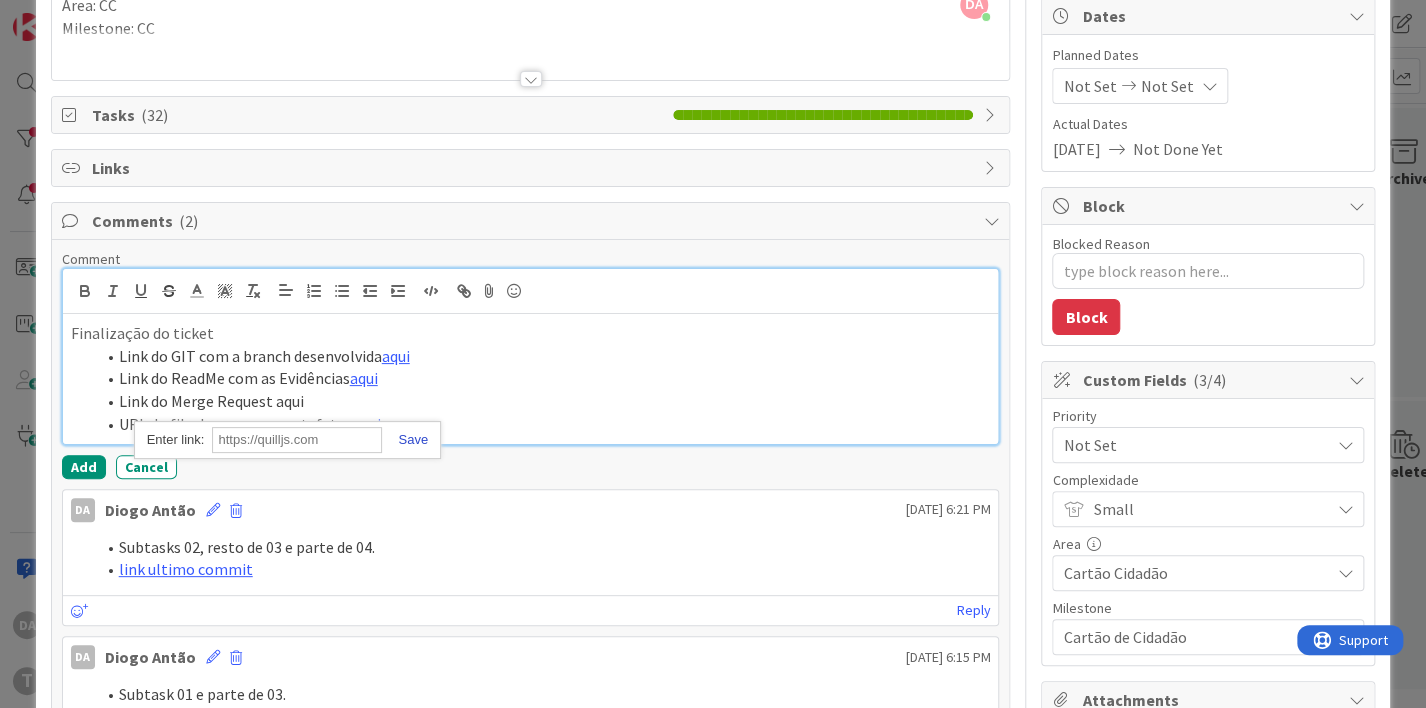 scroll, scrollTop: 0, scrollLeft: 0, axis: both 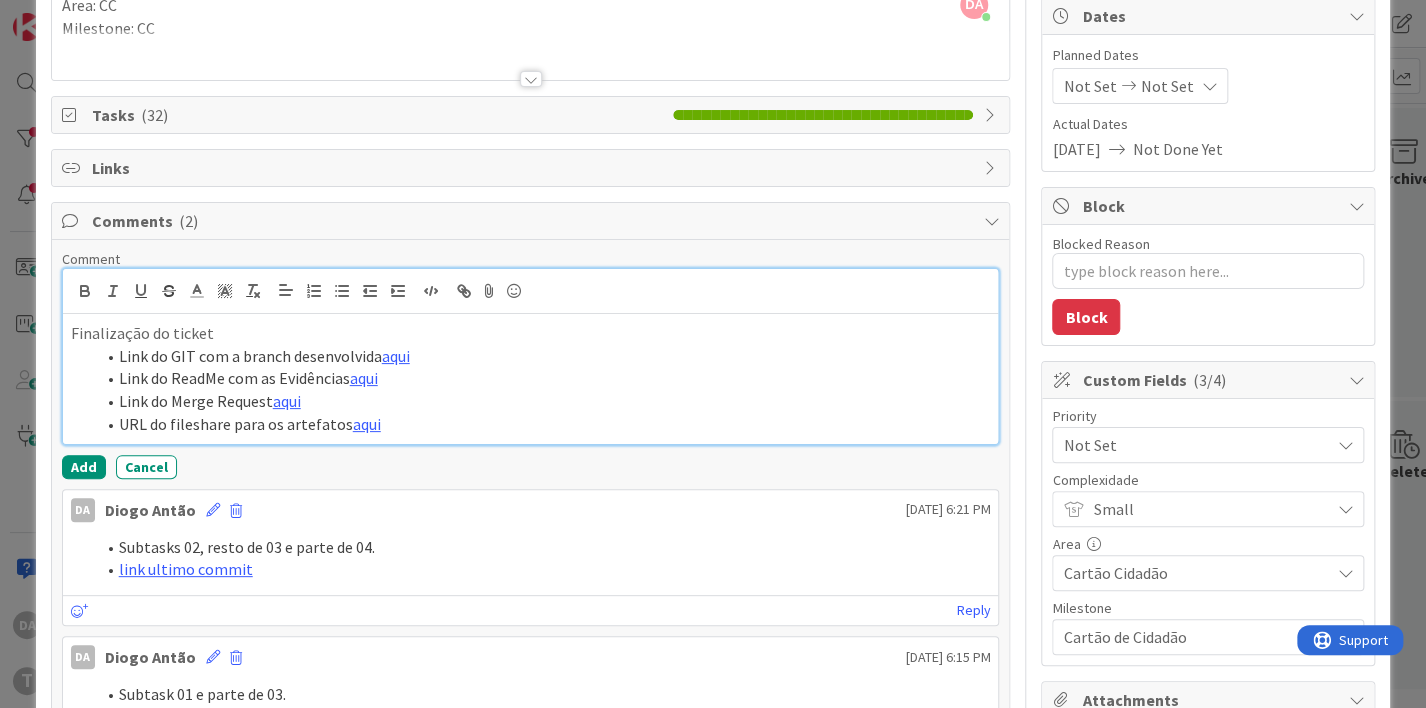 click on "Link do Merge Request  aqui" at bounding box center (543, 401) 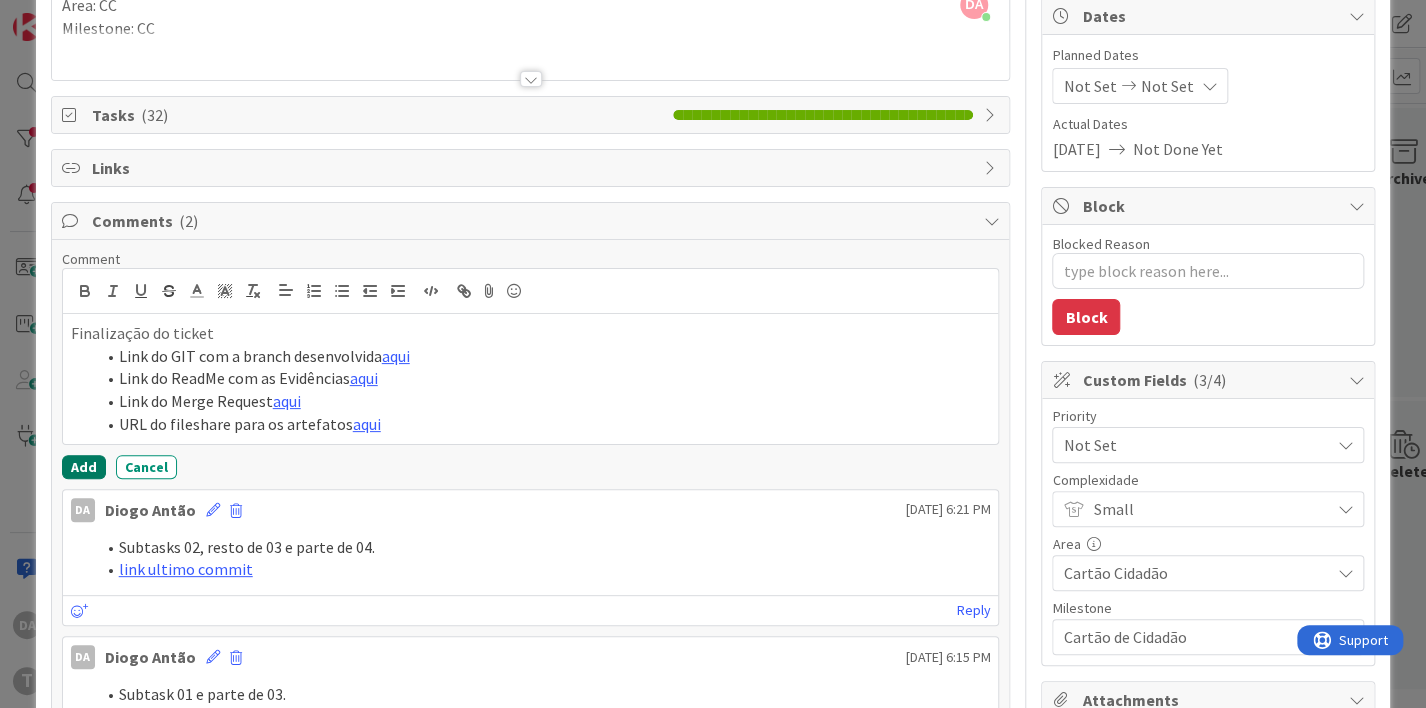 click on "Add" at bounding box center [84, 467] 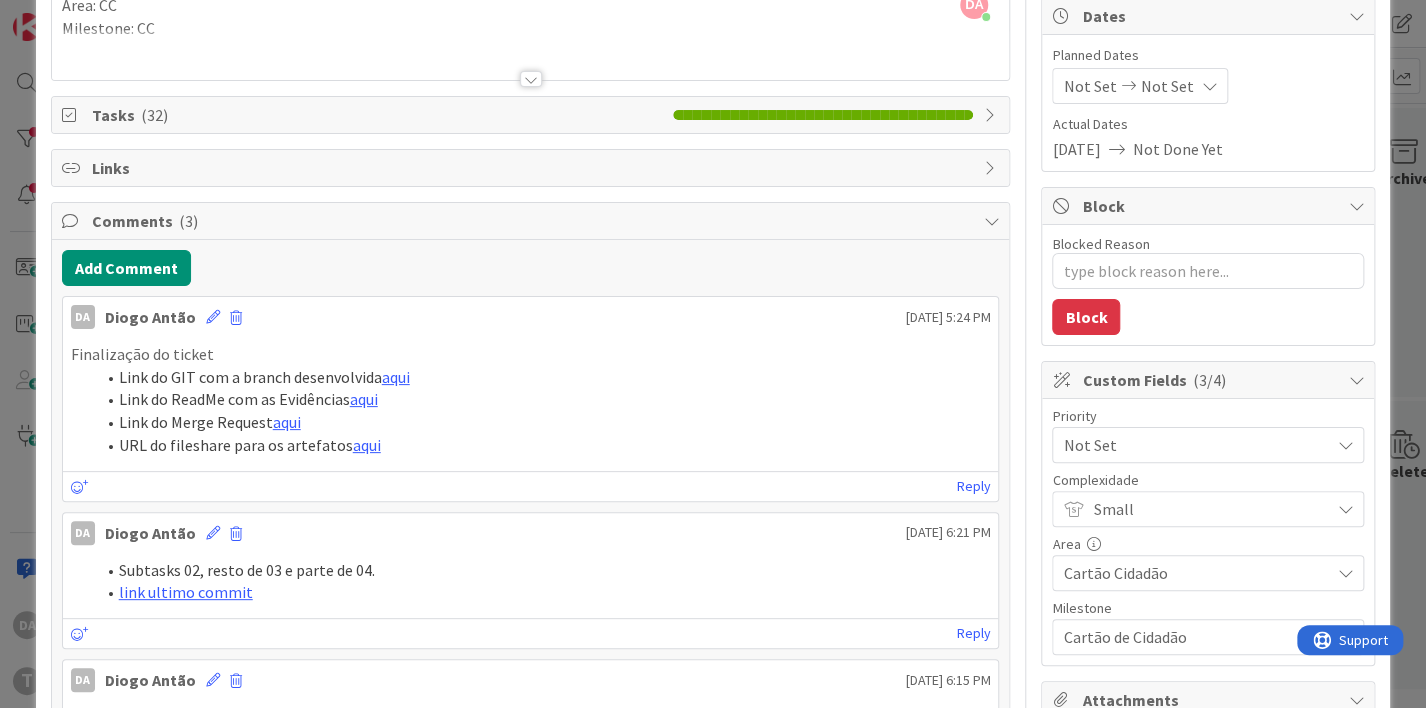 scroll, scrollTop: 0, scrollLeft: 0, axis: both 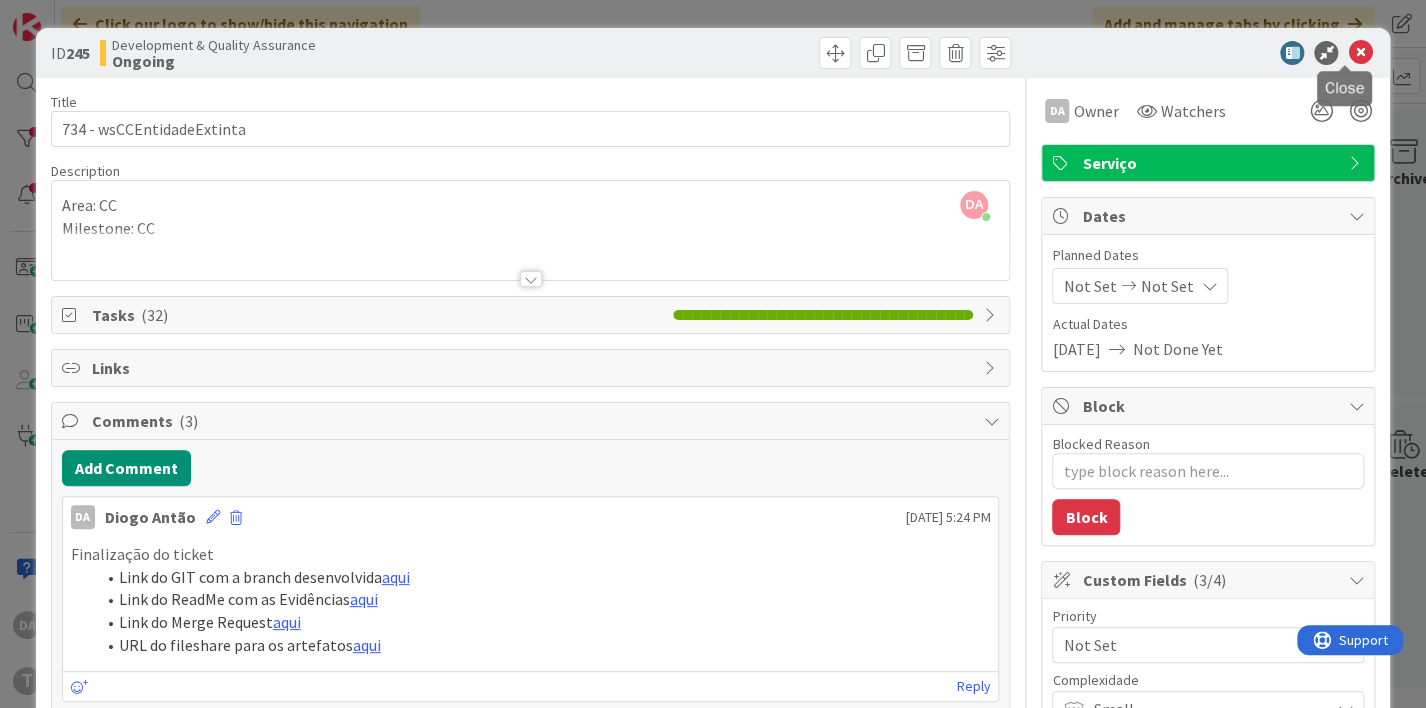 click at bounding box center [1360, 53] 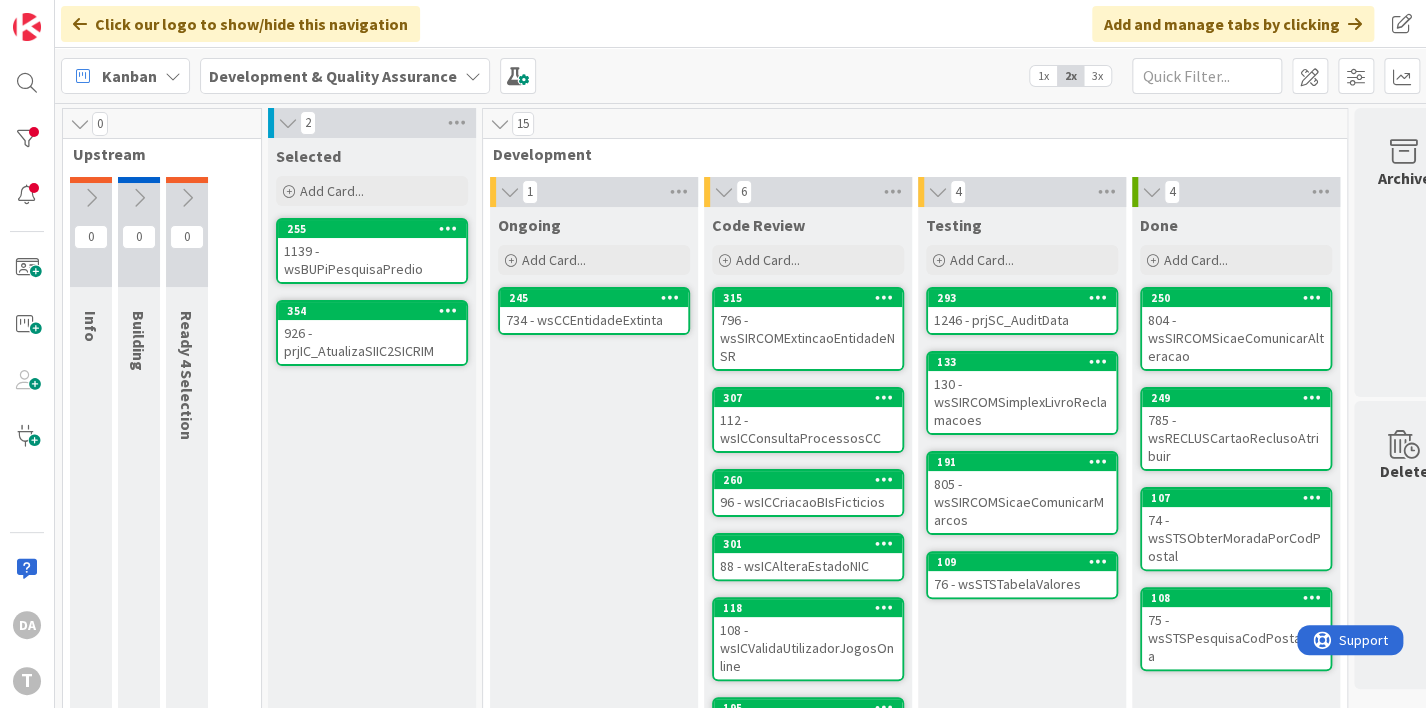 scroll, scrollTop: 0, scrollLeft: 0, axis: both 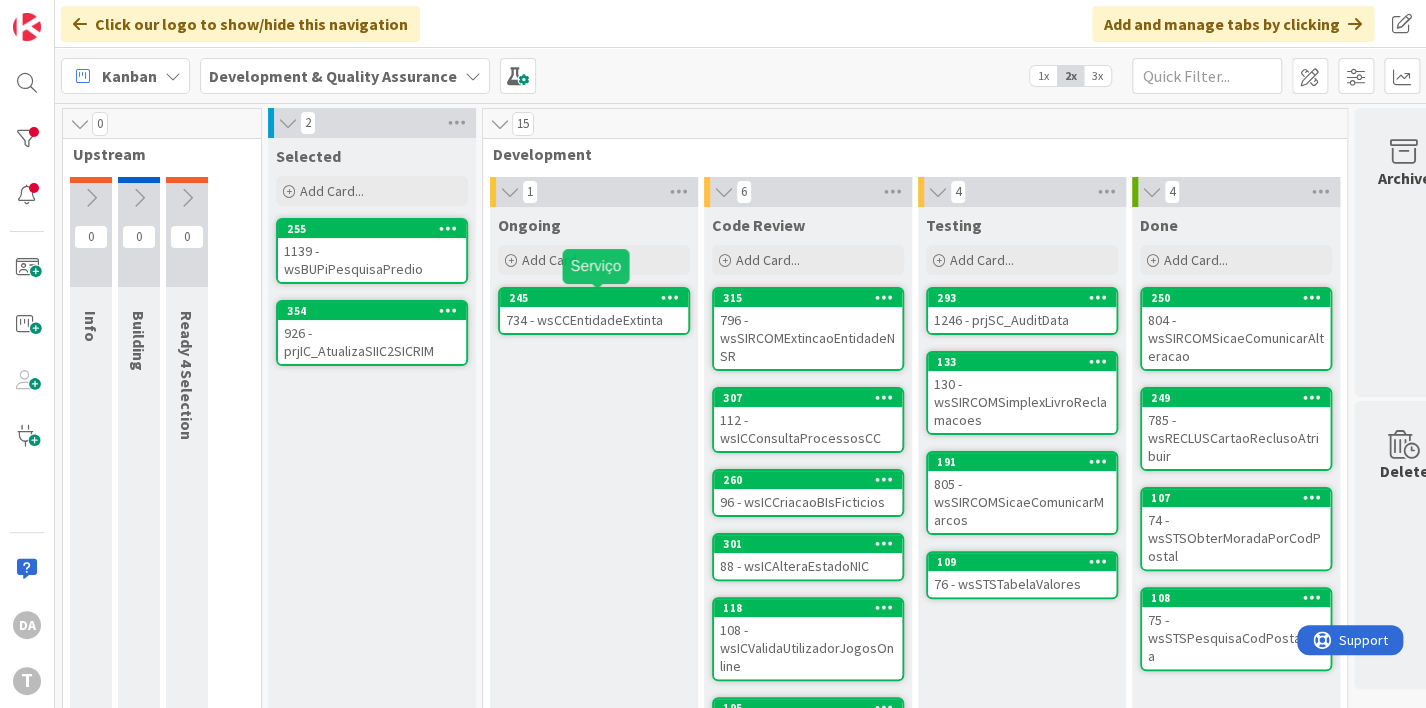 click on "245" at bounding box center [598, 298] 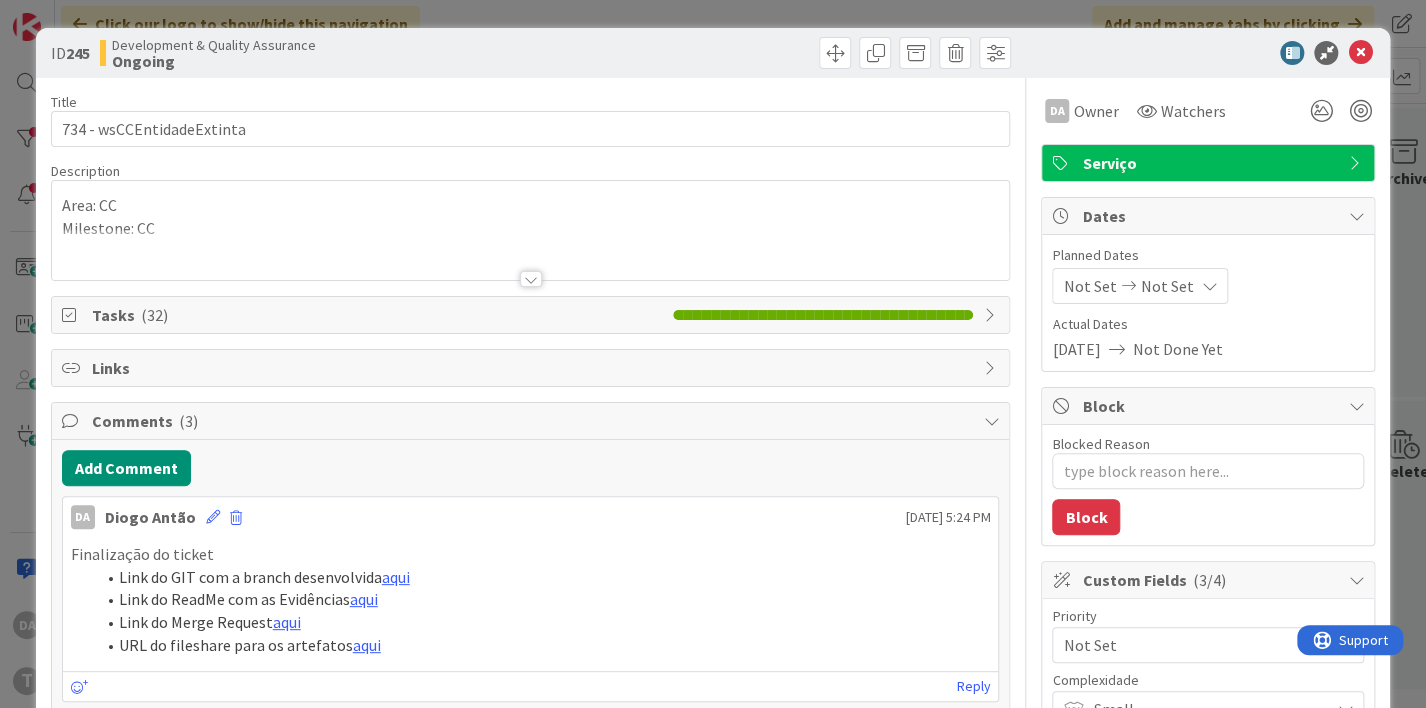 scroll, scrollTop: 0, scrollLeft: 0, axis: both 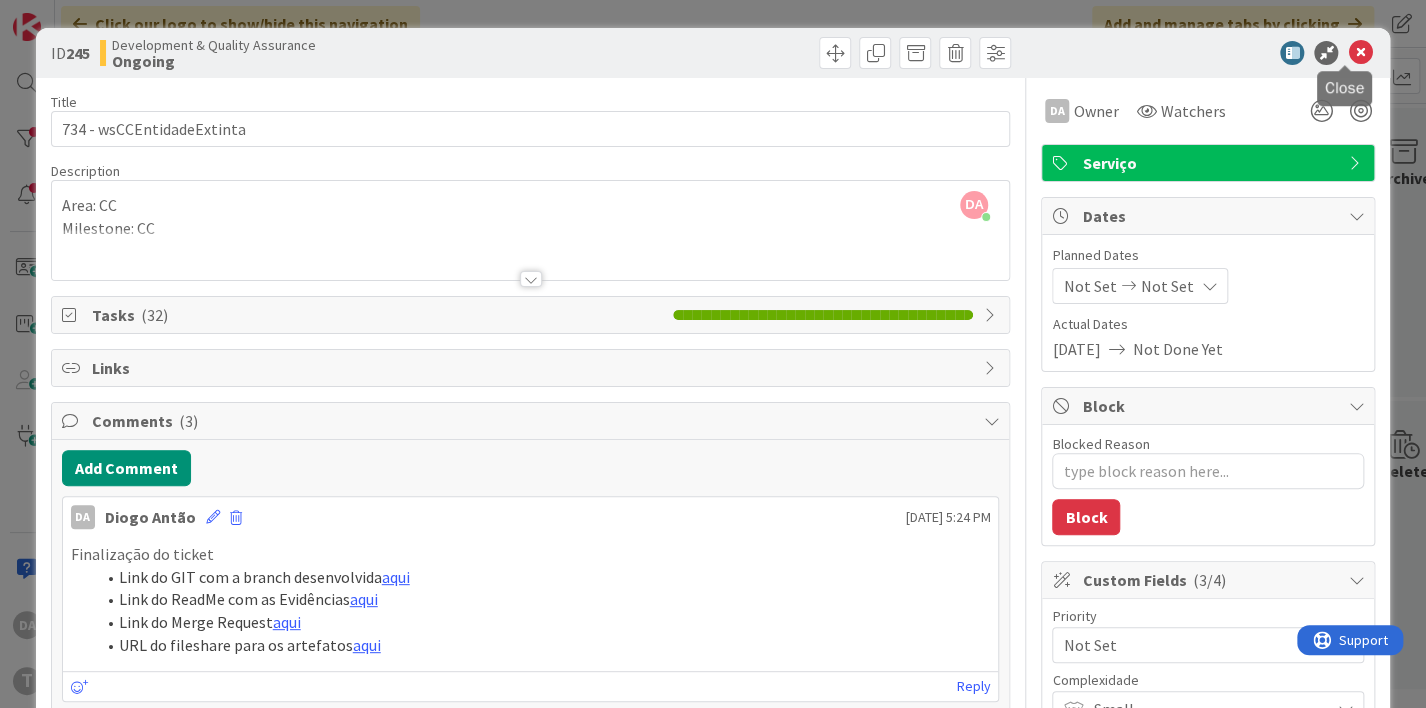 click at bounding box center [1360, 53] 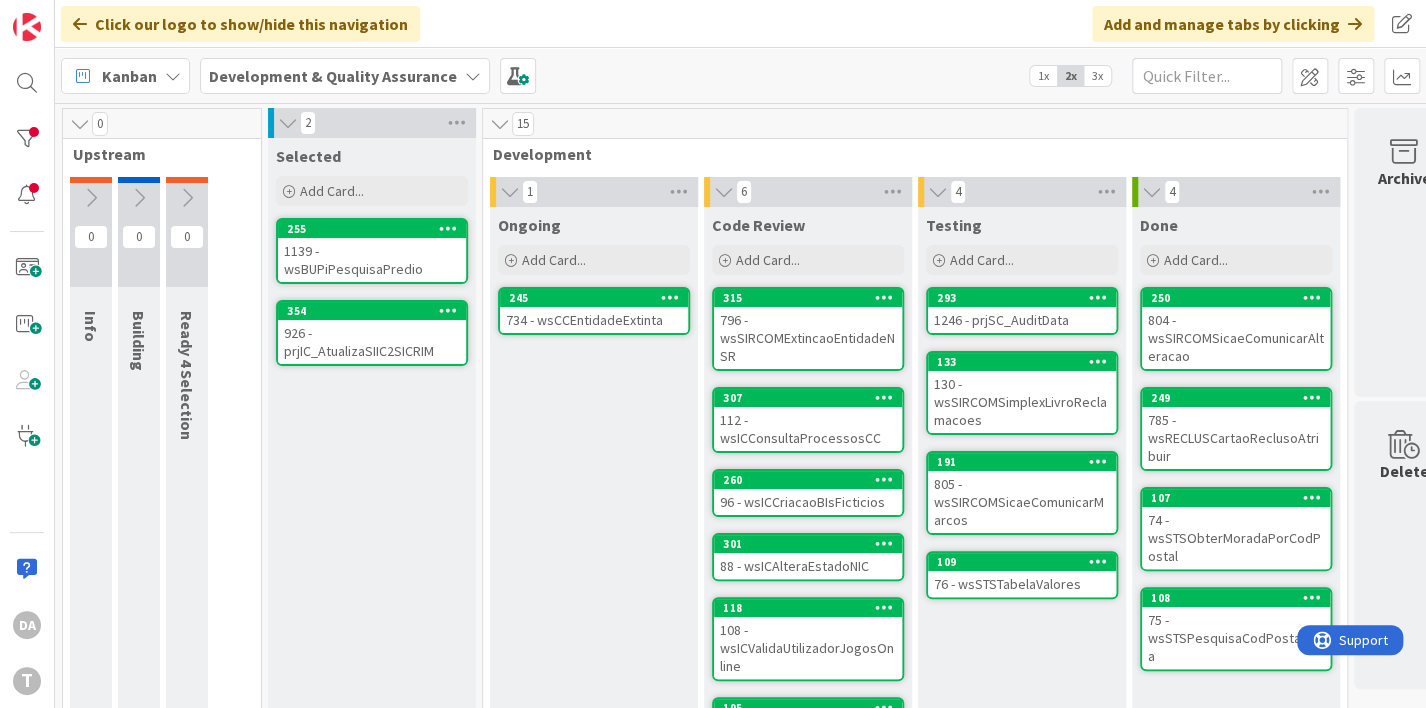 scroll, scrollTop: 0, scrollLeft: 0, axis: both 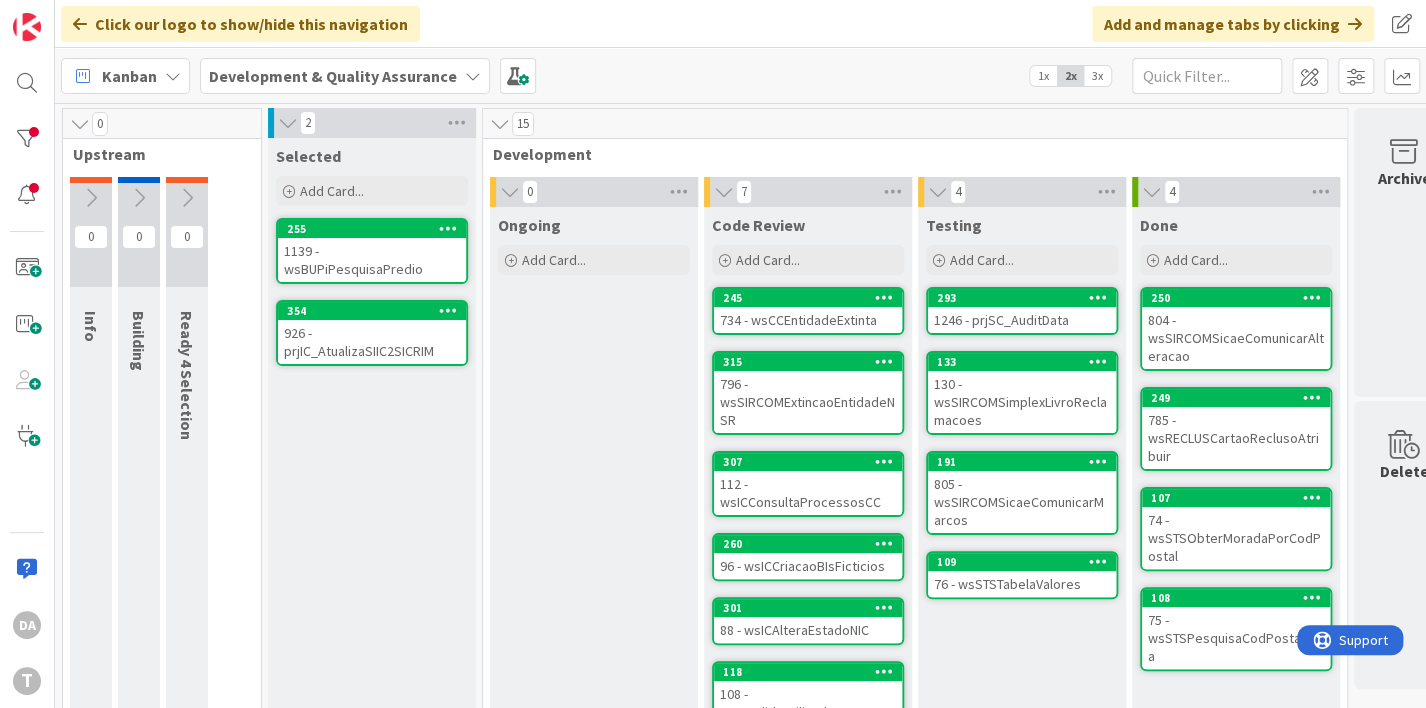 click on "1139 - wsBUPiPesquisaPredio" at bounding box center [372, 260] 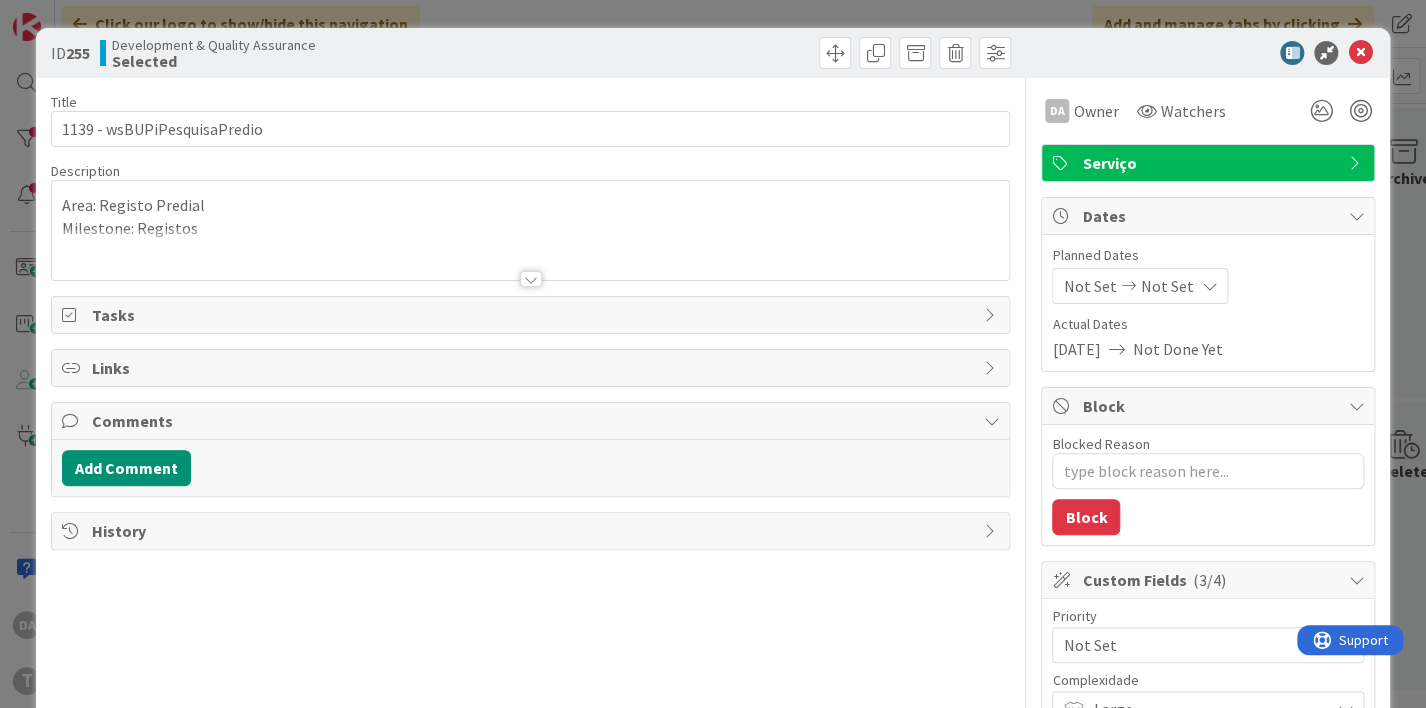 scroll, scrollTop: 0, scrollLeft: 0, axis: both 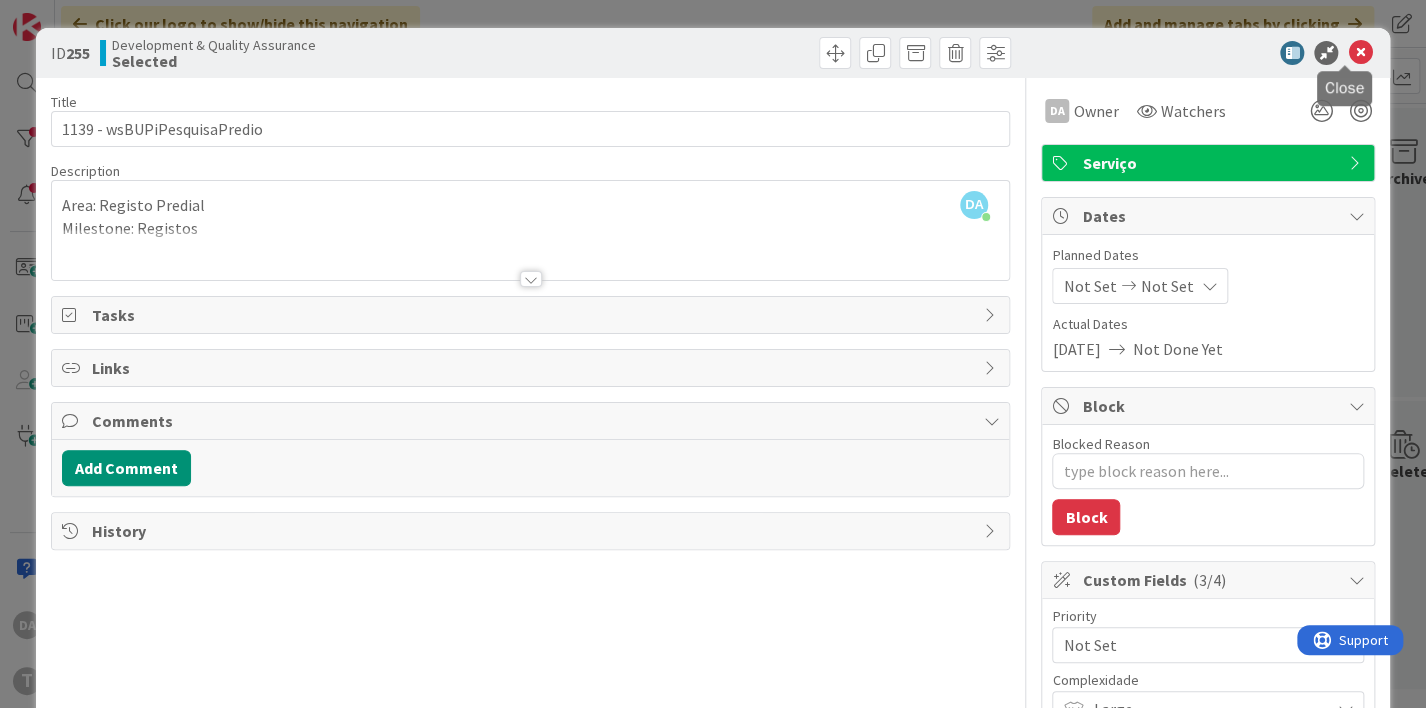 click at bounding box center [1360, 53] 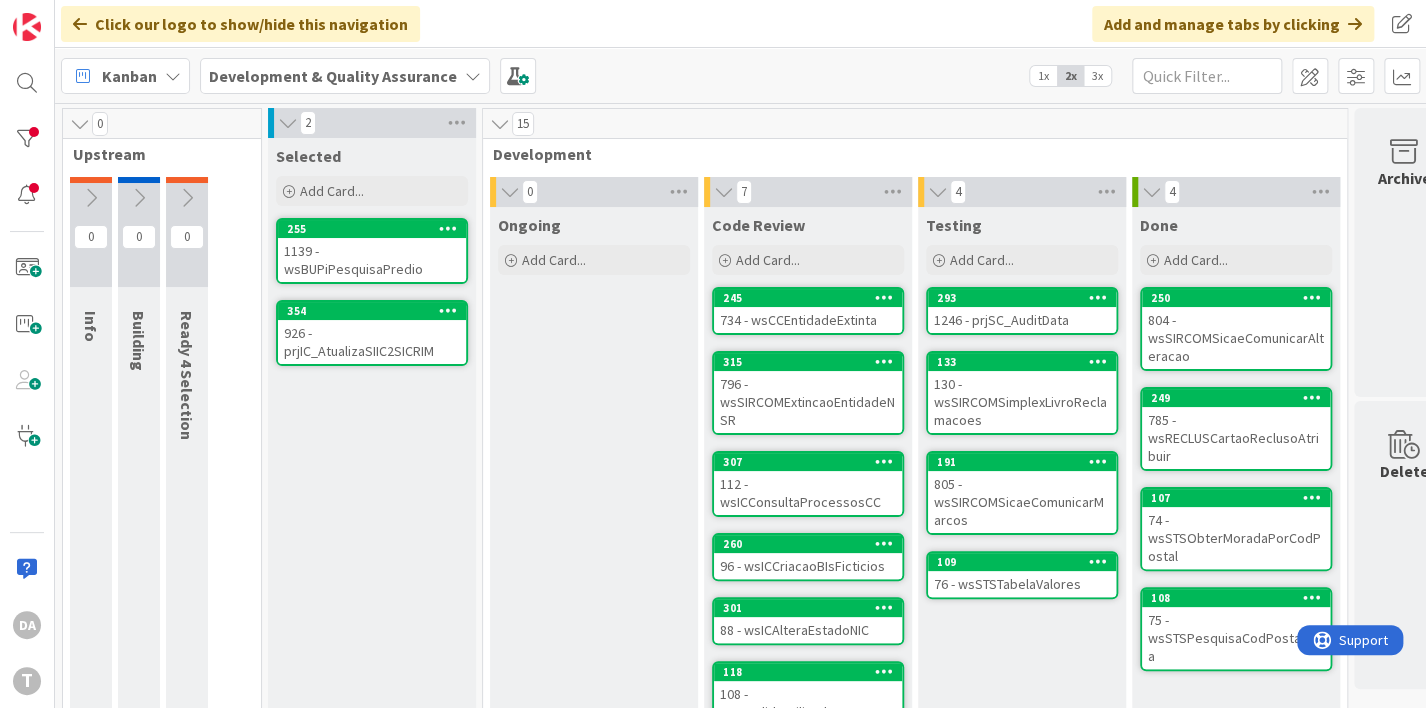 click on "926 - prjIC_AtualizaSIIC2SICRIM" at bounding box center (372, 342) 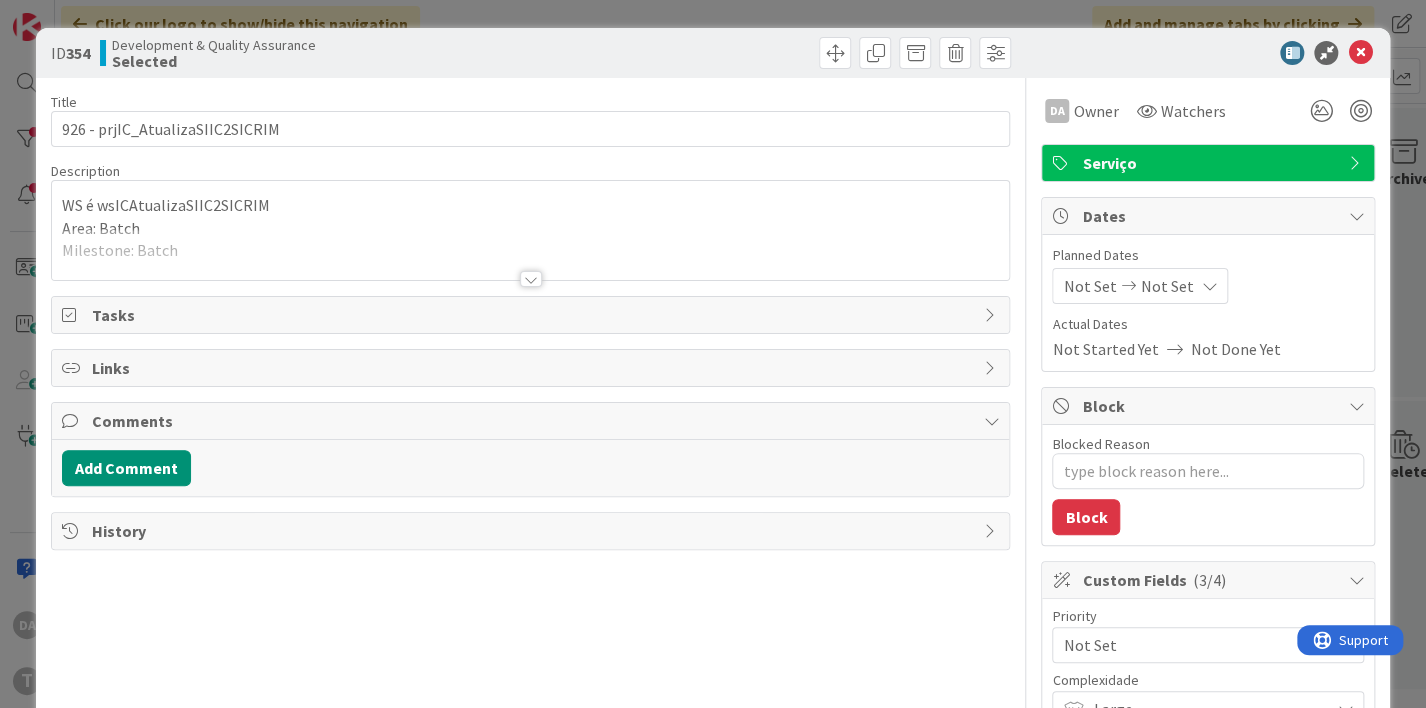 scroll, scrollTop: 0, scrollLeft: 0, axis: both 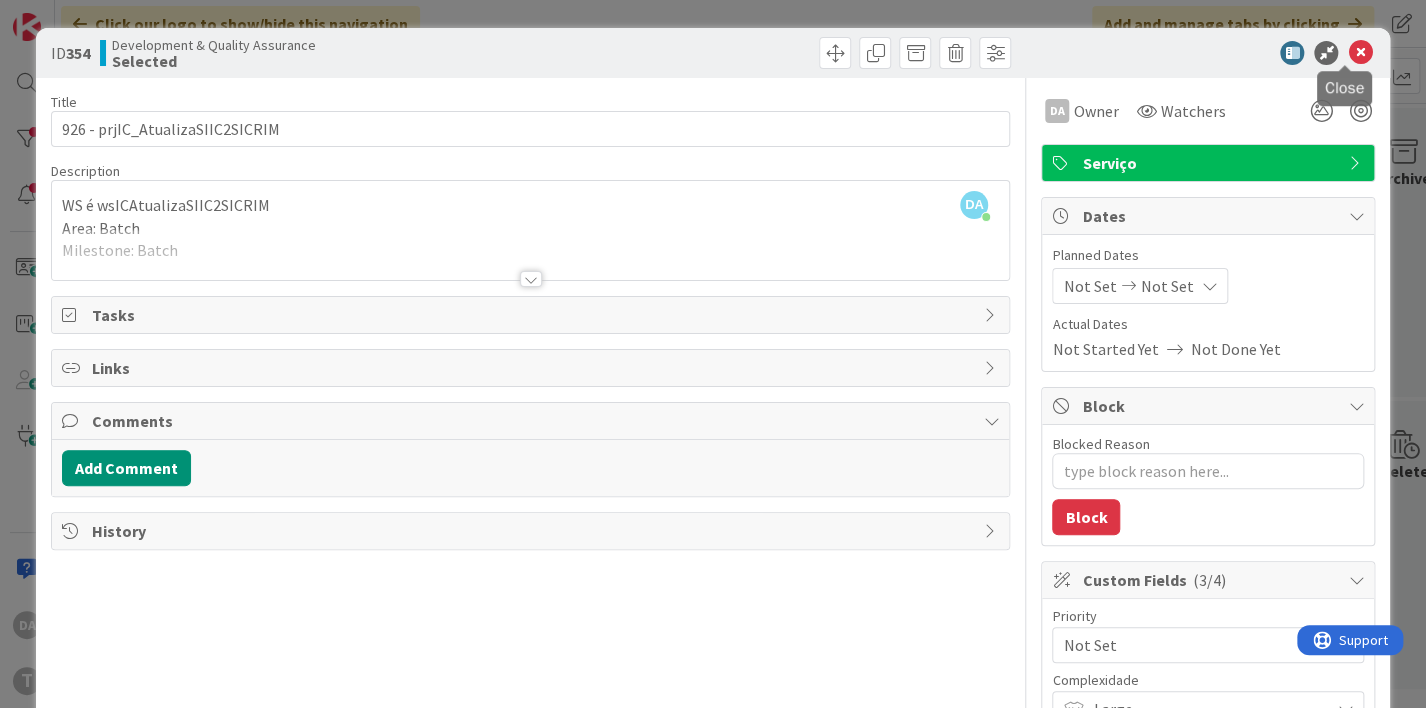 click at bounding box center [1360, 53] 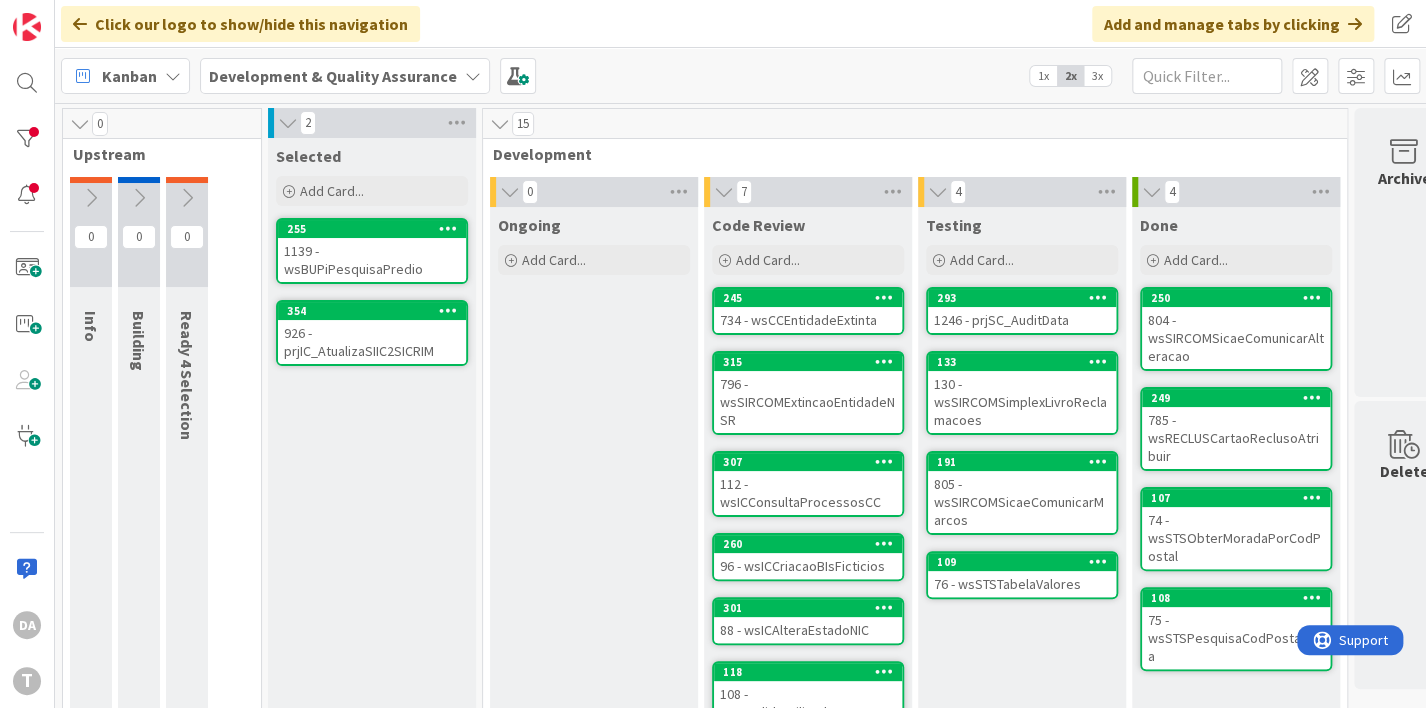 scroll, scrollTop: 0, scrollLeft: 0, axis: both 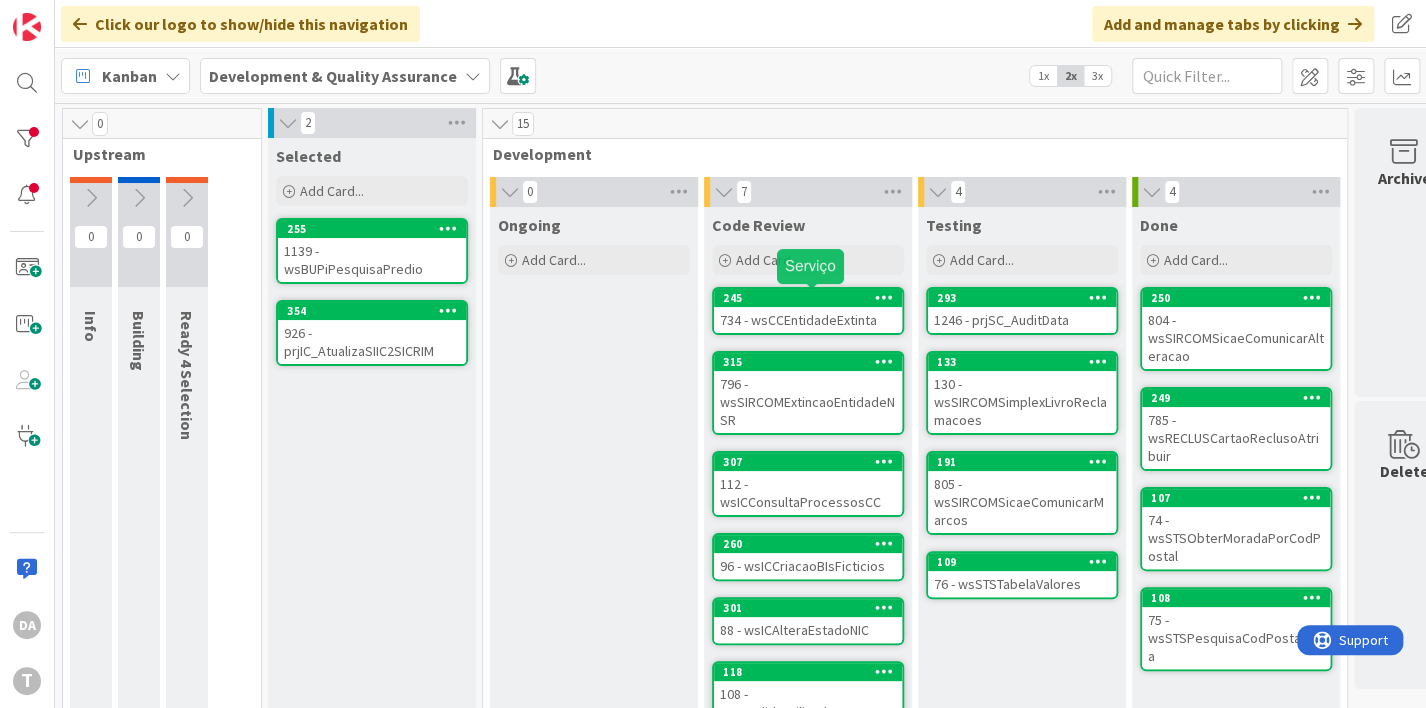 click on "245" at bounding box center (812, 298) 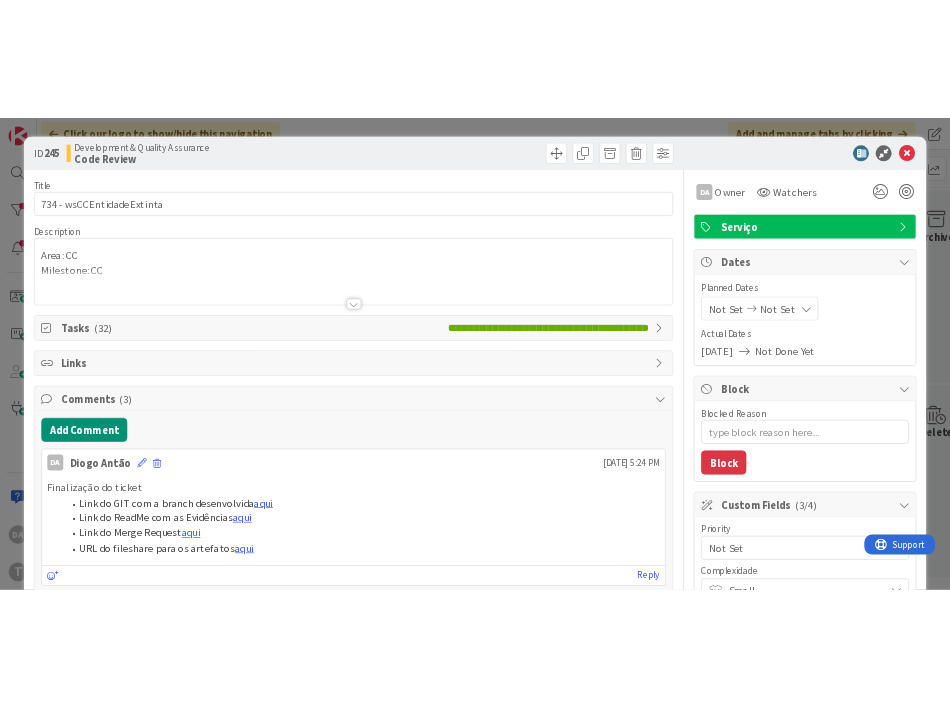 scroll, scrollTop: 0, scrollLeft: 0, axis: both 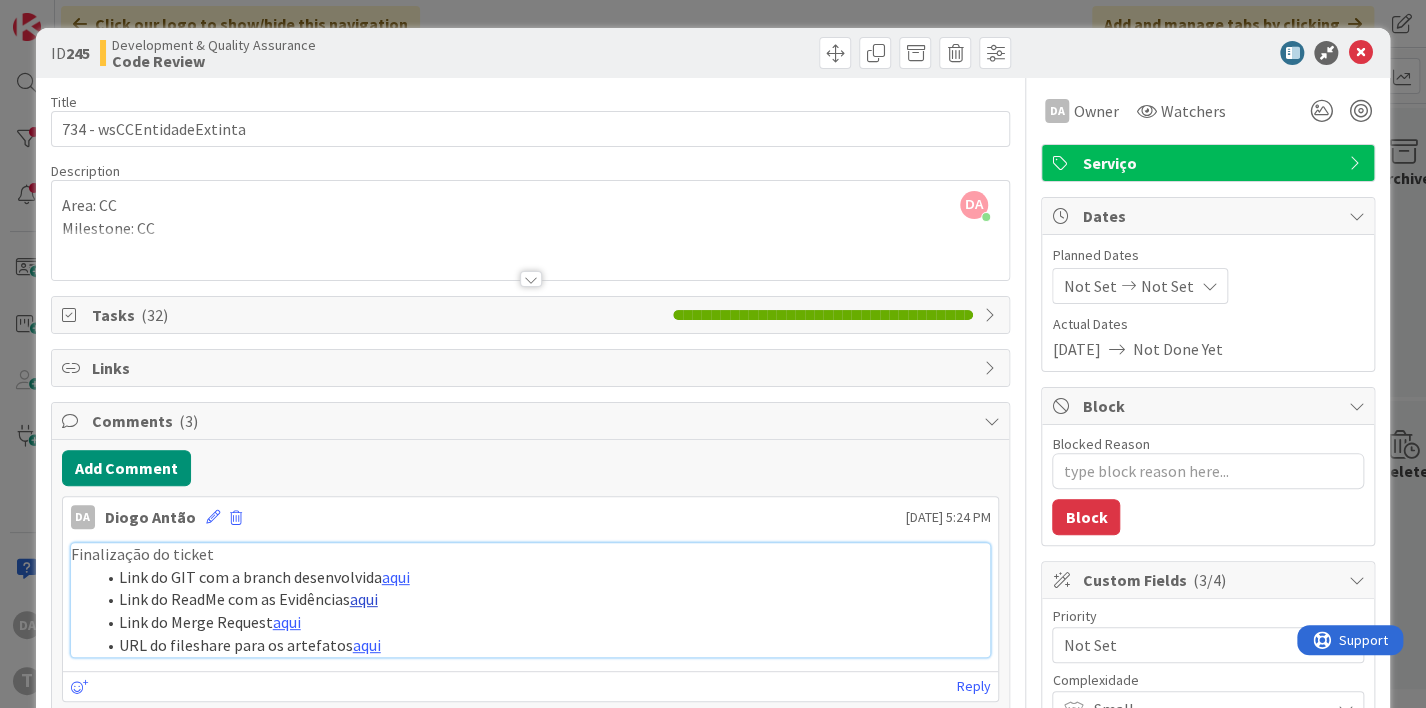 click on "aqui" at bounding box center [364, 599] 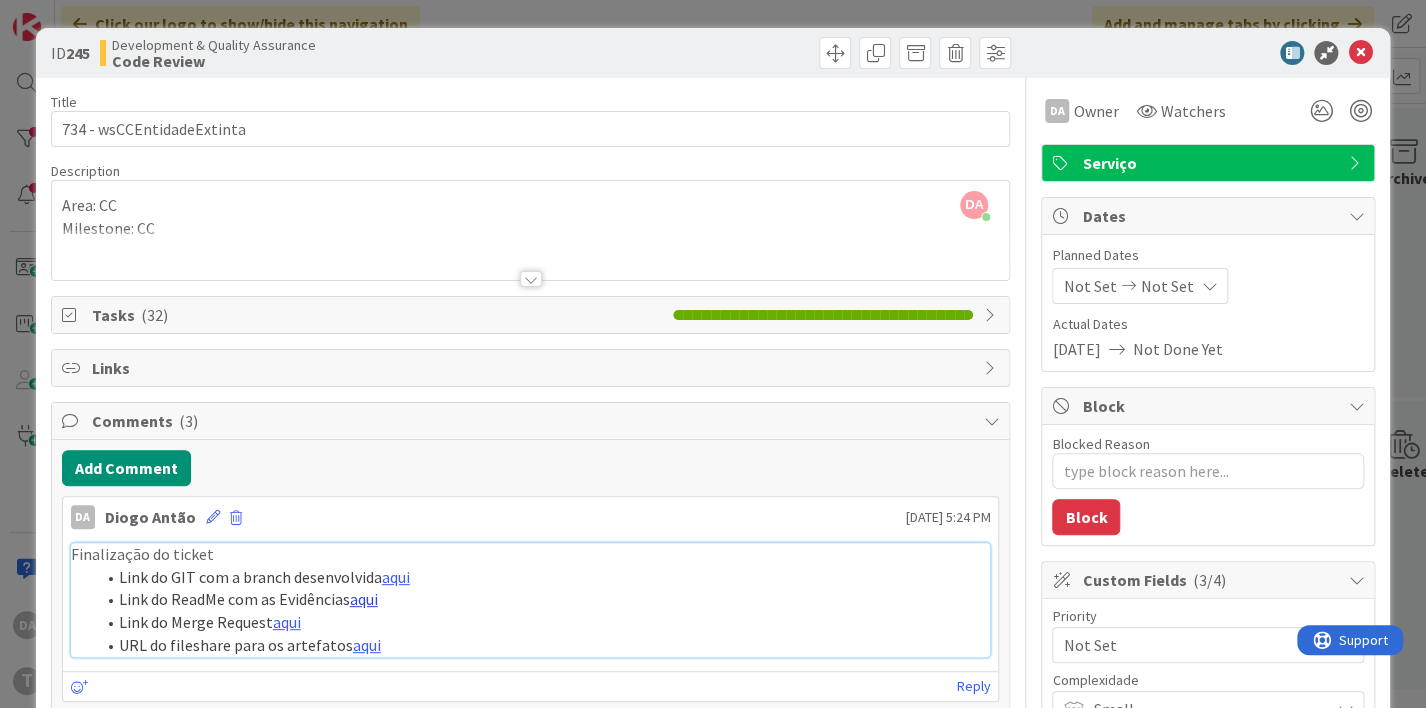 type on "x" 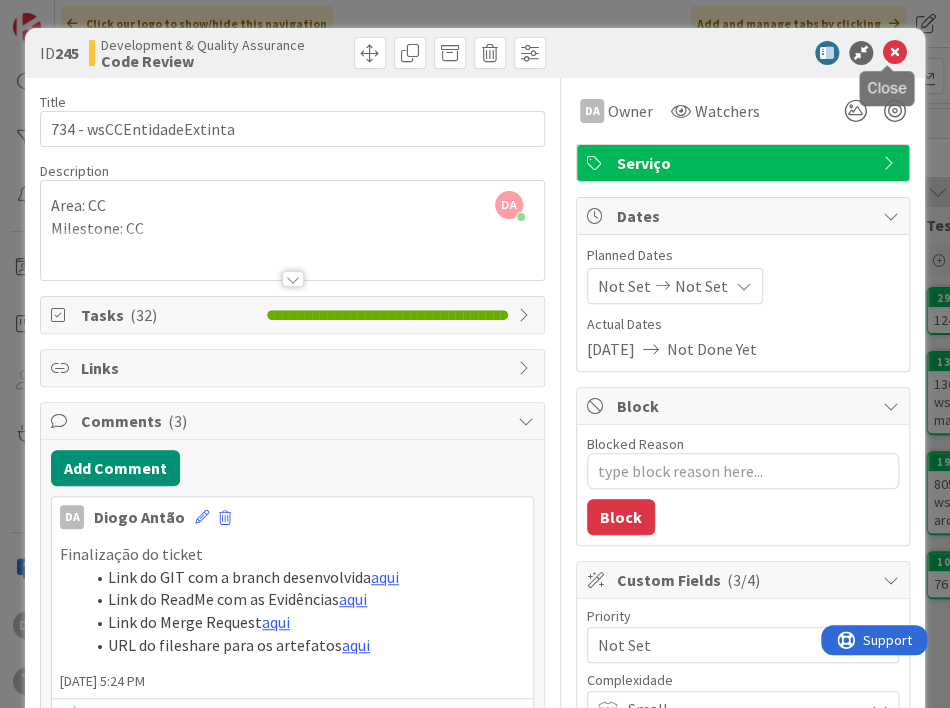 click at bounding box center [895, 53] 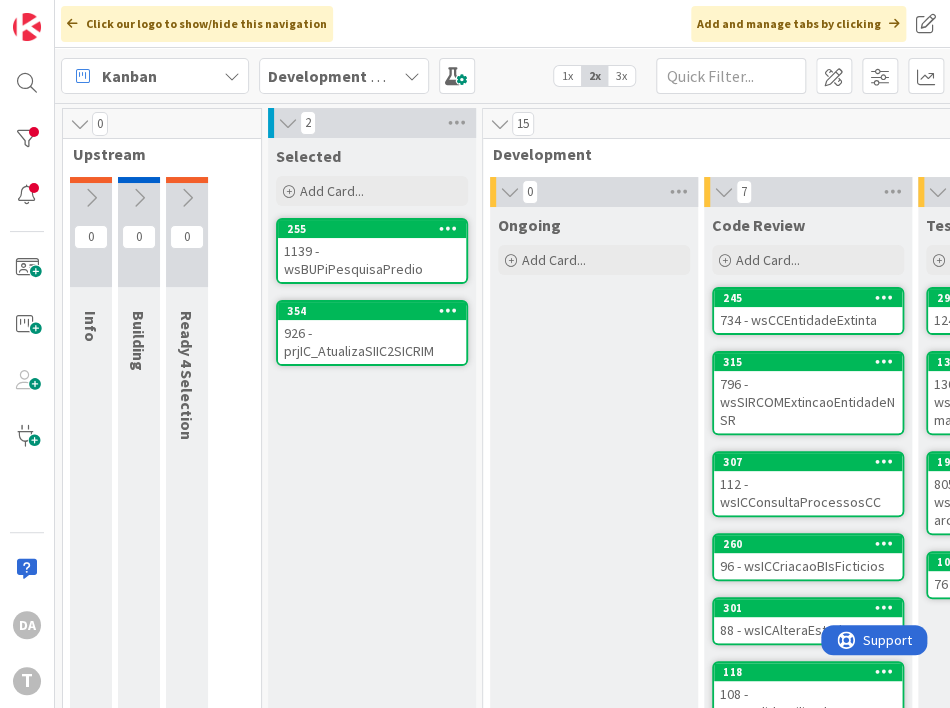 scroll, scrollTop: 0, scrollLeft: 0, axis: both 